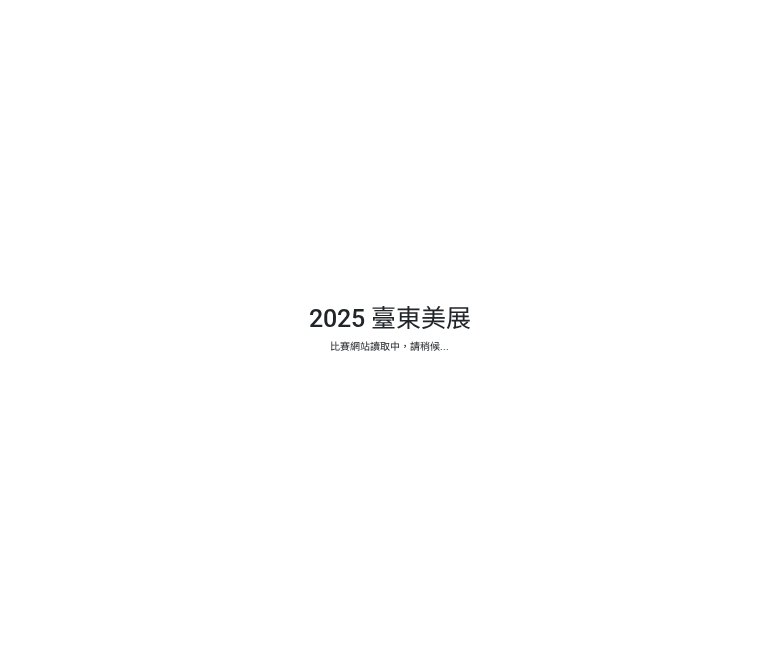 scroll, scrollTop: 0, scrollLeft: 0, axis: both 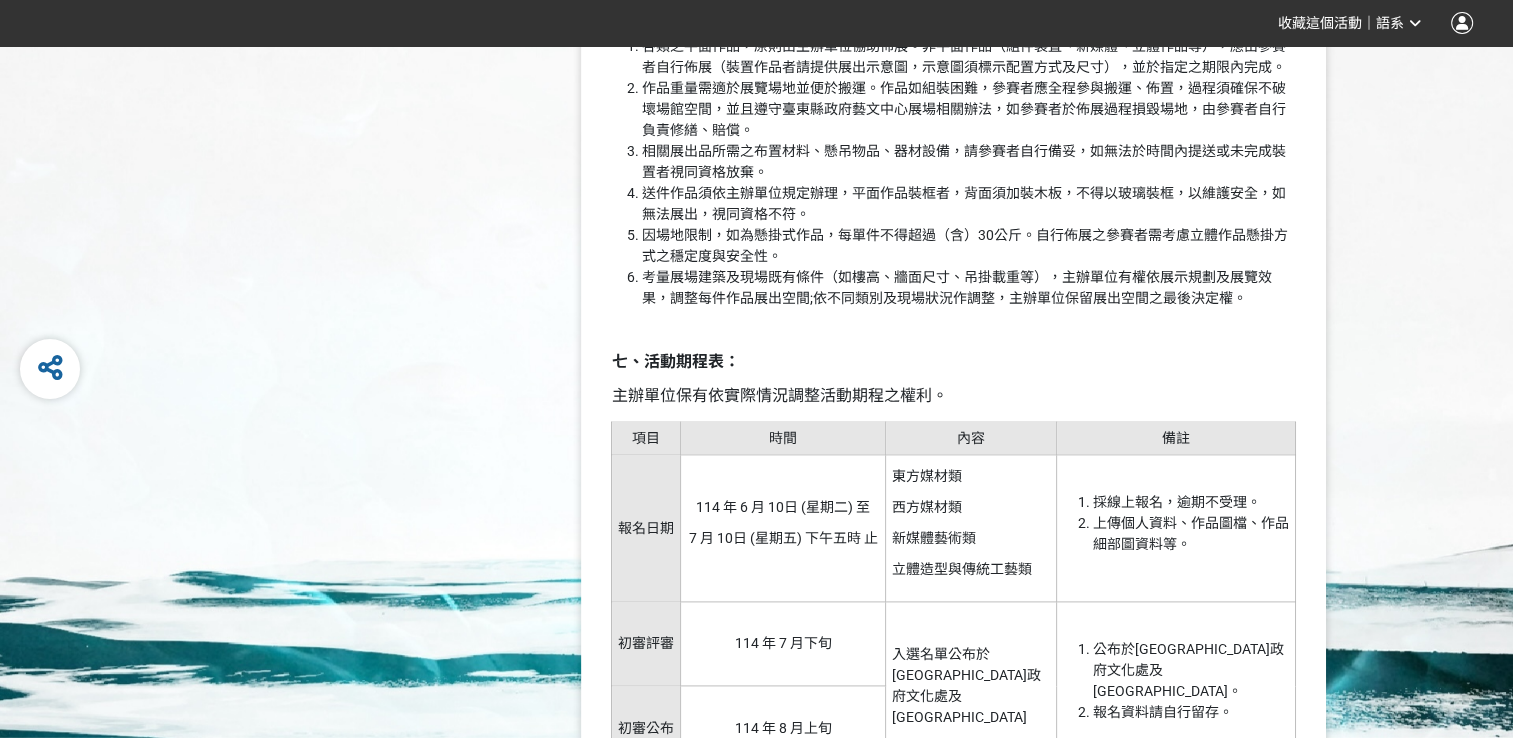 click on "投稿時間 [DATE] 00:00 [DATE] 17:00 參賽資格 身份限制 不限 國籍/地區限制 不限 比賽時區 [GEOGRAPHIC_DATA]/[GEOGRAPHIC_DATA] 2025 臺[GEOGRAPHIC_DATA] 徵件辦法   一、宗旨： 為促進本地與臺灣各地藝術工作者切磋與交流，以藝術深化地方多樣性與多元化，鼓勵國內藝術人才發揮創作，厚植在地藝文能量。   二、辦理單位： (一)指導單位：臺東縣政府 (二)主辦單位：臺東縣政府文化處   三、辦理方式： (一) 舉辦方式：採公開徵件方式辦理 (二) 報名方式：採線上報名，自[DATE]至[DATE]下午五時止 (三) 展覽日期：預計[DATE]至[DATE]止 (四) 開幕暨頒獎典禮：預計[DATE](日)或[DATE]（五） (五) 展覽地點：[GEOGRAPHIC_DATA]政府文化處藝文中心   四、參賽辦法： (一) 報名資格： 具中華民國國籍，或持有中華民國(就學)居留(簽證)證明文件之外籍人士。 (二) 參賽主題：   五、送件方式：     項目" at bounding box center [756, 526] 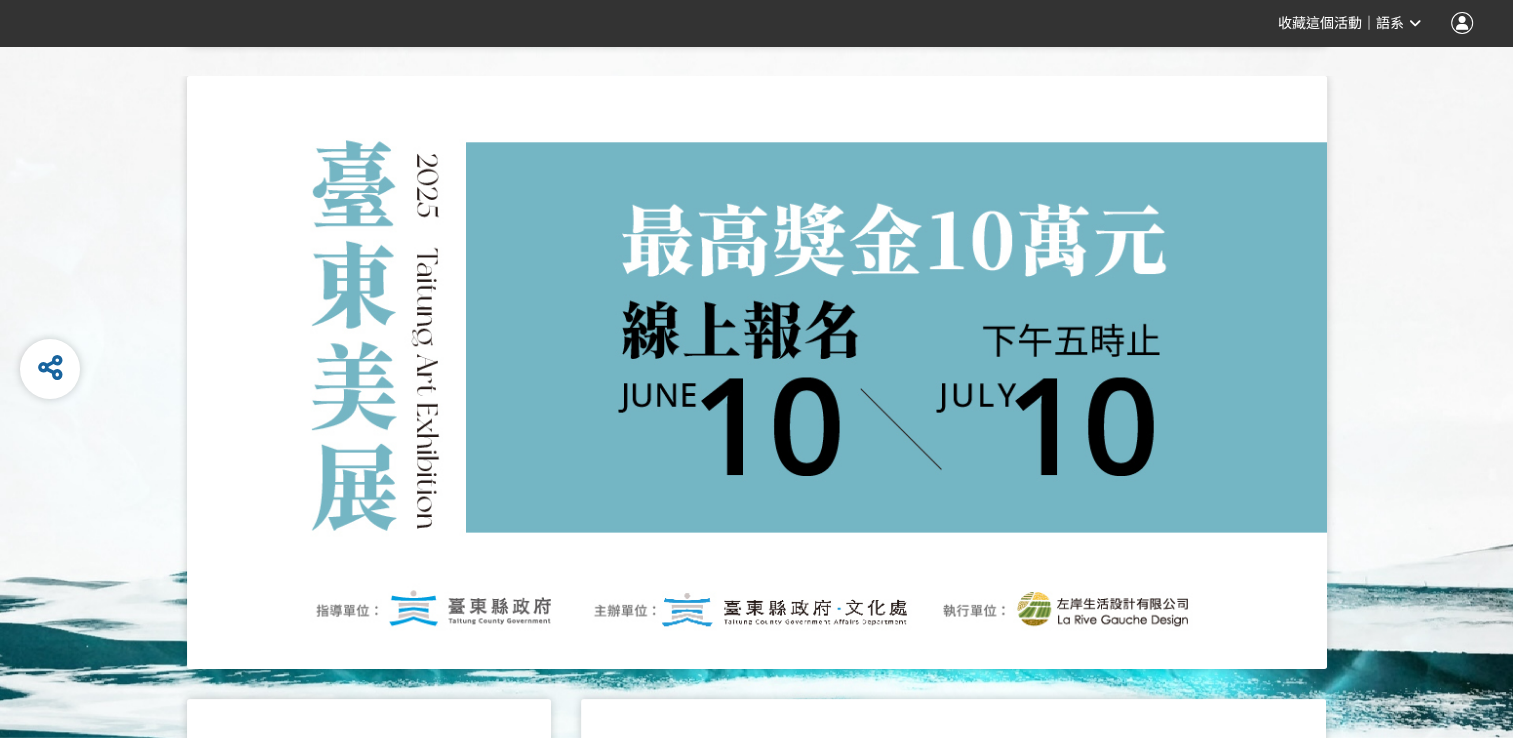 scroll, scrollTop: 0, scrollLeft: 0, axis: both 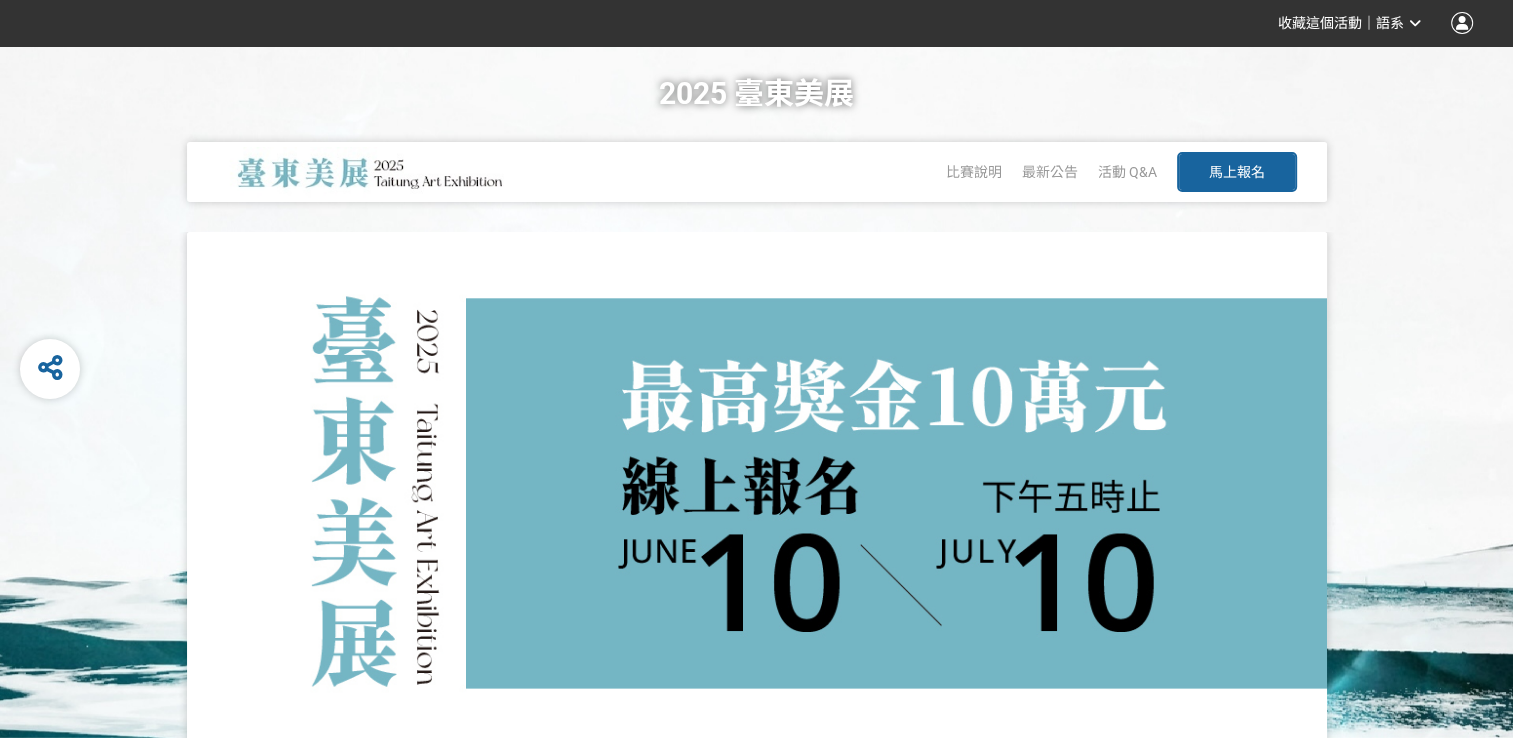 click on "馬上報名" at bounding box center (1237, 172) 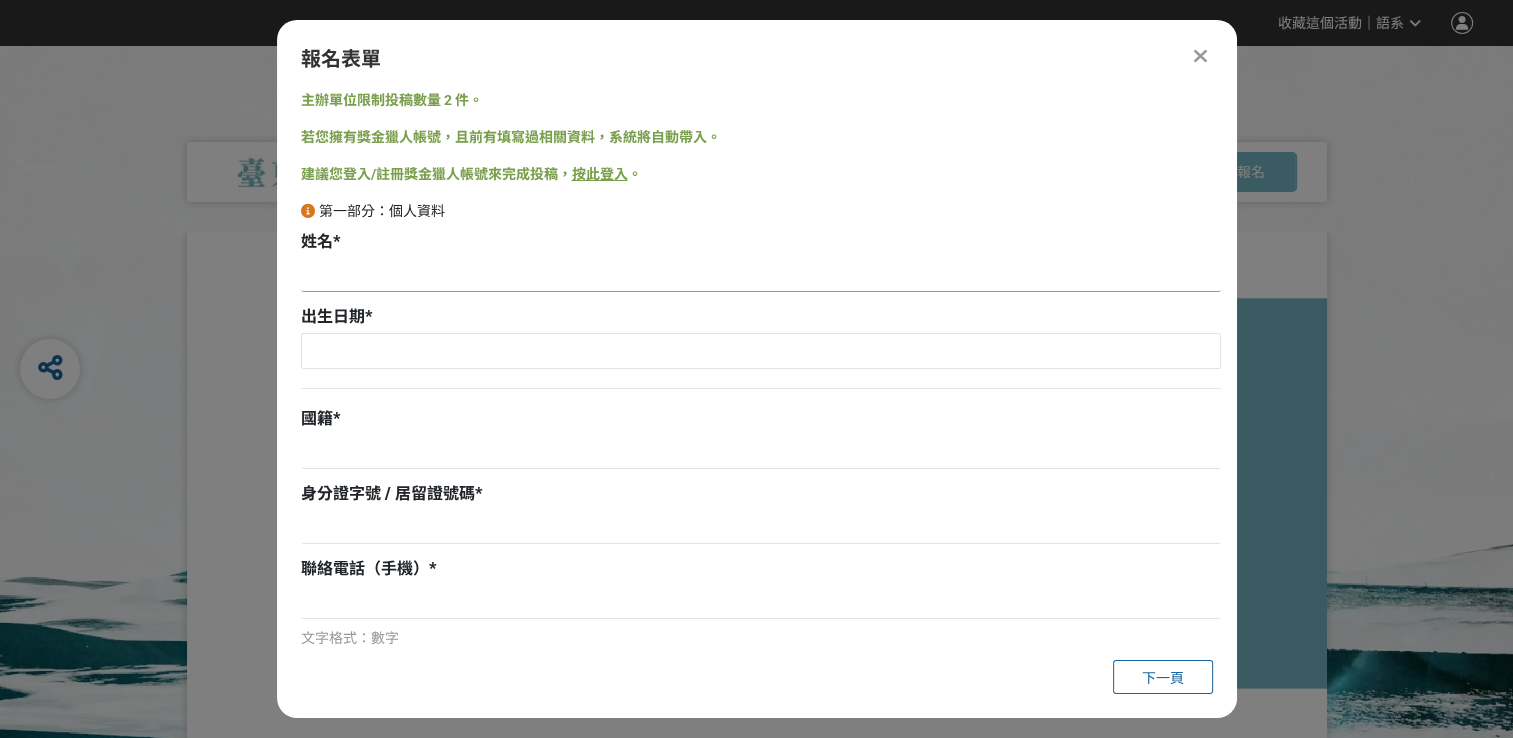 click at bounding box center [761, 275] 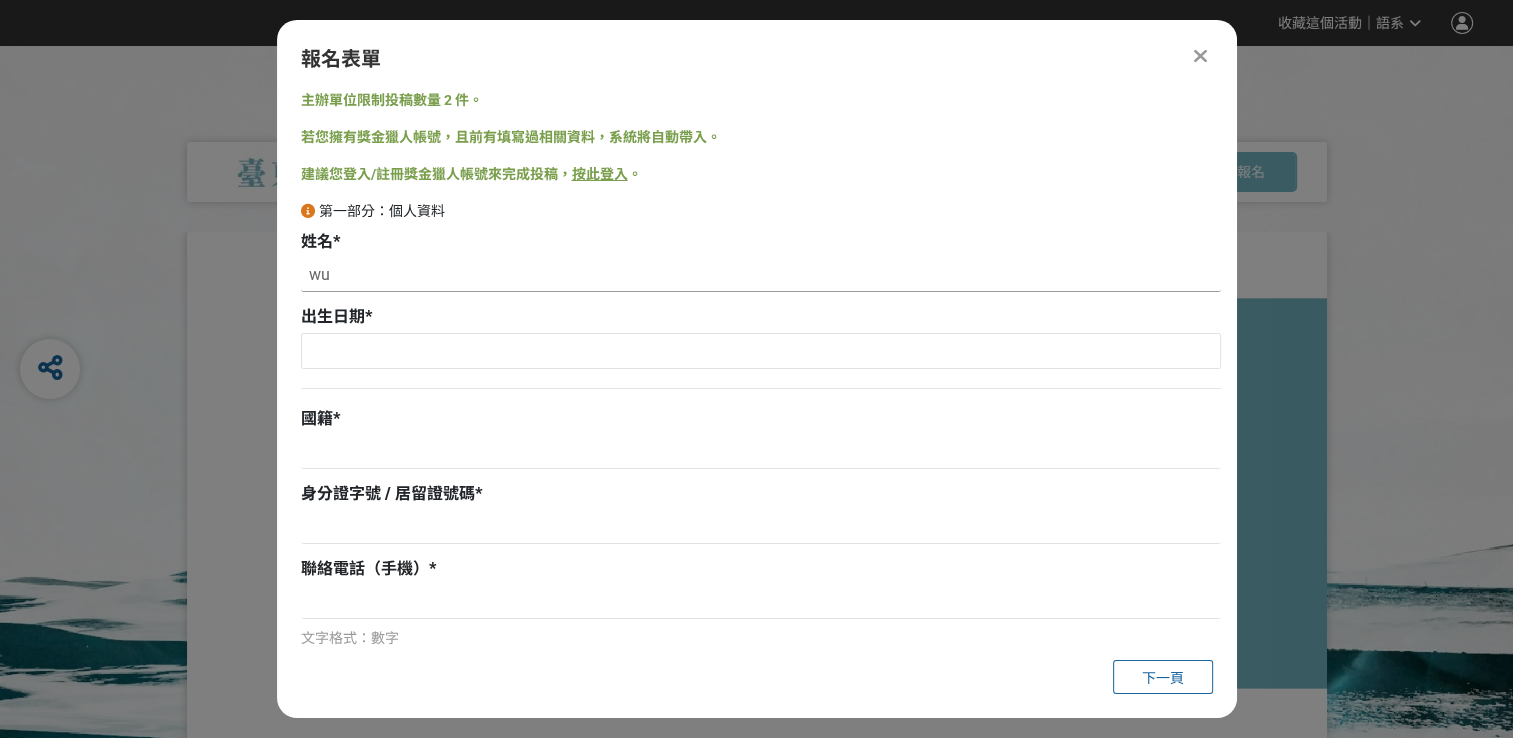 type on "w" 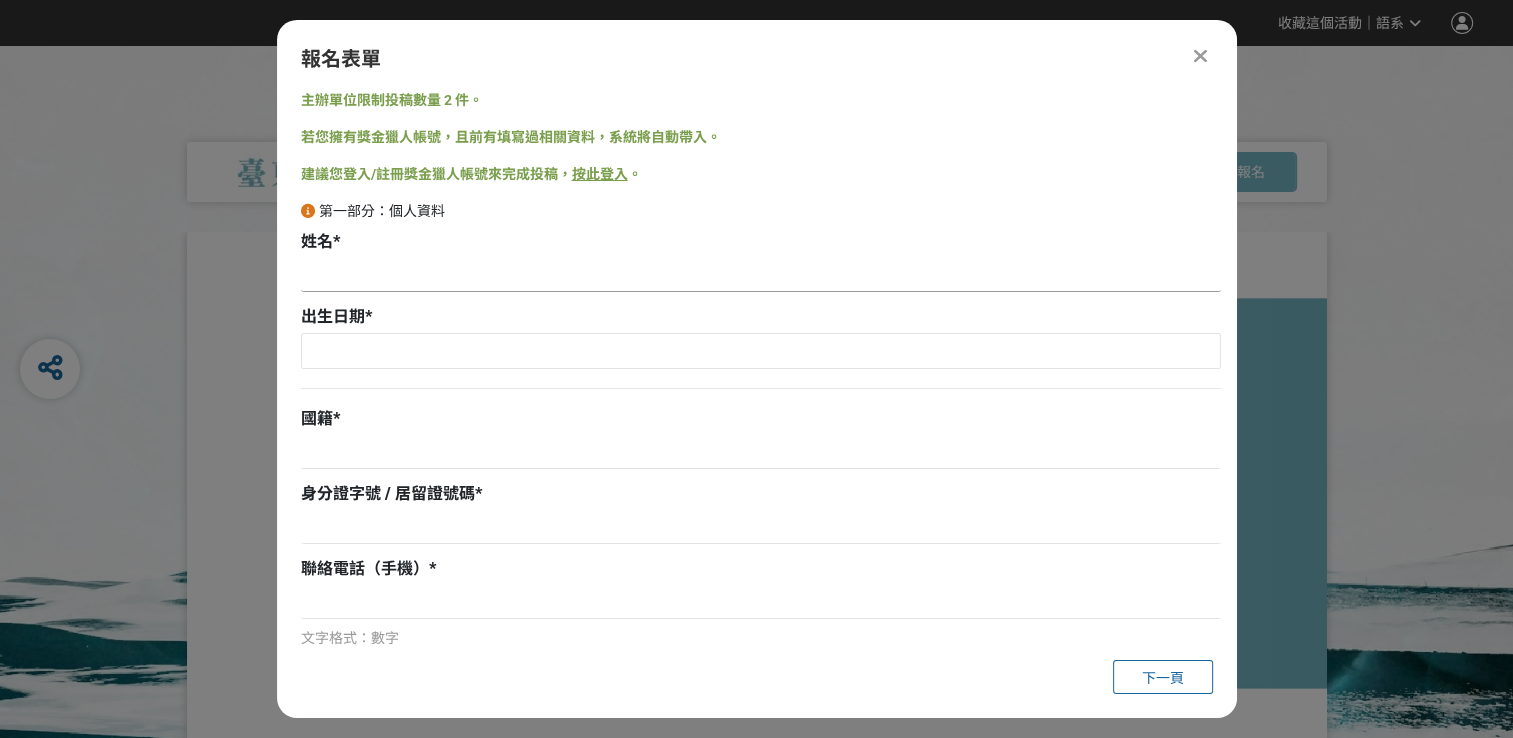 click at bounding box center (761, 275) 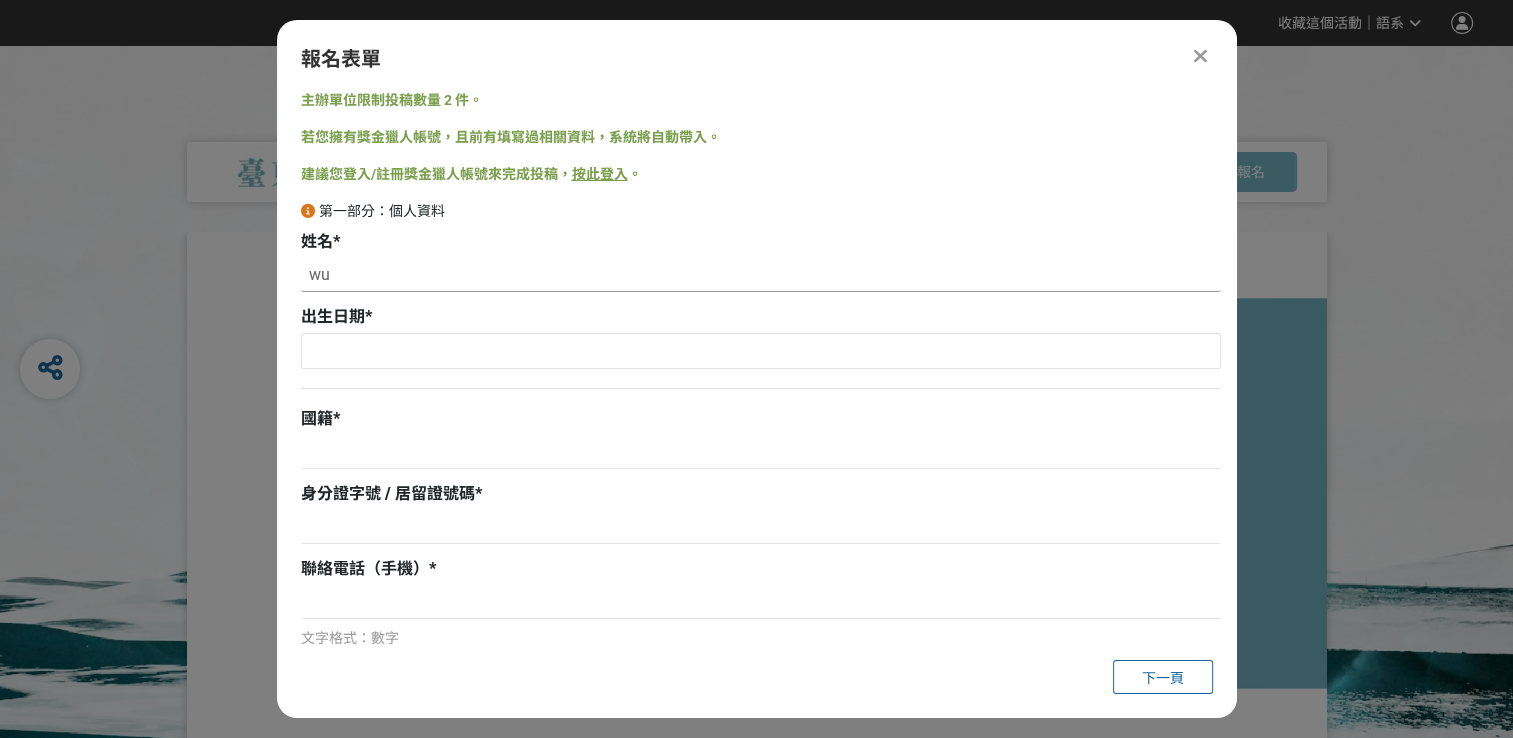 type on "w" 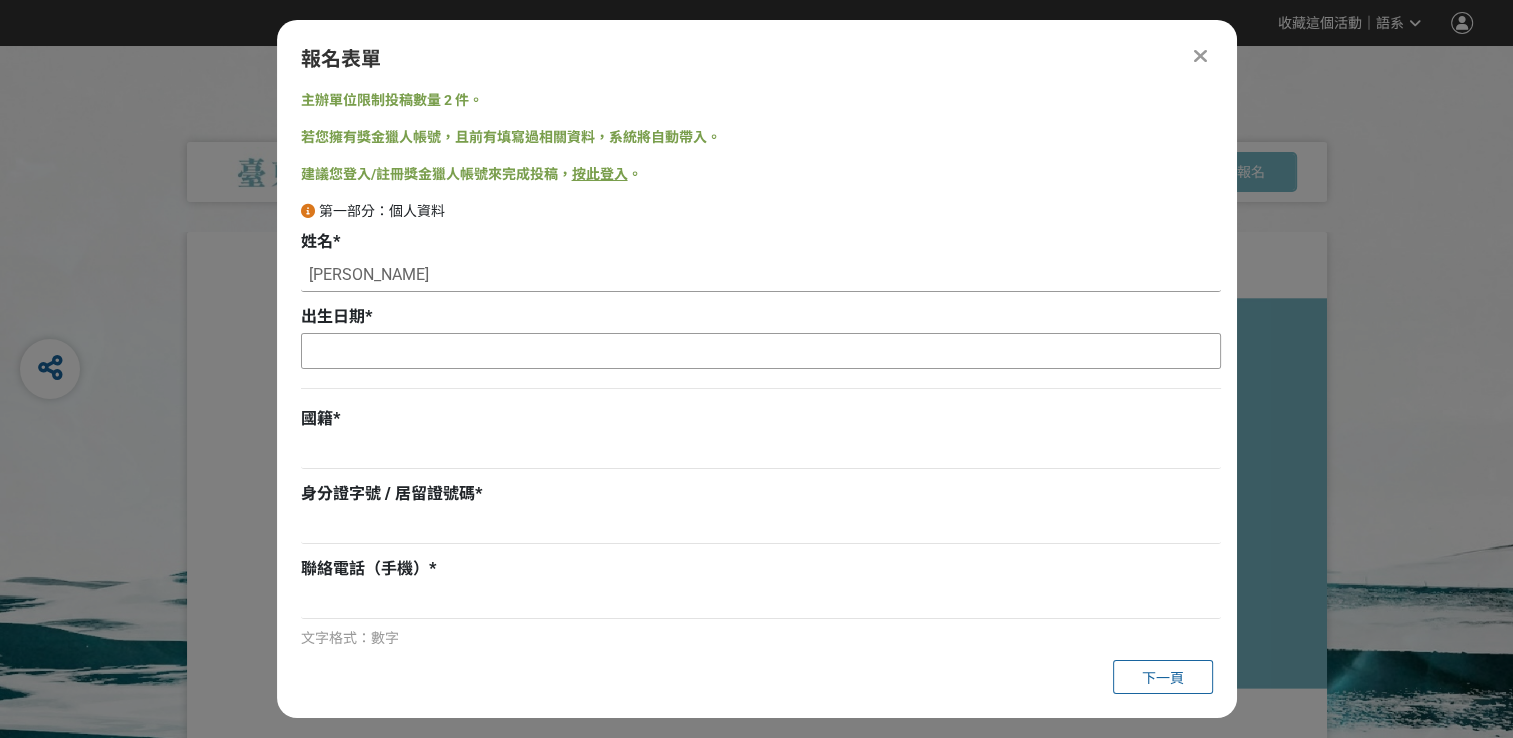type on "[PERSON_NAME]" 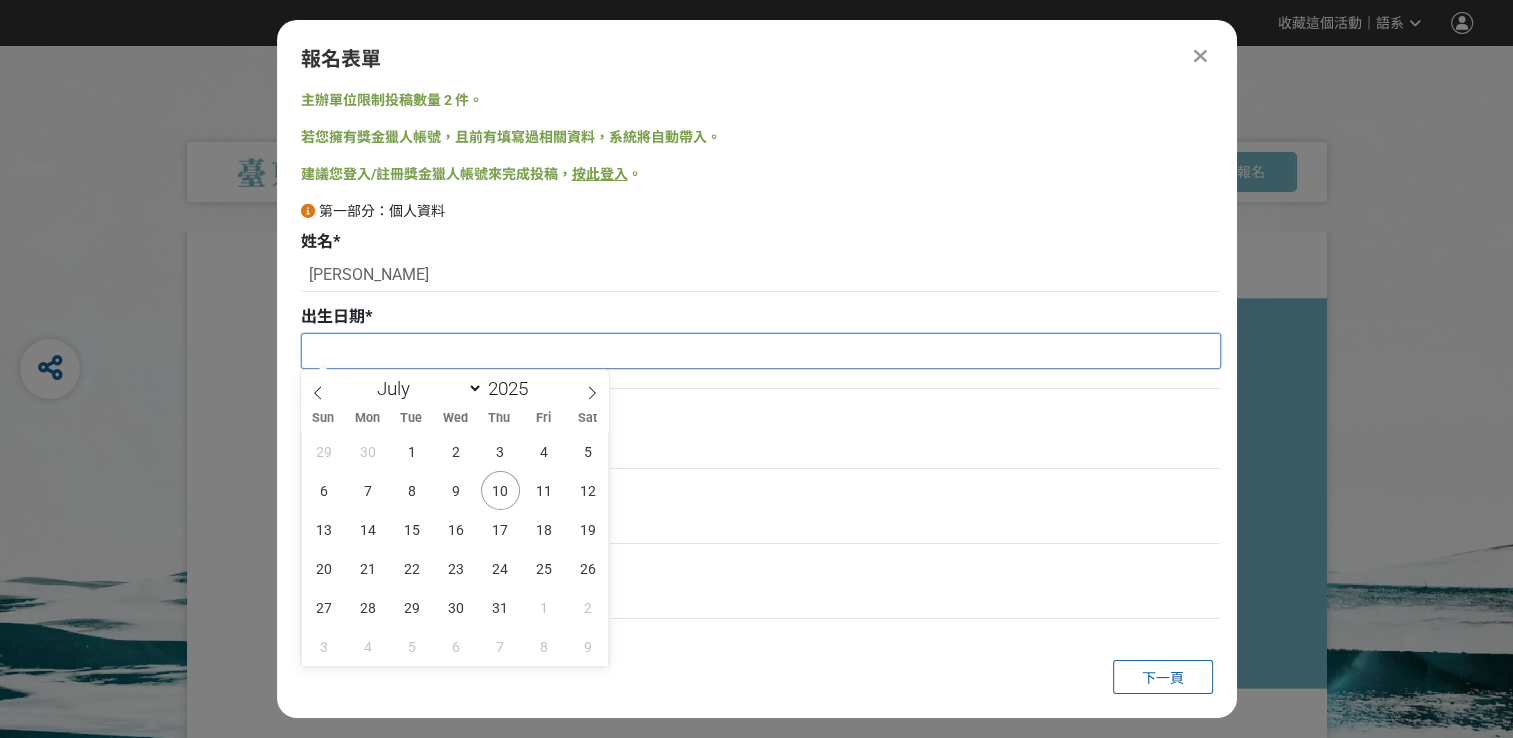 click at bounding box center (761, 351) 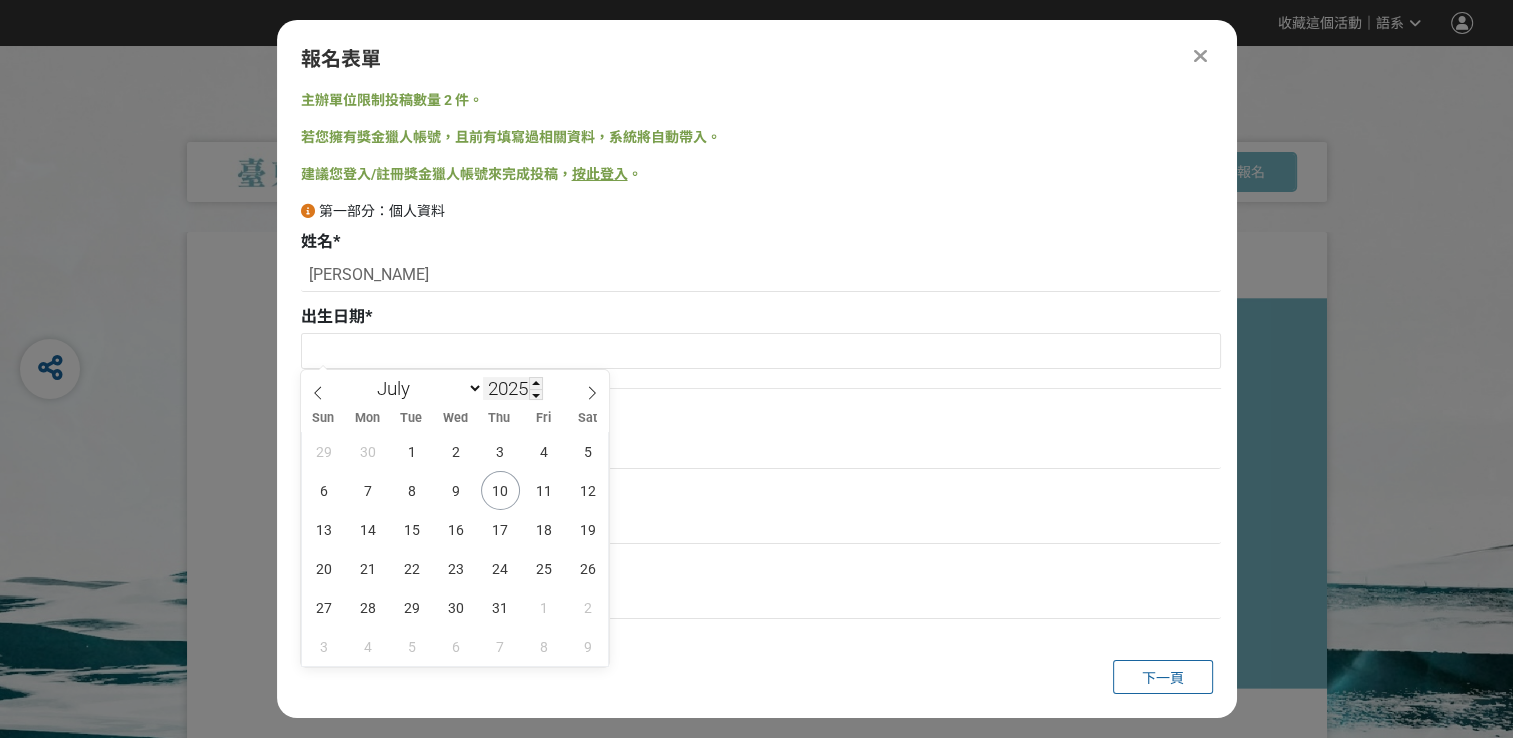 click on "2025" at bounding box center [513, 388] 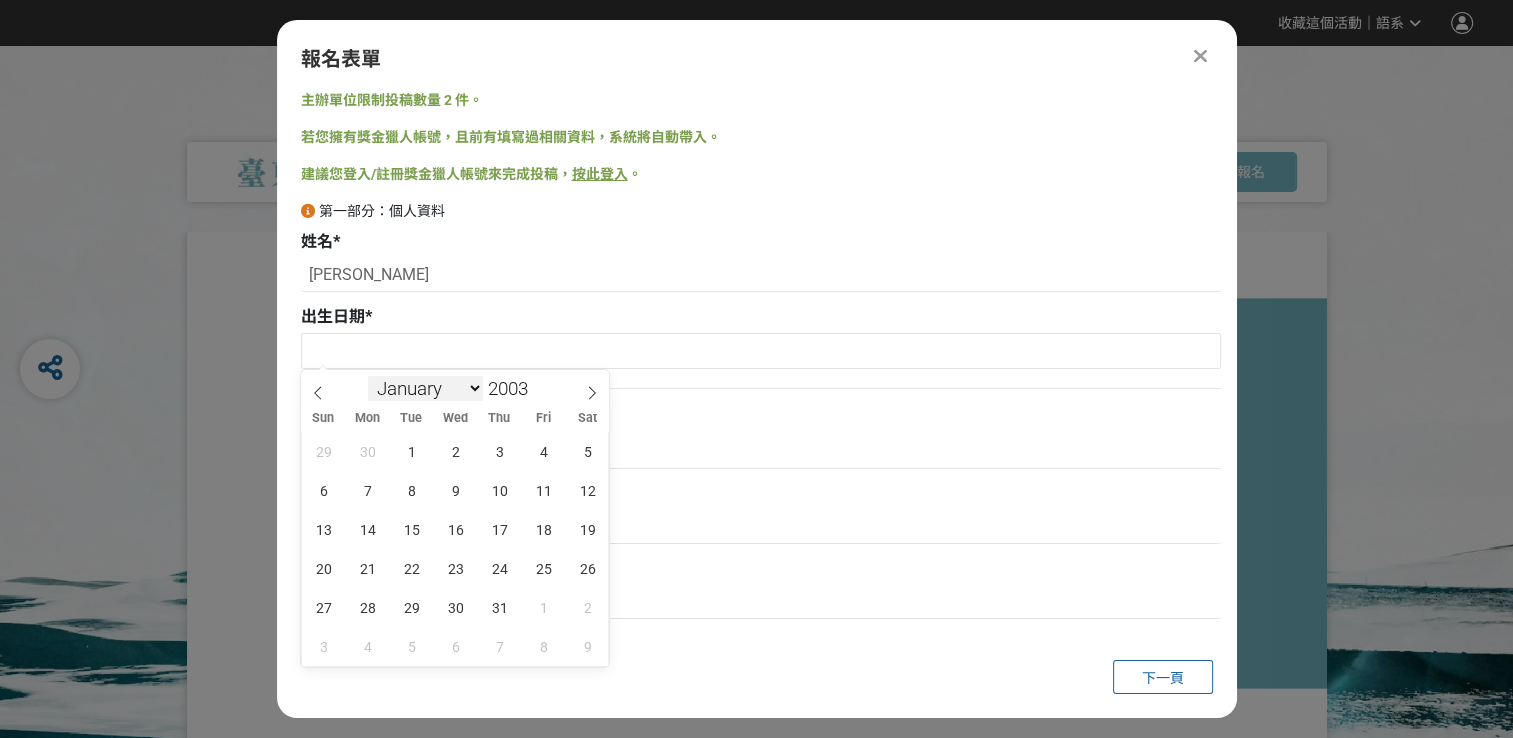 type on "2003" 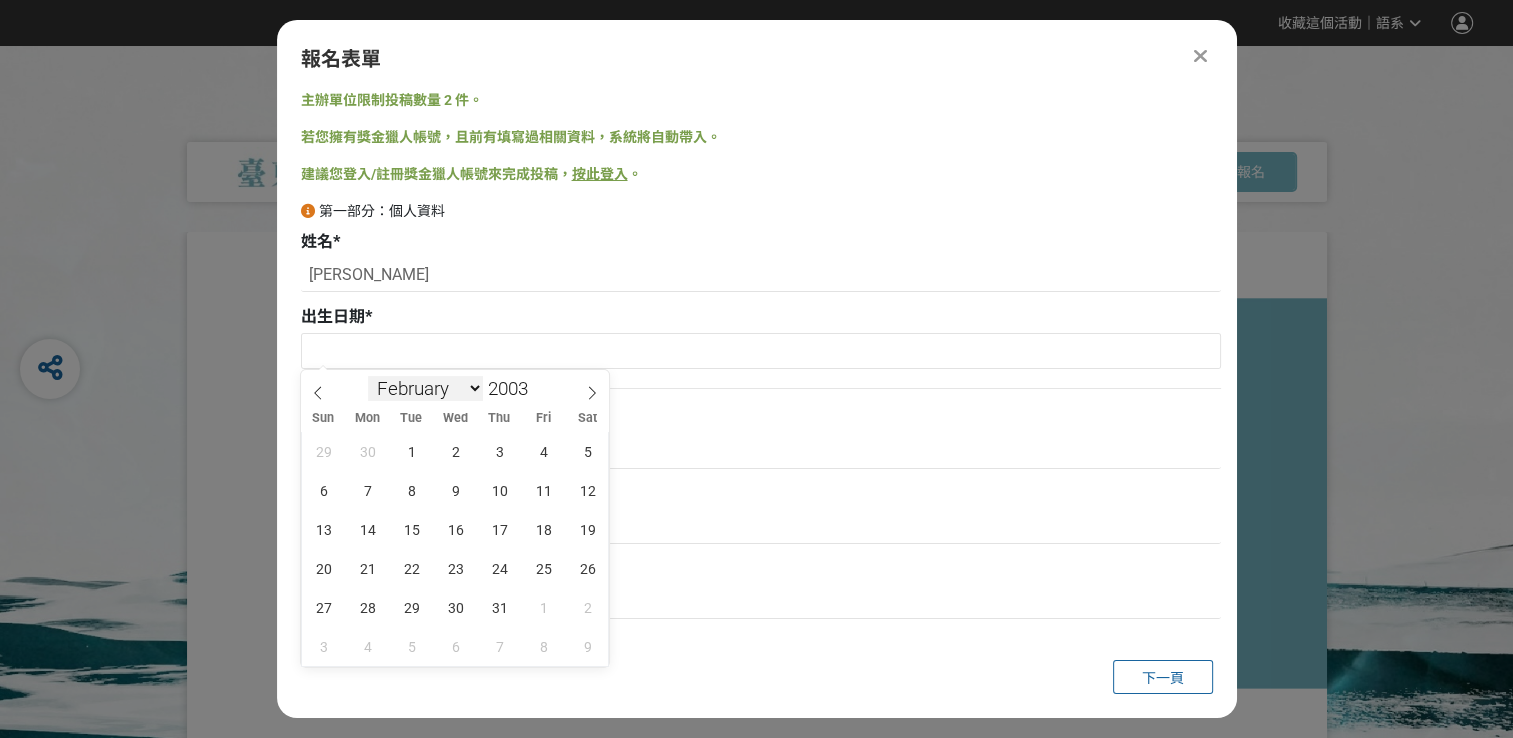 click on "January February March April May June July August September October November December" at bounding box center [425, 388] 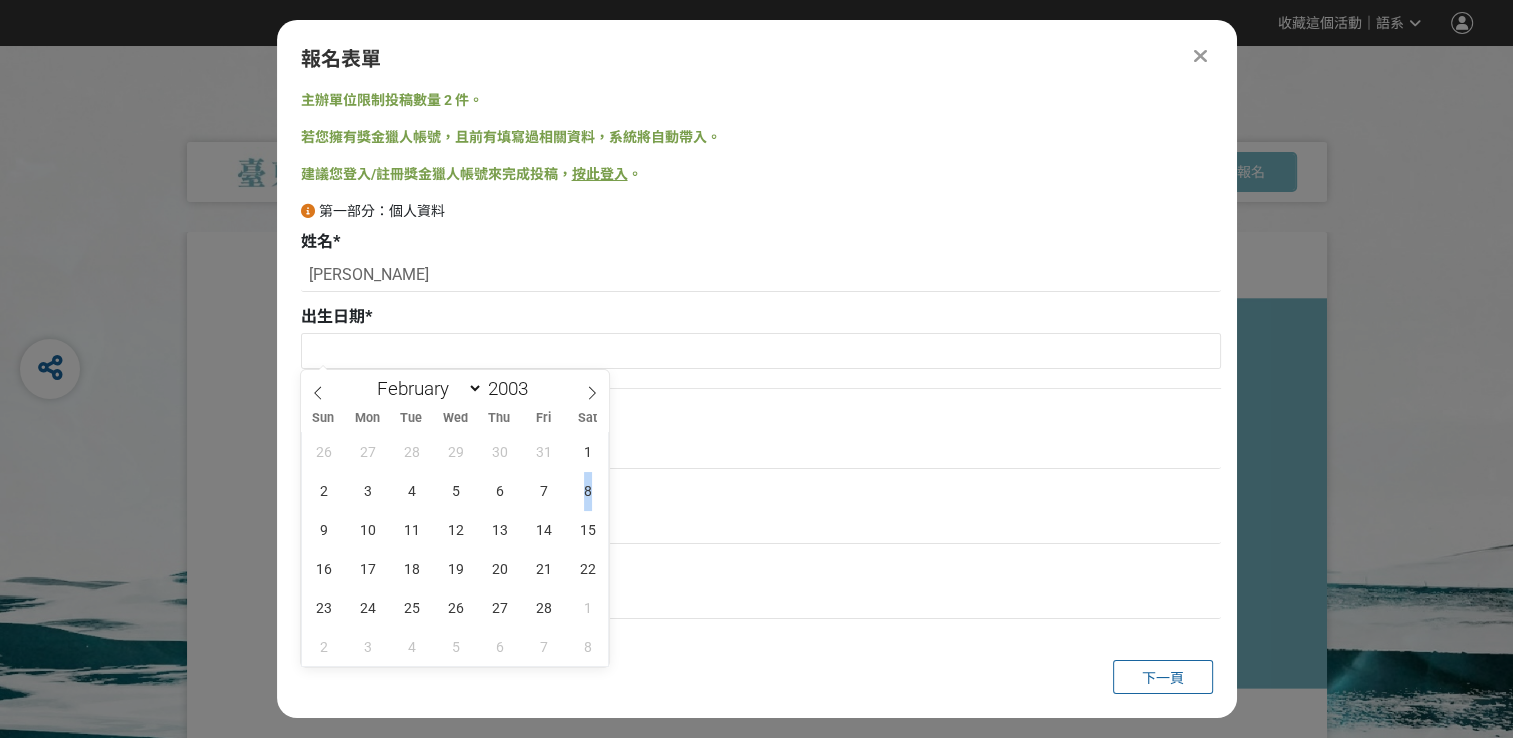 drag, startPoint x: 569, startPoint y: 477, endPoint x: 608, endPoint y: 482, distance: 39.319206 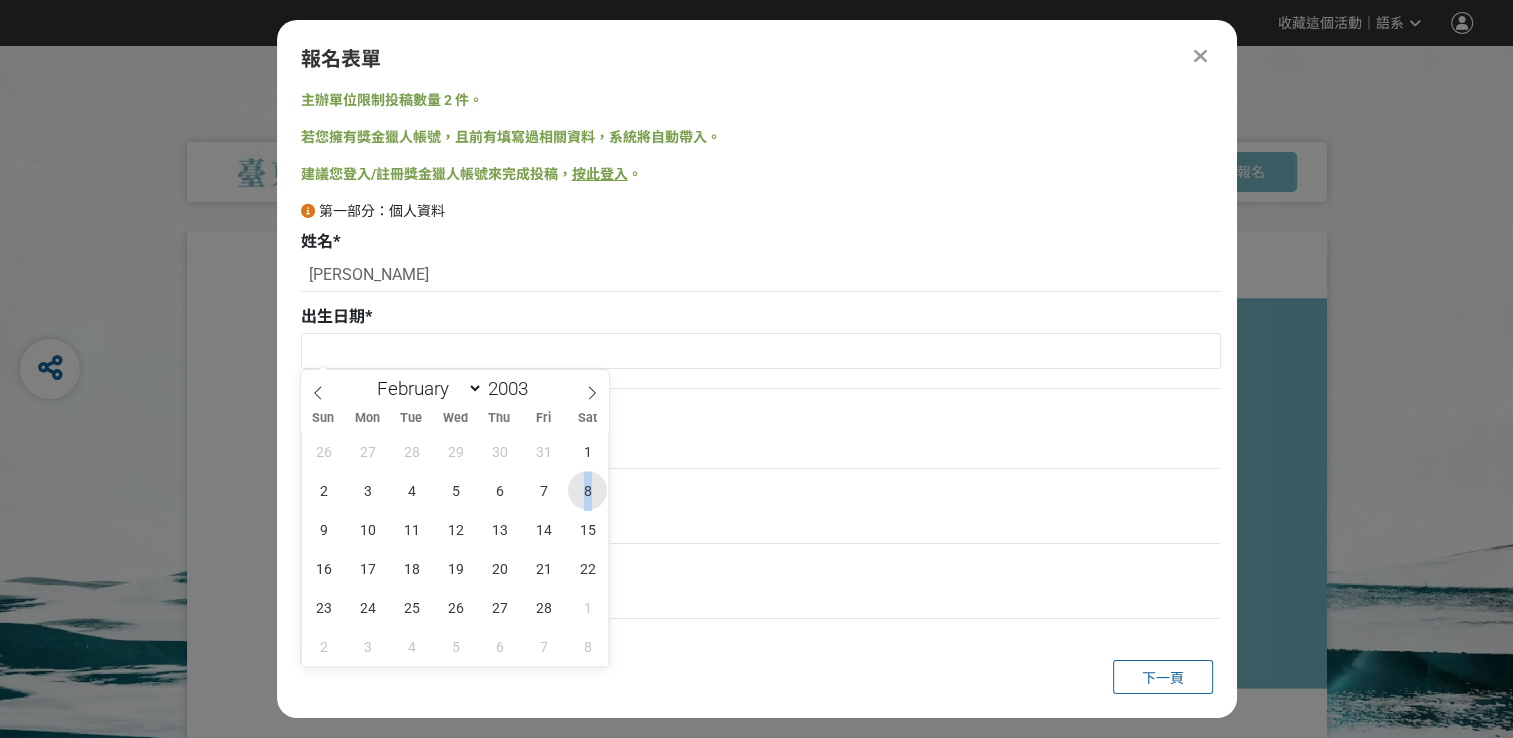 drag, startPoint x: 608, startPoint y: 482, endPoint x: 584, endPoint y: 478, distance: 24.33105 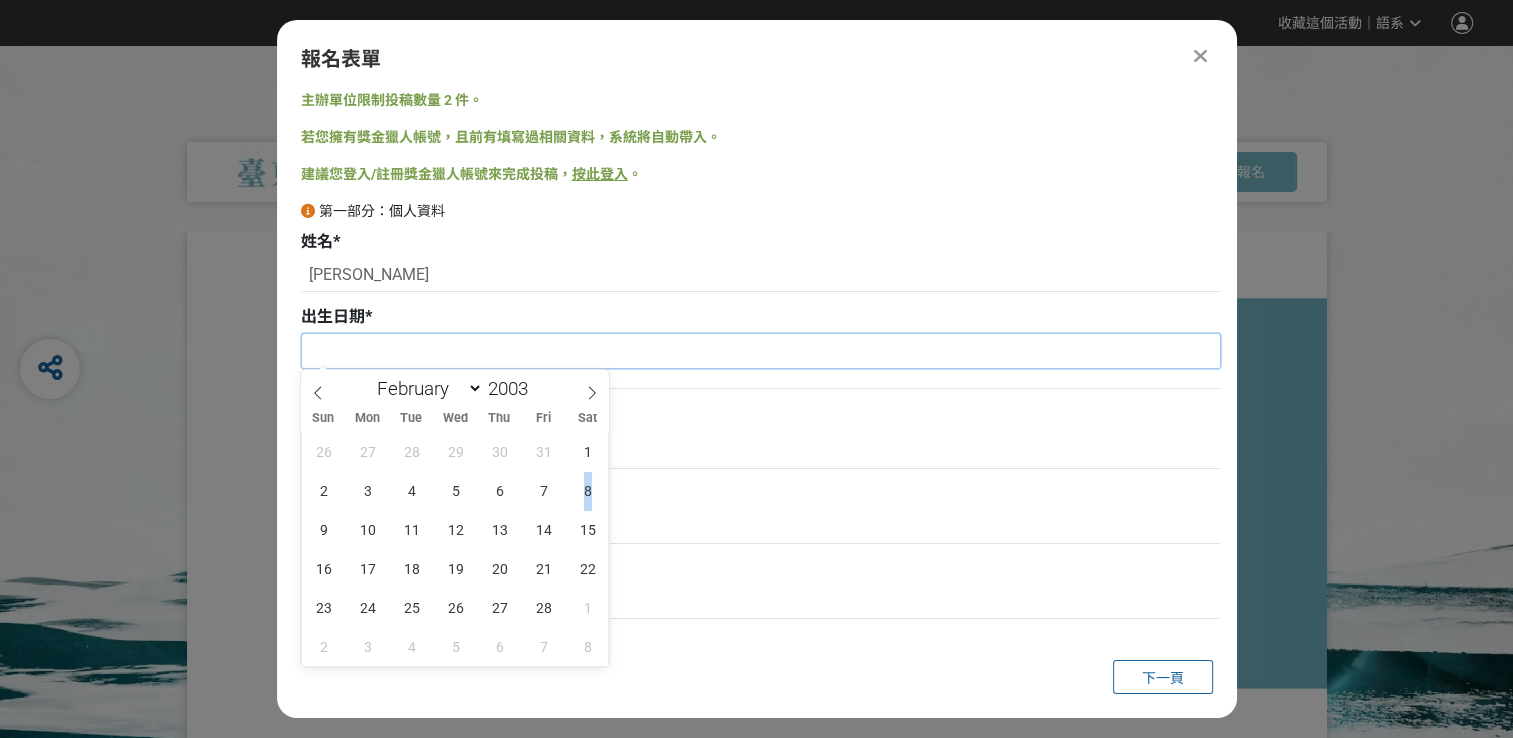 type on "[DATE]" 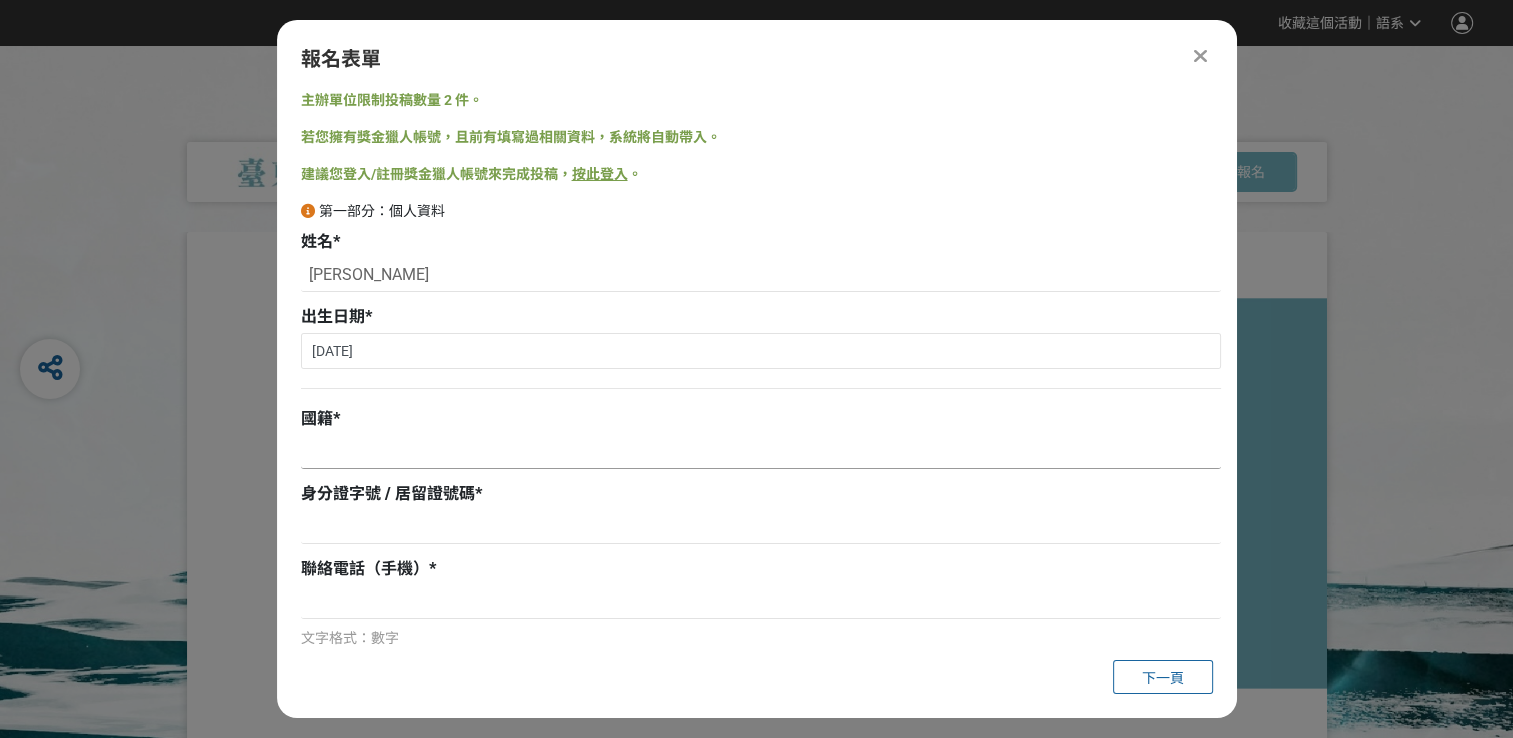 click at bounding box center [761, 452] 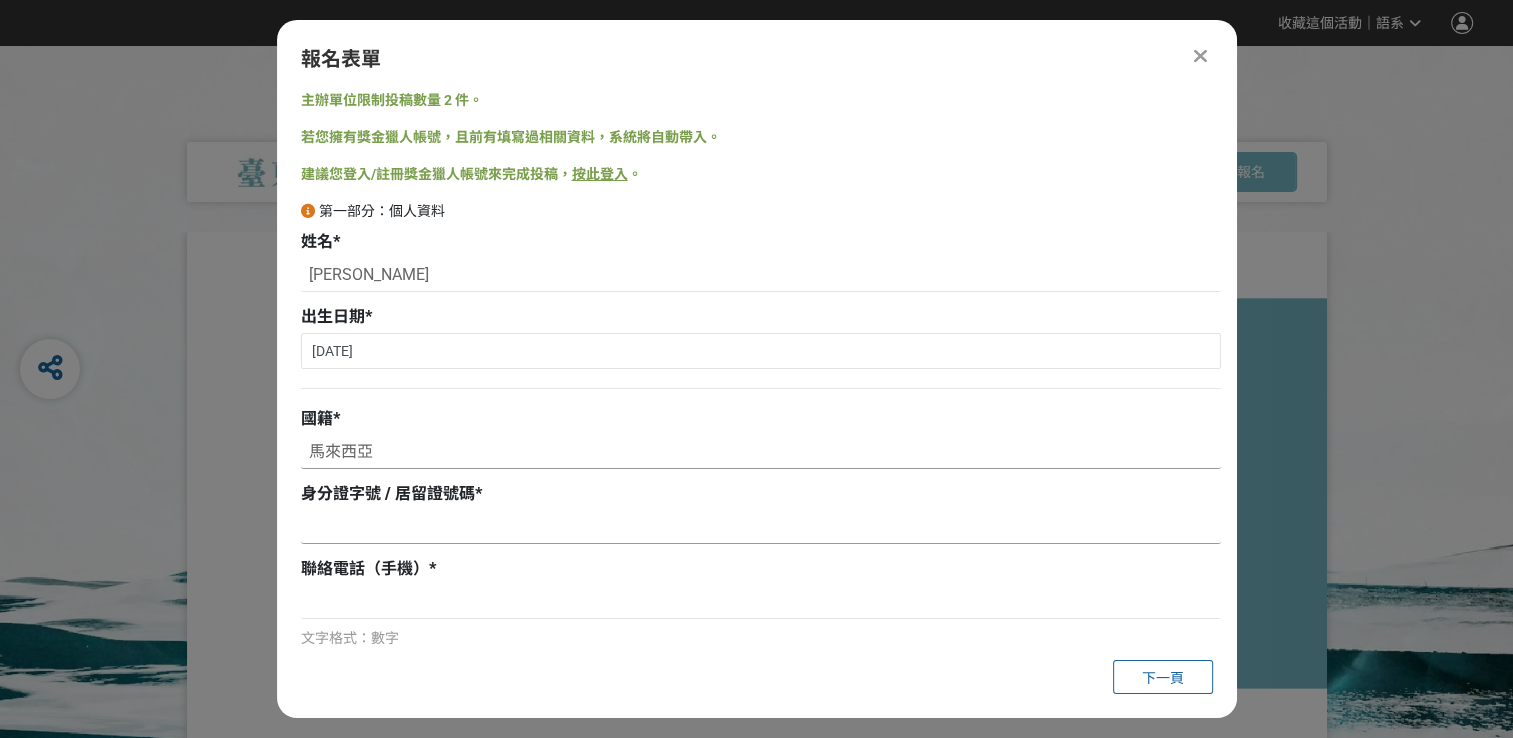 type on "馬來西亞" 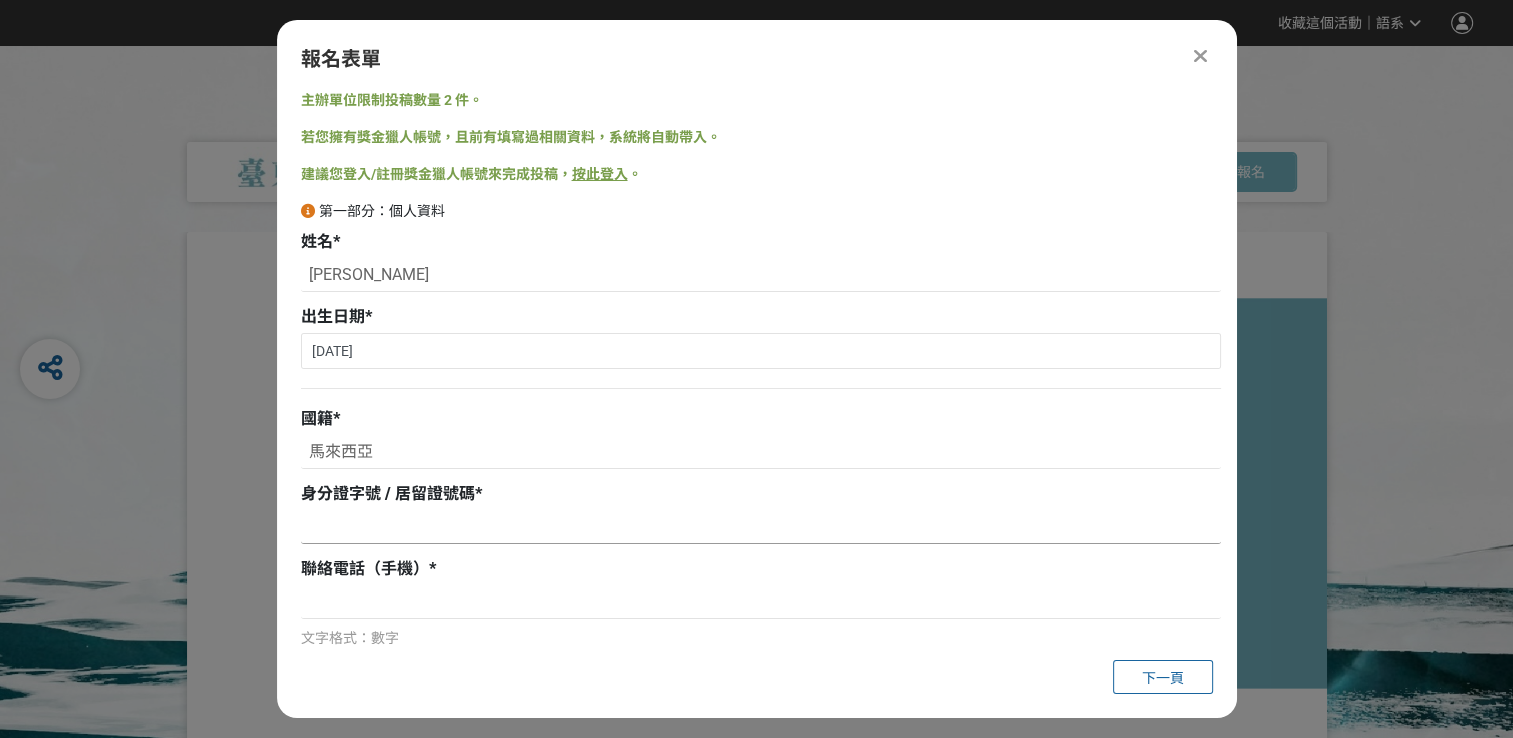 click at bounding box center [761, 527] 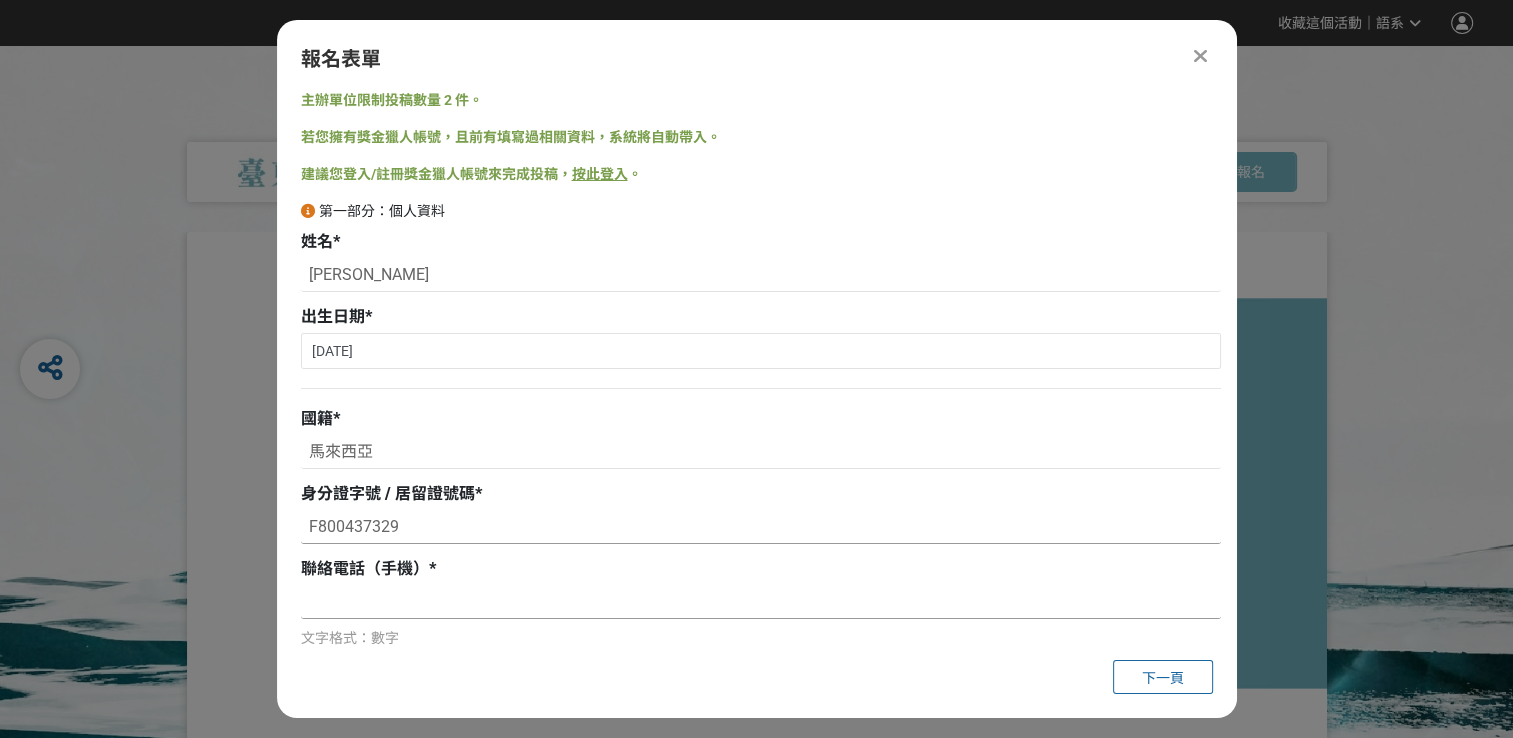 type on "F800437329" 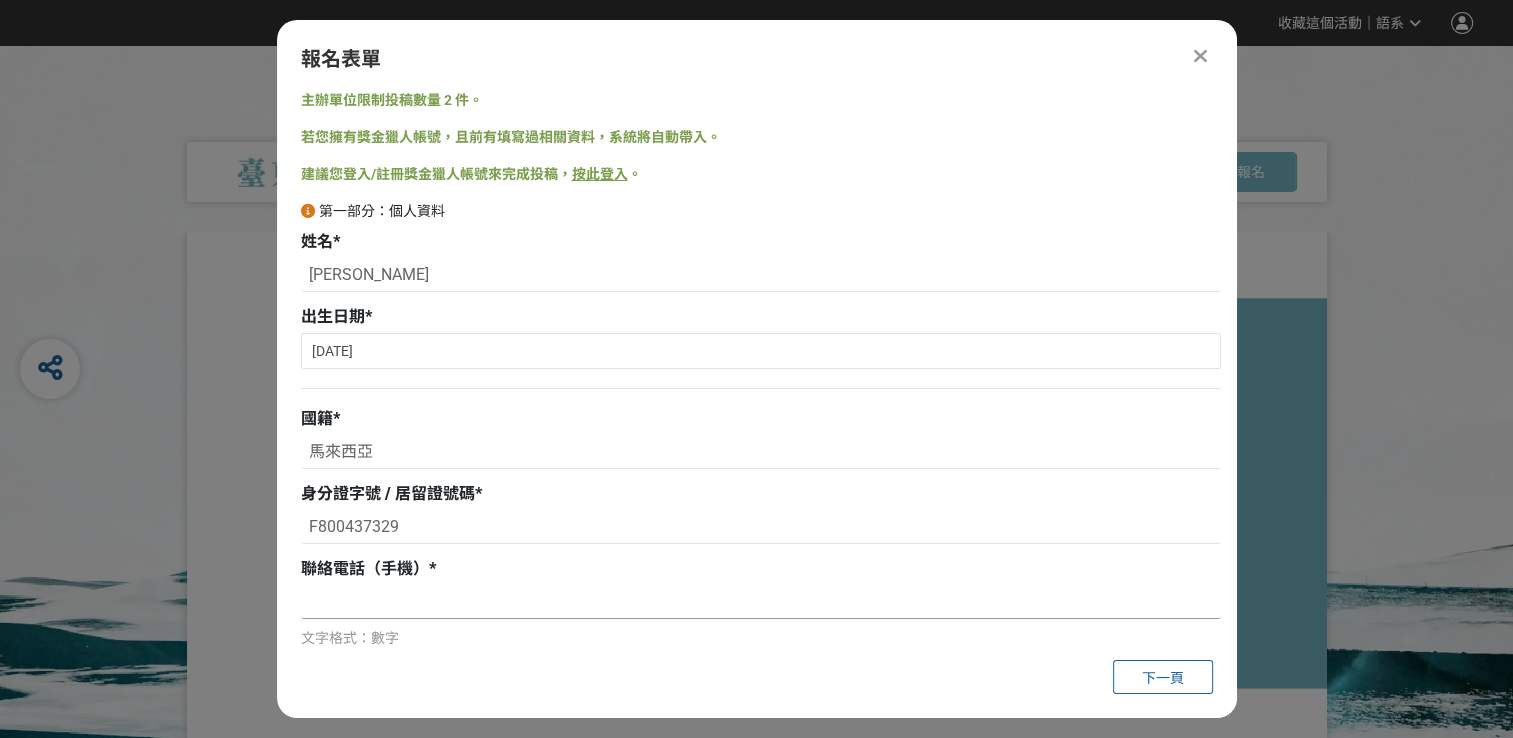 click at bounding box center [761, 602] 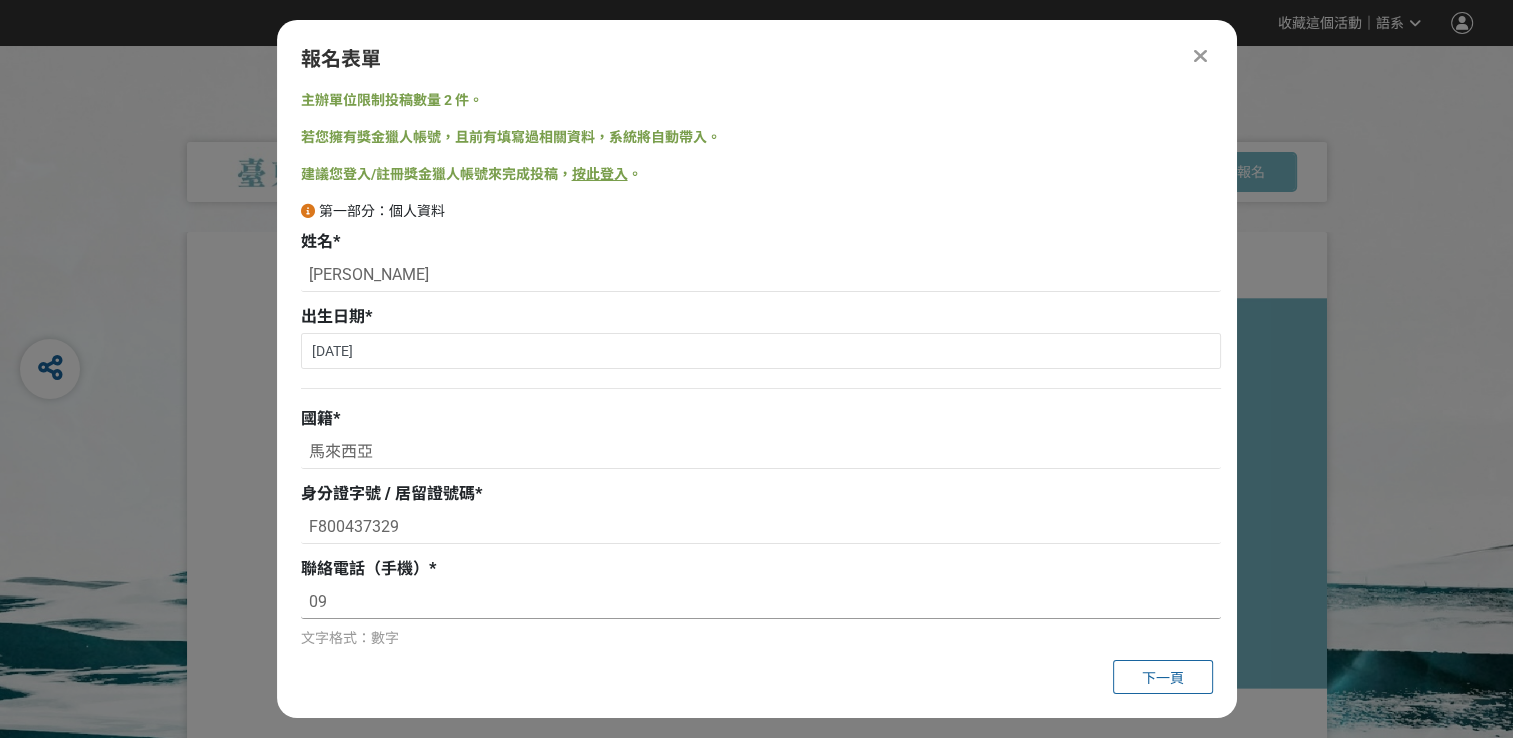 type on "0928800035" 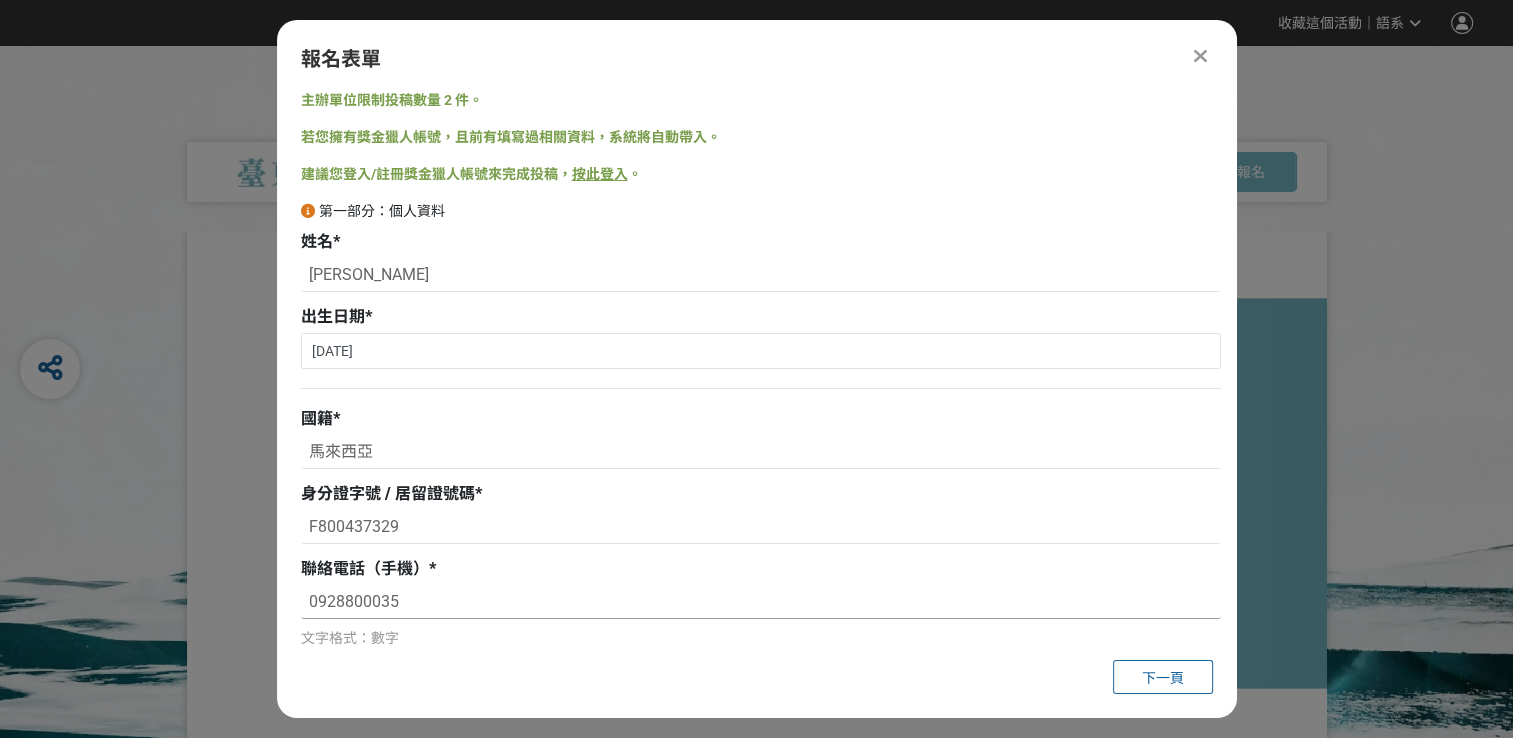 type on "[EMAIL_ADDRESS][DOMAIN_NAME]" 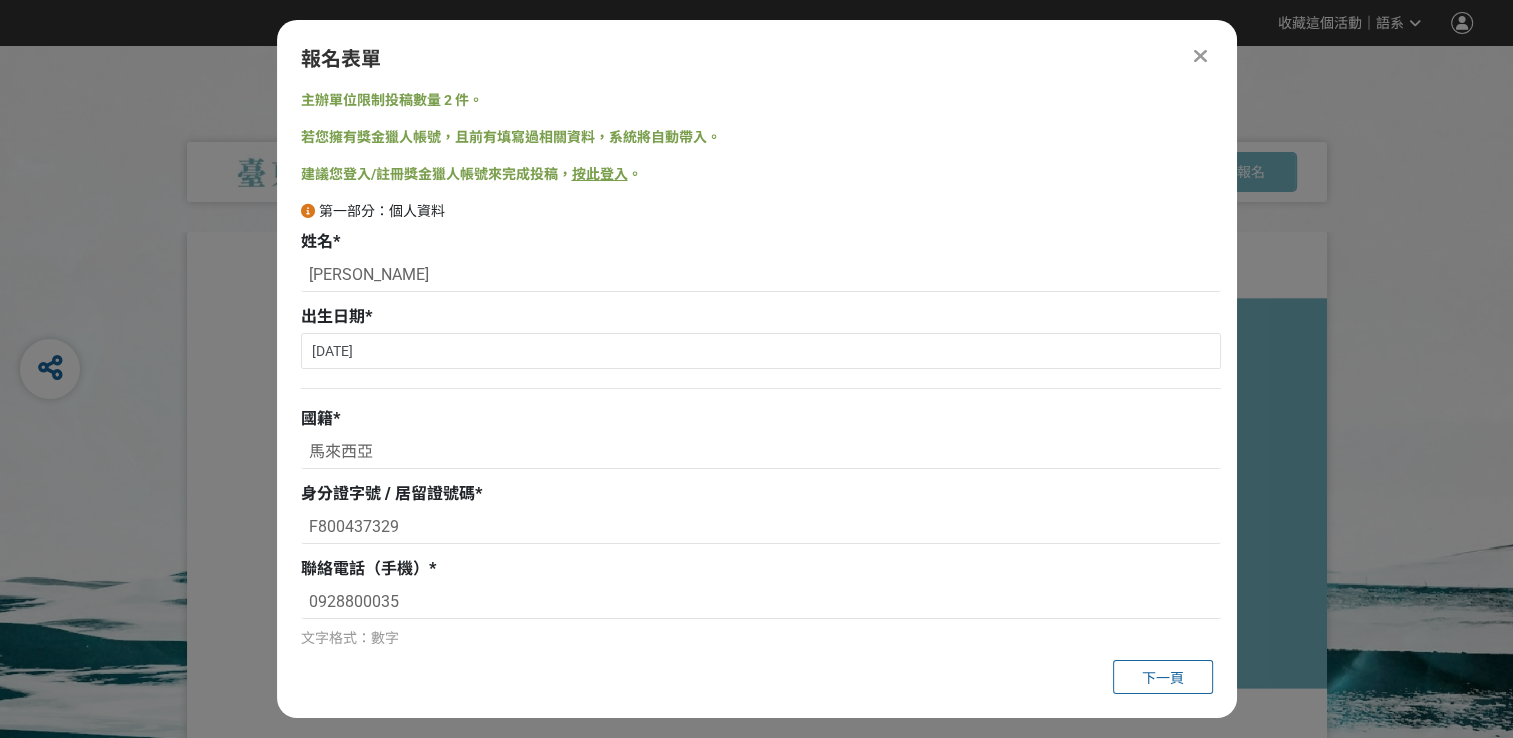 click on "主辦單位限制投稿數量 2 件。 若您擁有獎金獵人帳號，且前有填寫過相關資料，系統將自動帶入。 建議您登入/註冊獎金獵人帳號來完成投稿， 按此登入 。 第一部分：個人資料 姓名 * [PERSON_NAME] 出生日期 * [DEMOGRAPHIC_DATA] 國籍 * 馬來西亞 身分證字號 / 居留證號碼 * F800437329 聯絡電話（手機） * [PHONE_NUMBER] 文字格式：數字 聯絡電話（住家） 電子郵件信箱 * [EMAIL_ADDRESS][DOMAIN_NAME] 文字格式：電子郵件 通訊地址 * [STREET_ADDRESS] 學歷 / 藝術背景 0 個字元 職業 你在哪裡看到這個比賽？ * 請選擇... 獎金獵人網站 Facebook / Instagram 校園講座 / 老師系上推薦 電子郵件 海報 其他" at bounding box center (757, 367) 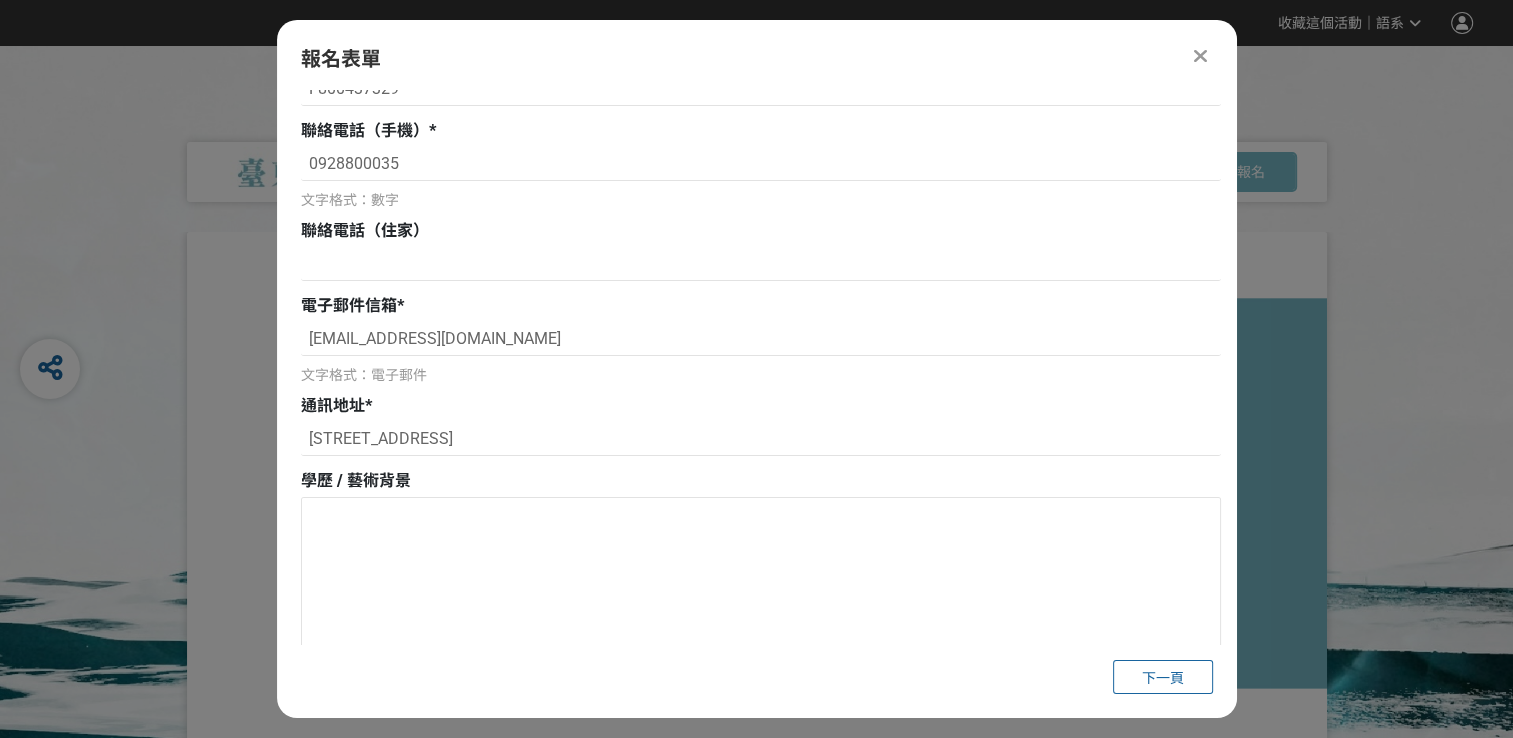 scroll, scrollTop: 484, scrollLeft: 0, axis: vertical 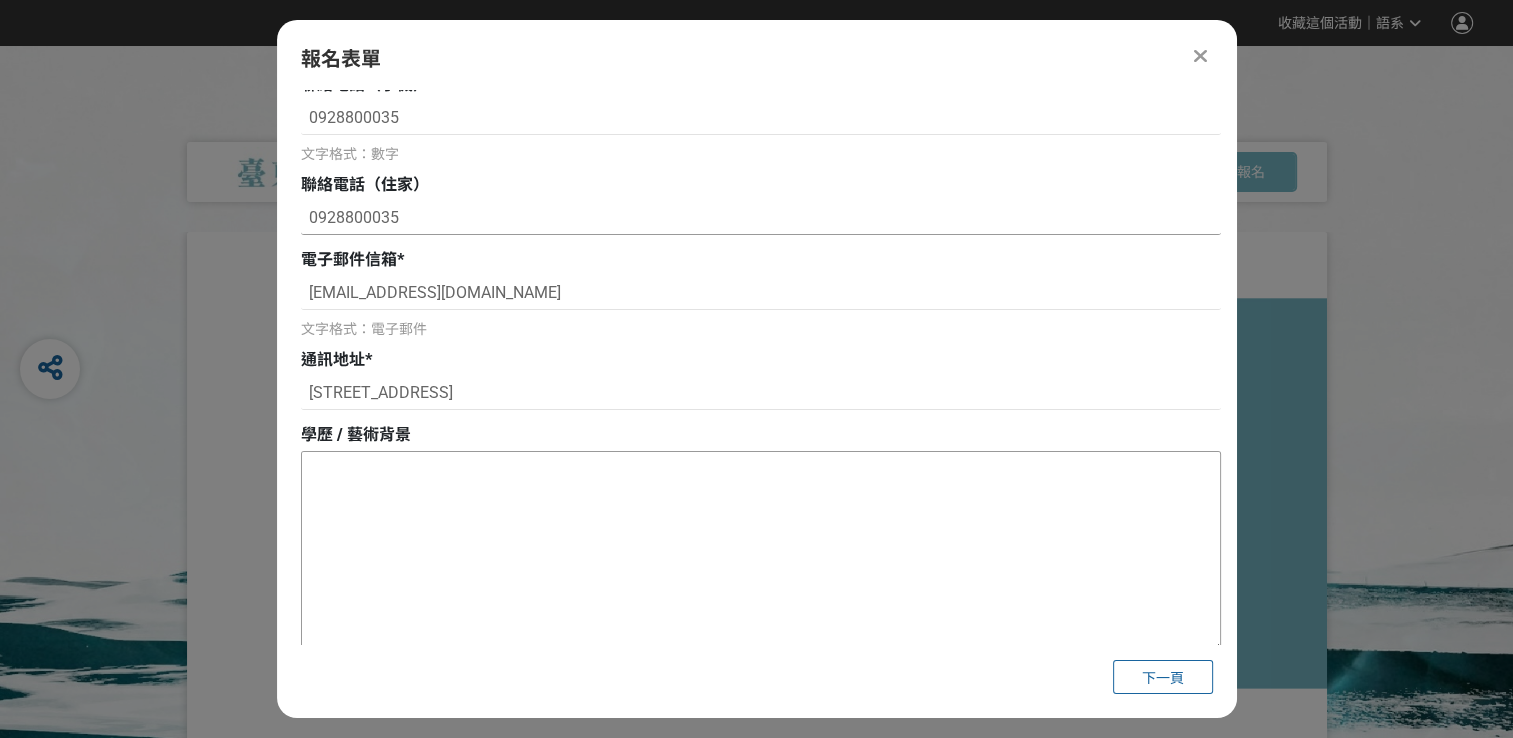 type on "0928800035" 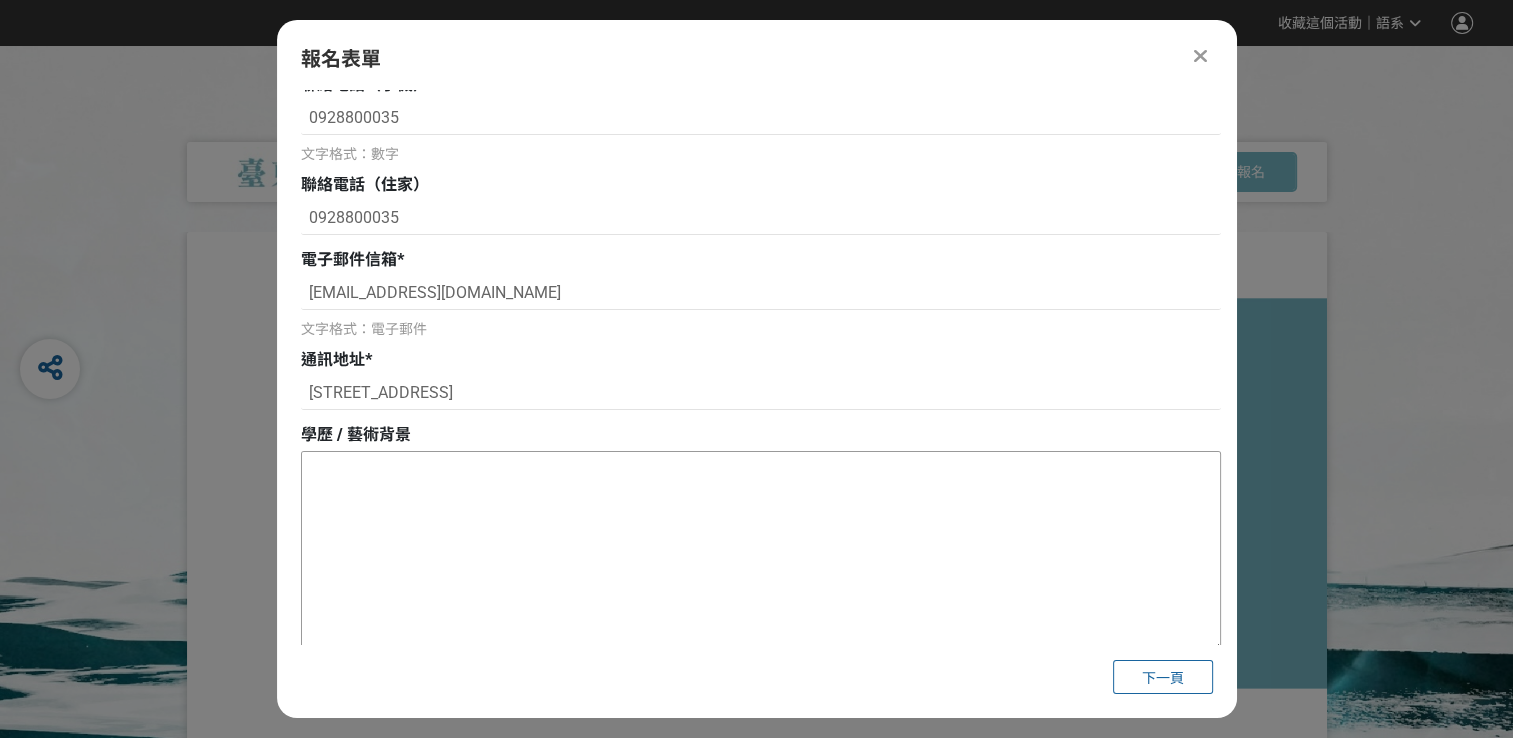 click at bounding box center [761, 552] 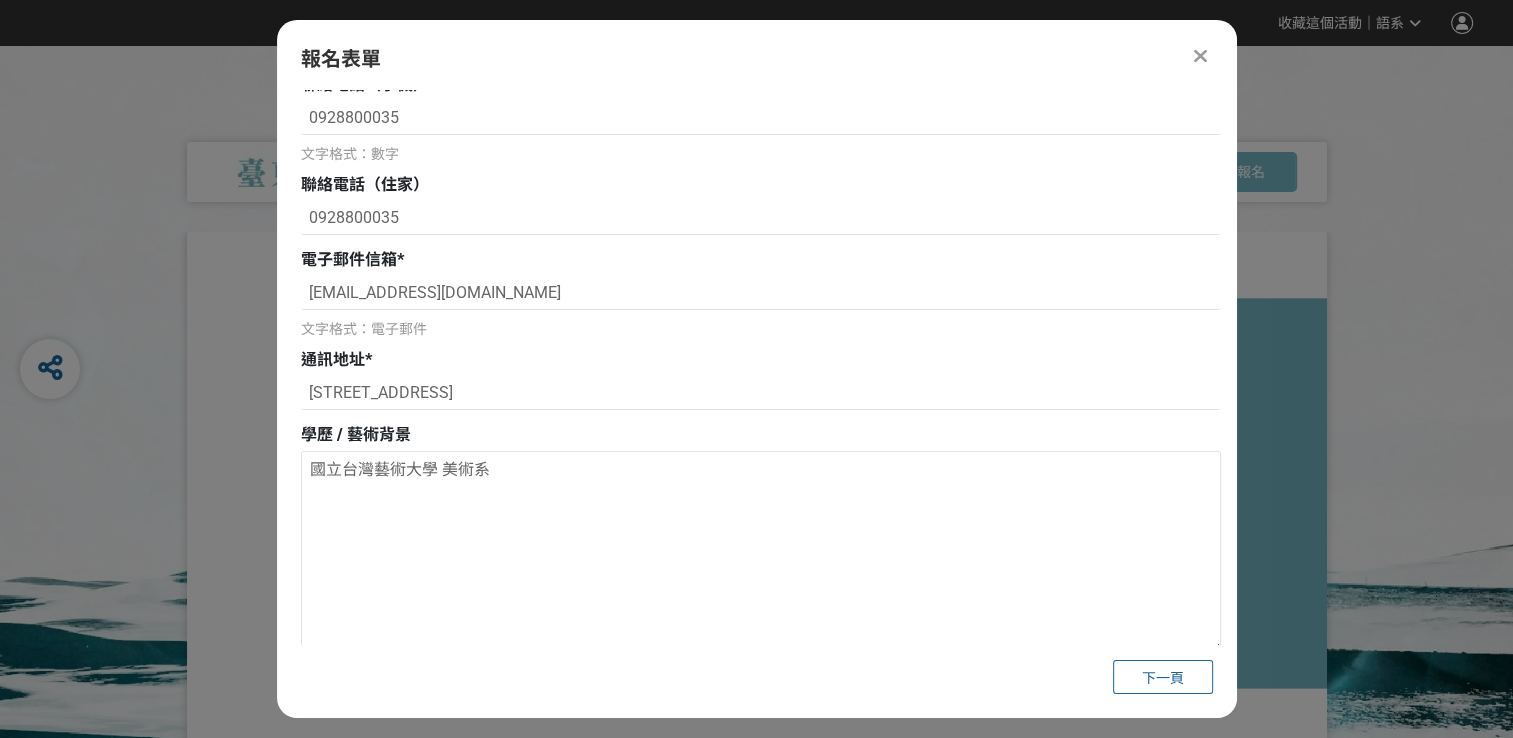type on "國立台灣藝術大學 美術系" 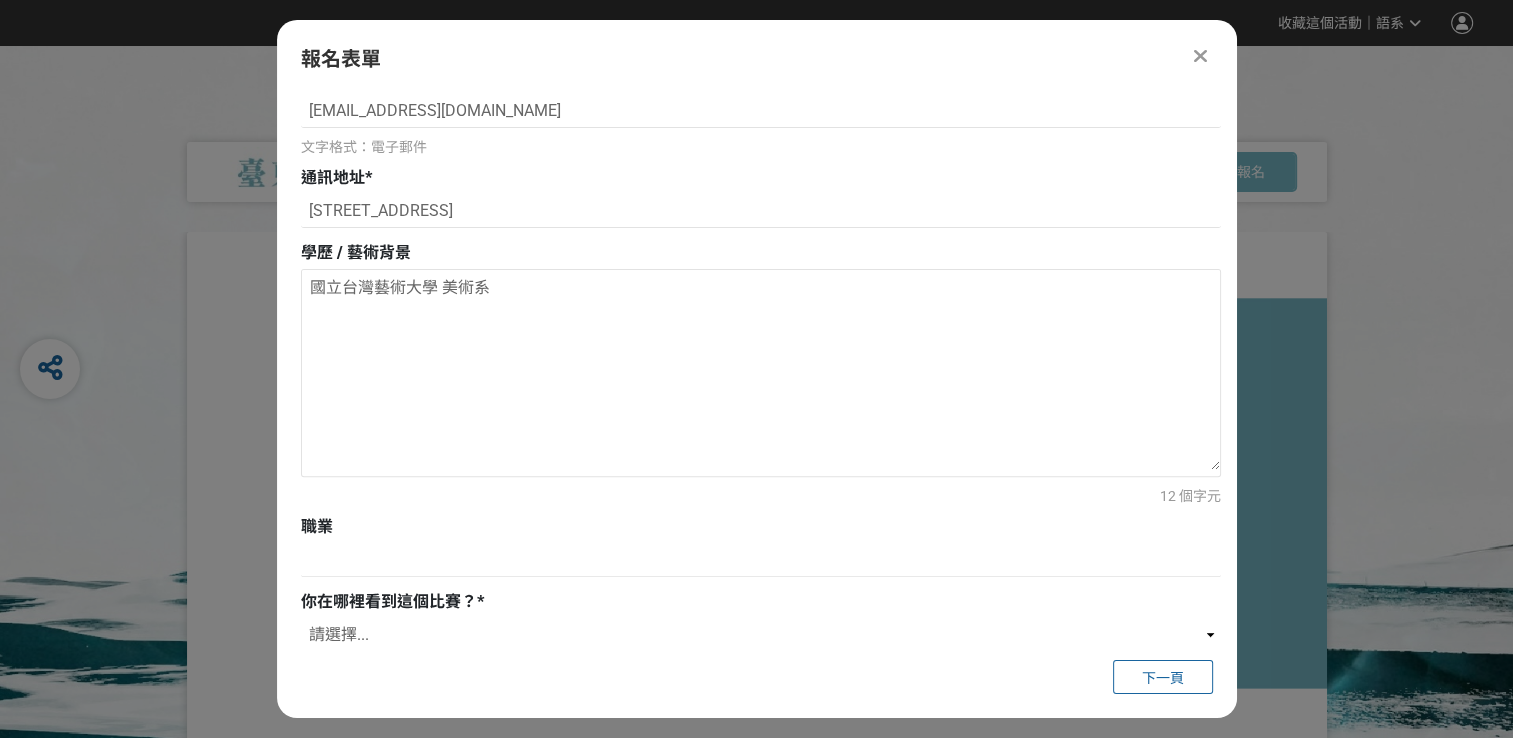 scroll, scrollTop: 676, scrollLeft: 0, axis: vertical 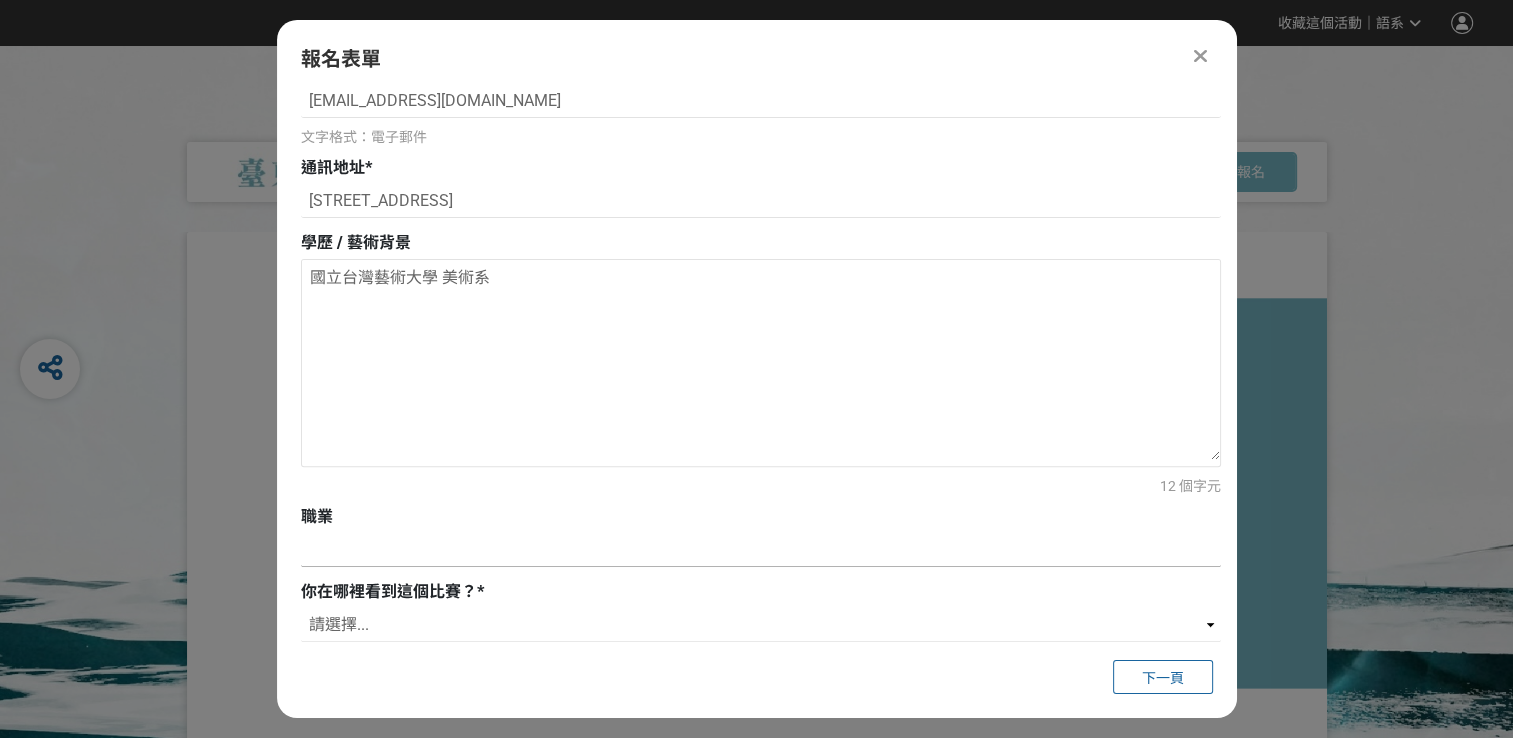 click at bounding box center (761, 550) 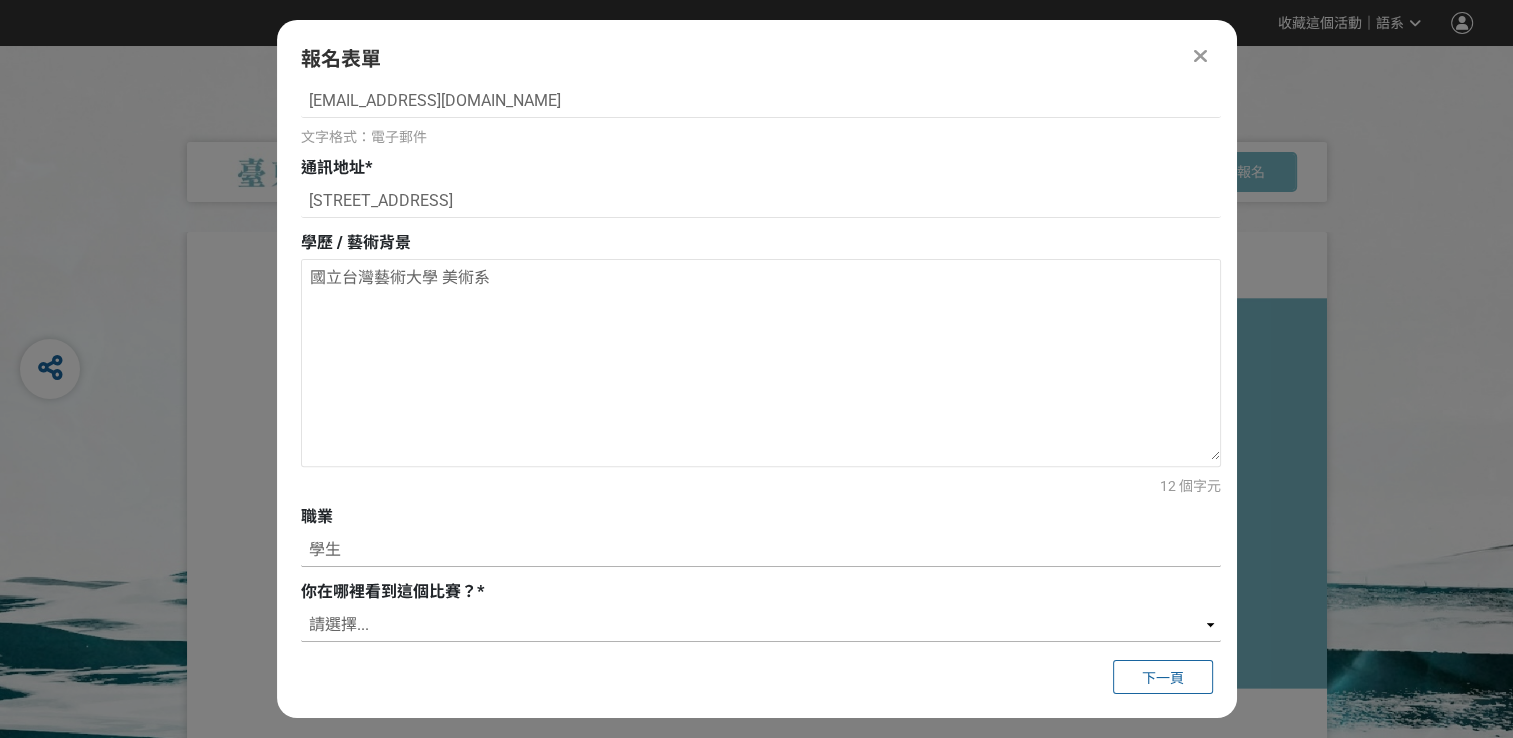 type on "學生" 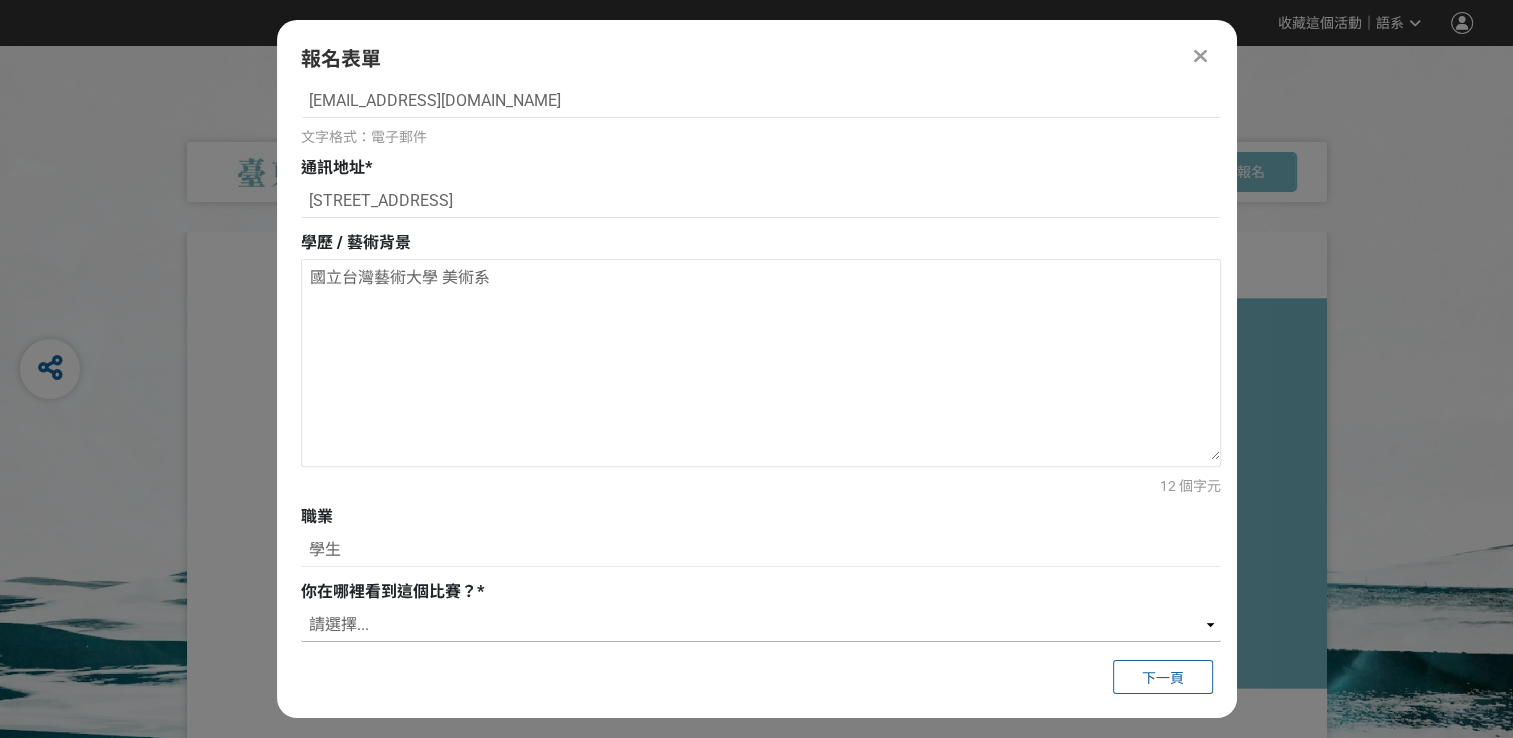 click on "請選擇... 獎金獵人網站 Facebook / Instagram 校園講座 / 老師系上推薦 電子郵件 海報 其他" at bounding box center [761, 625] 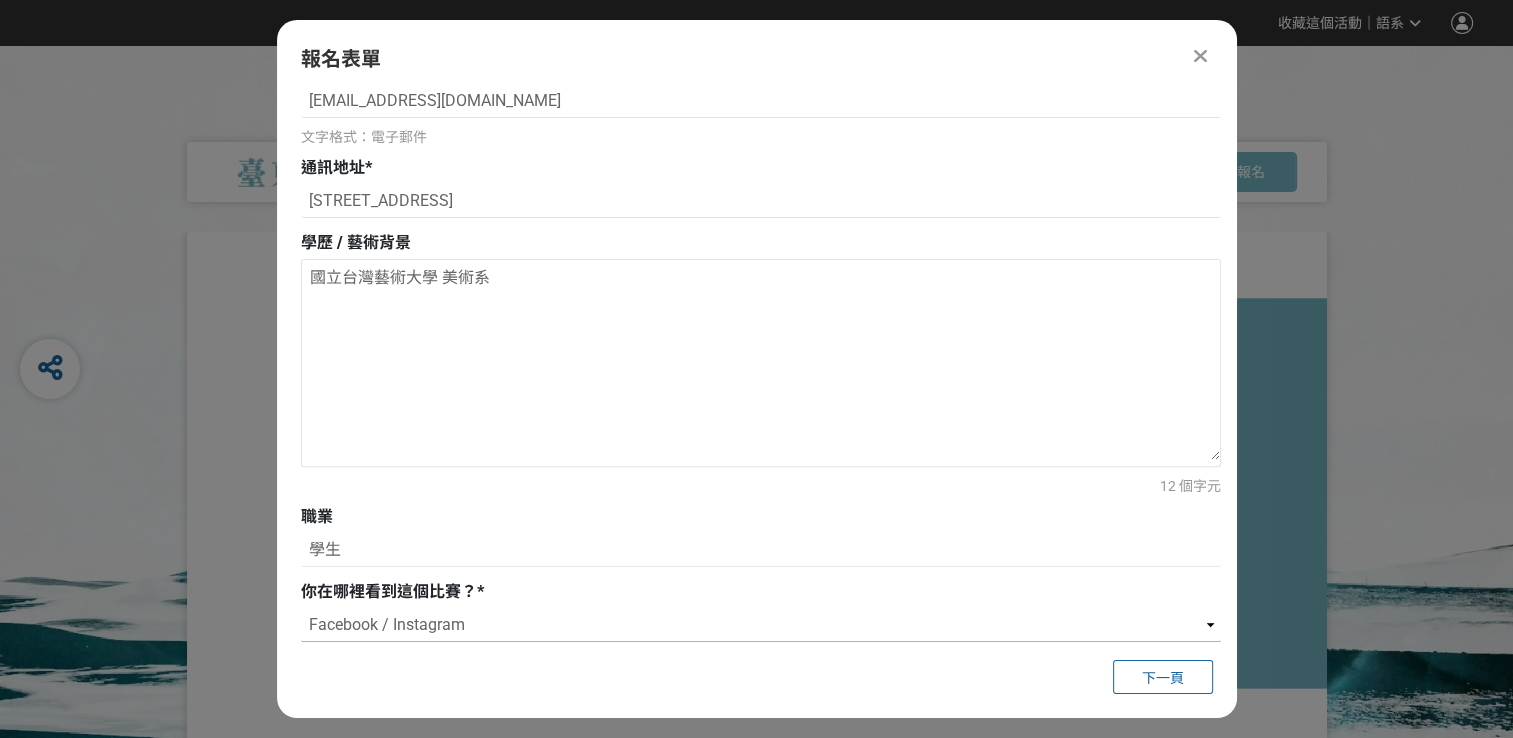 click on "請選擇... 獎金獵人網站 Facebook / Instagram 校園講座 / 老師系上推薦 電子郵件 海報 其他" at bounding box center [761, 625] 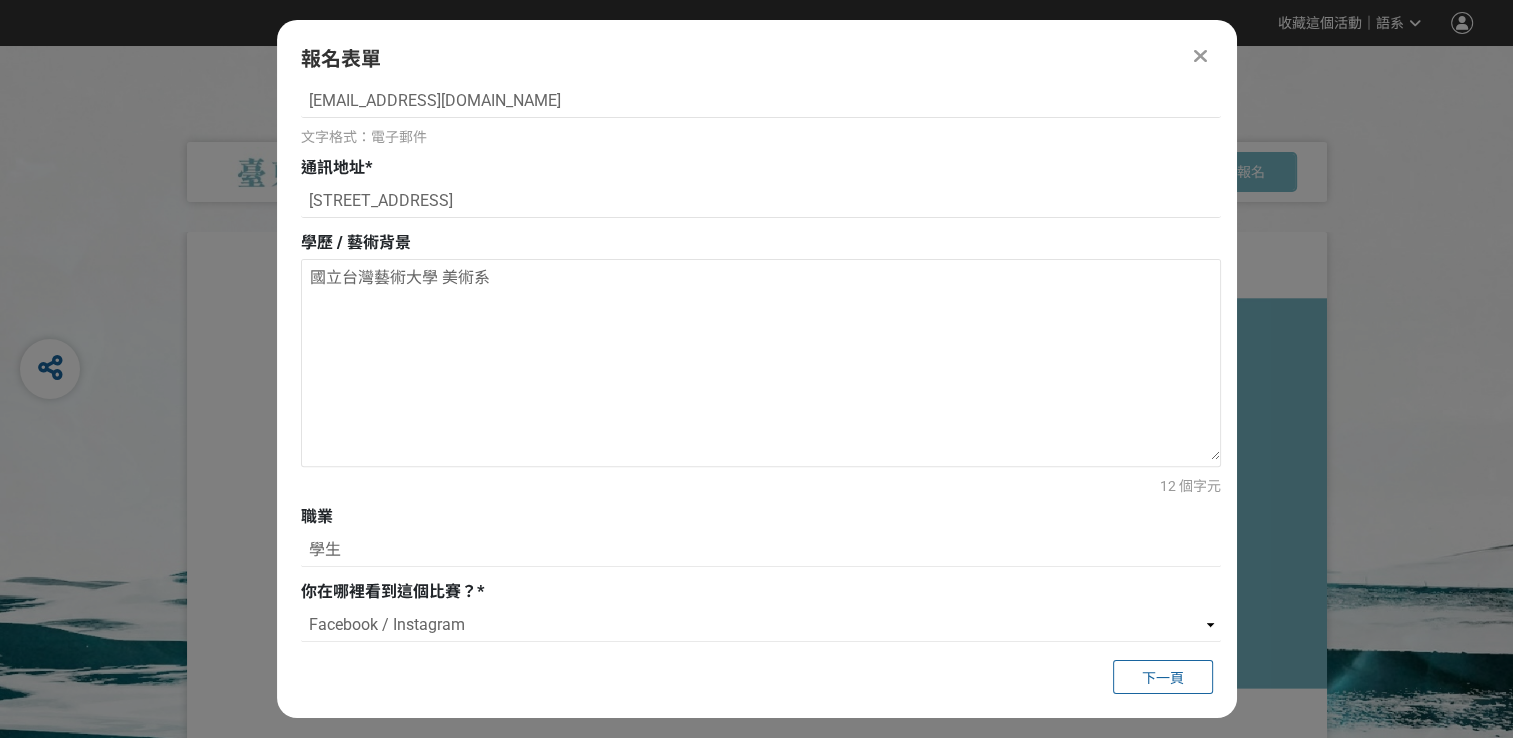 click at bounding box center (757, 528) 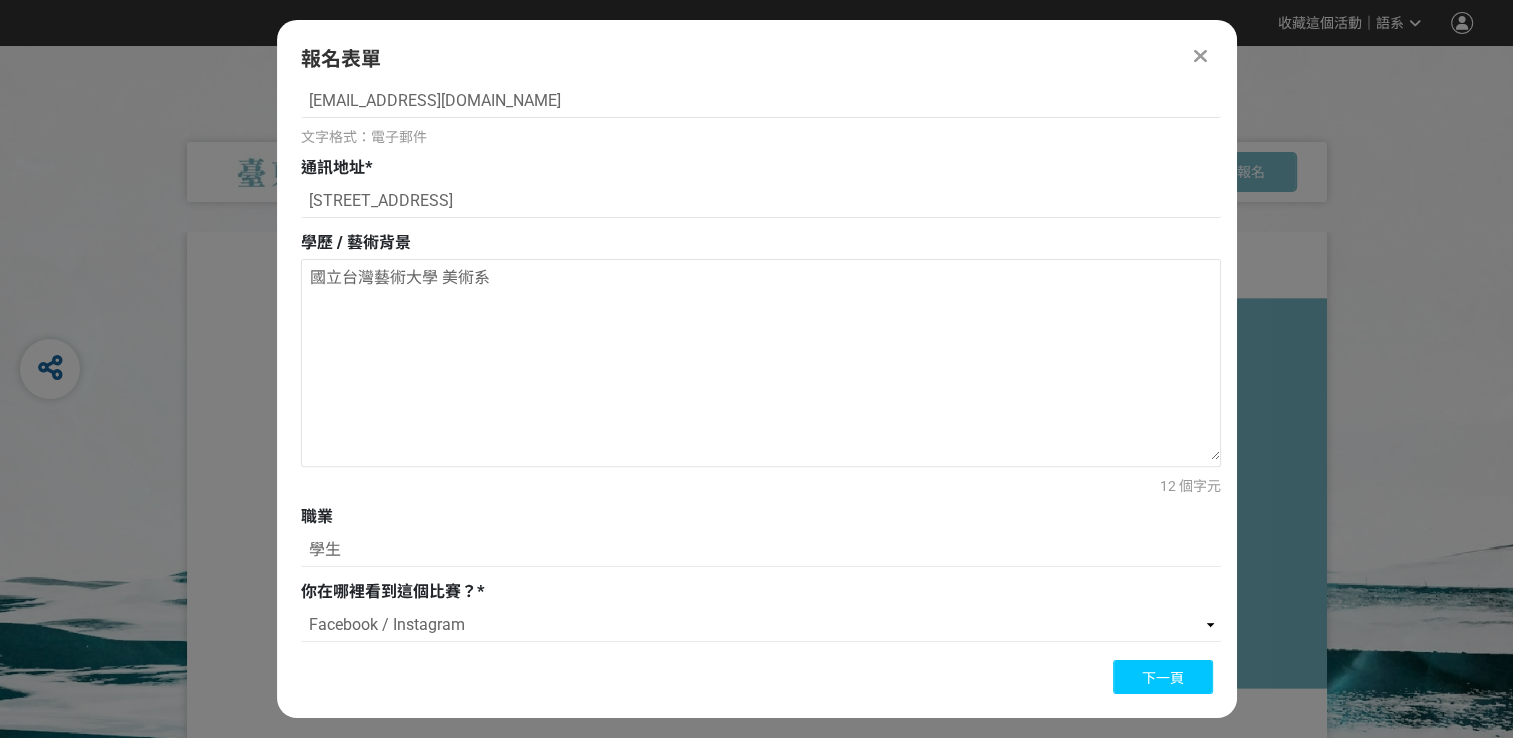 click on "下一頁" at bounding box center (1163, 678) 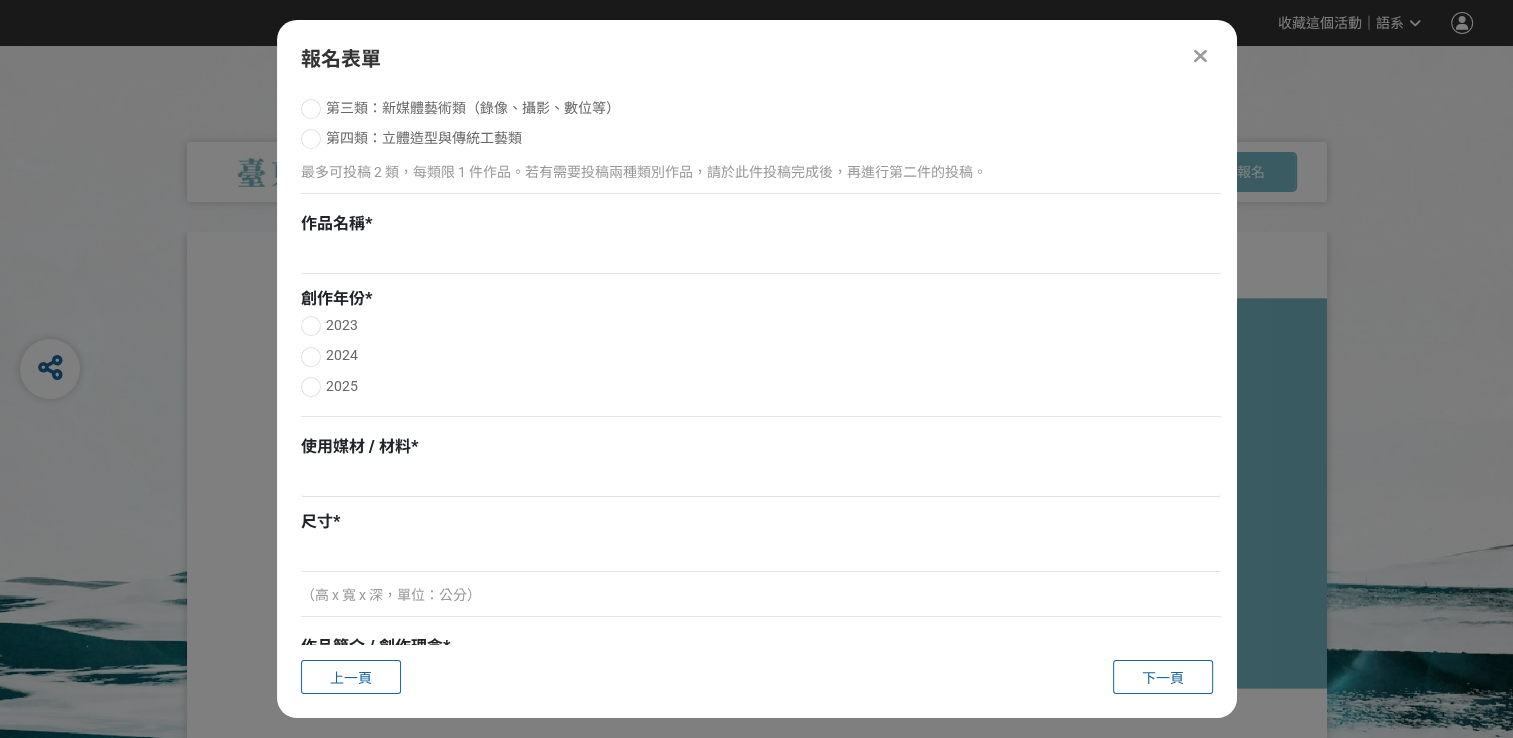 scroll, scrollTop: 192, scrollLeft: 0, axis: vertical 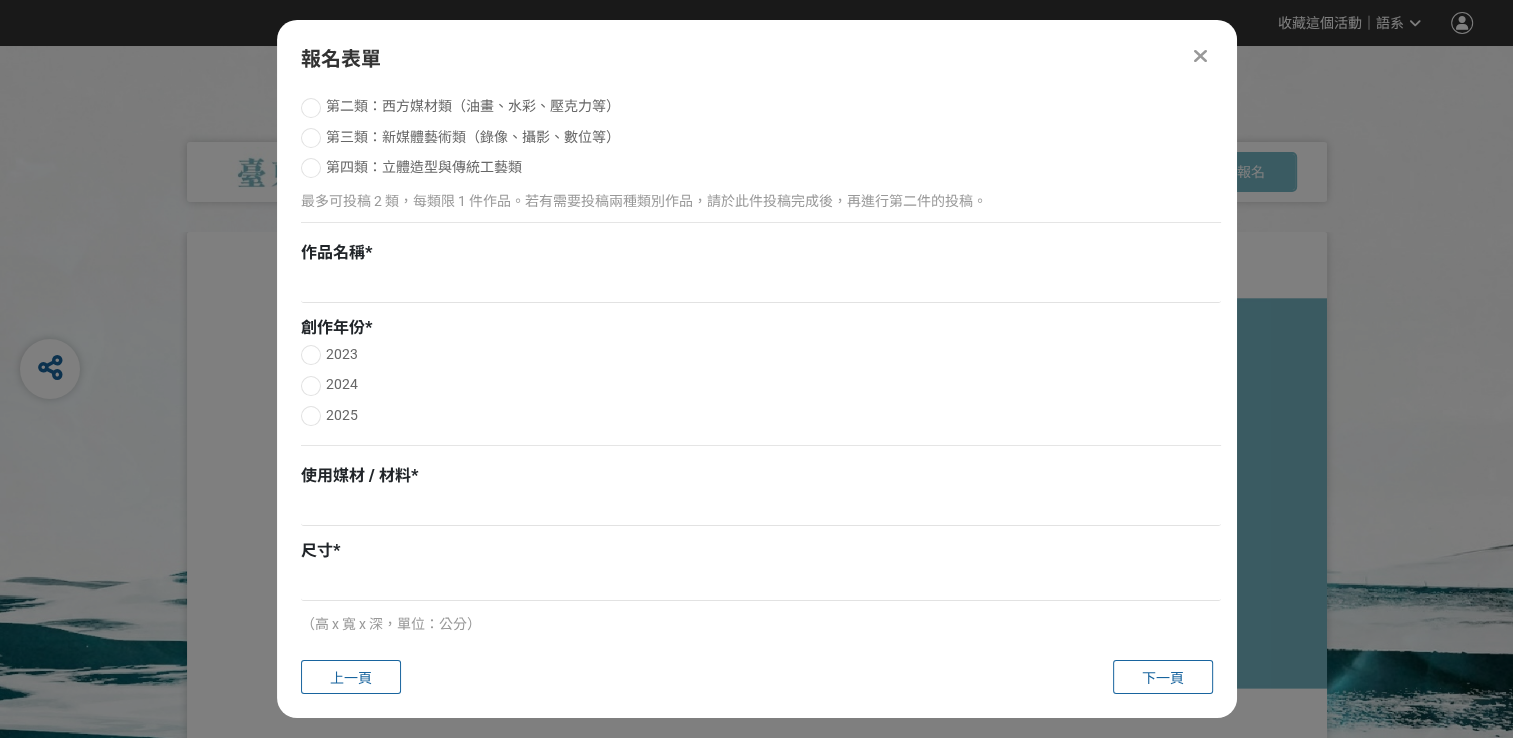 click on "第二類：西方媒材類（油畫、水彩、壓克力等）" at bounding box center [473, 106] 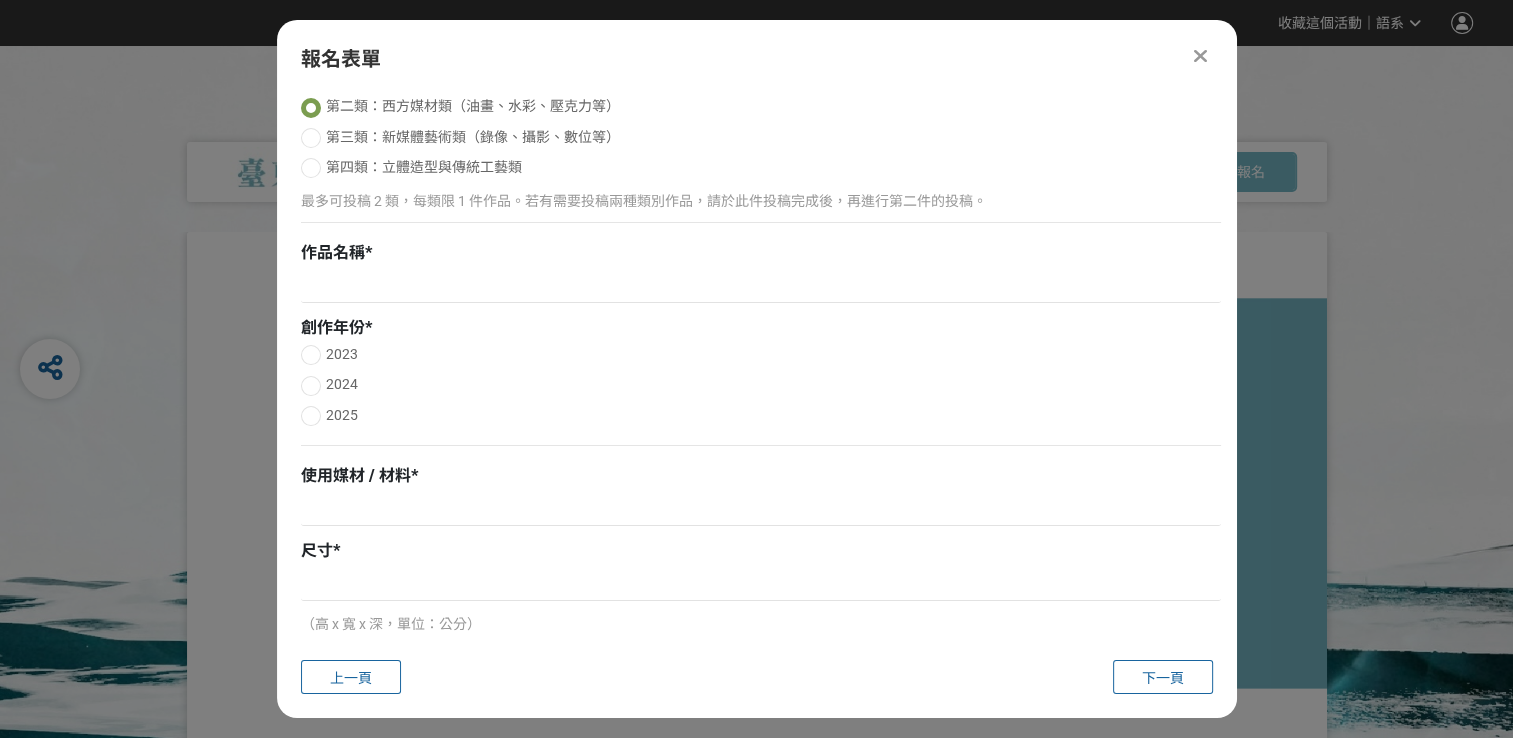 click on "主辦單位限制投稿數量 2 件。 若您擁有獎金獵人帳號，且前有填寫過相關資料，系統將自動帶入。 建議您登入/註冊獎金獵人帳號來完成投稿， 按此登入 。 第二部分：參賽作品資訊 徵件類別 * 第一類：東方媒材類（書法、水墨、膠彩等） 第二類：西方媒材類（油畫、水彩、壓克力等） 第三類：新媒體藝術類（錄像、攝影、數位等） 第四類：立體造型與傳統工藝類 最多可投稿 2 類，每類限 1 件作品。若有需要投稿兩種類別作品，請於此件投稿完成後，再進行第二件的投稿。 作品名稱 * 創作年份 * 2023 2024 2025 使用媒材 / 材料 * 尺寸 * （高 x 寬 x 深，單位：公分） 作品簡介 / 創作理念 * 0 個字元 是否有共同創作者？ * 是 否 上傳作品全貌圖１ * 確認上傳 取消 旋轉圖片 選擇檔案 檔案大小限制：5 MB 檔案類型限制：jpg 推薦工具說明   上傳作品細部圖1 * 確認上傳 取消" at bounding box center (757, 367) 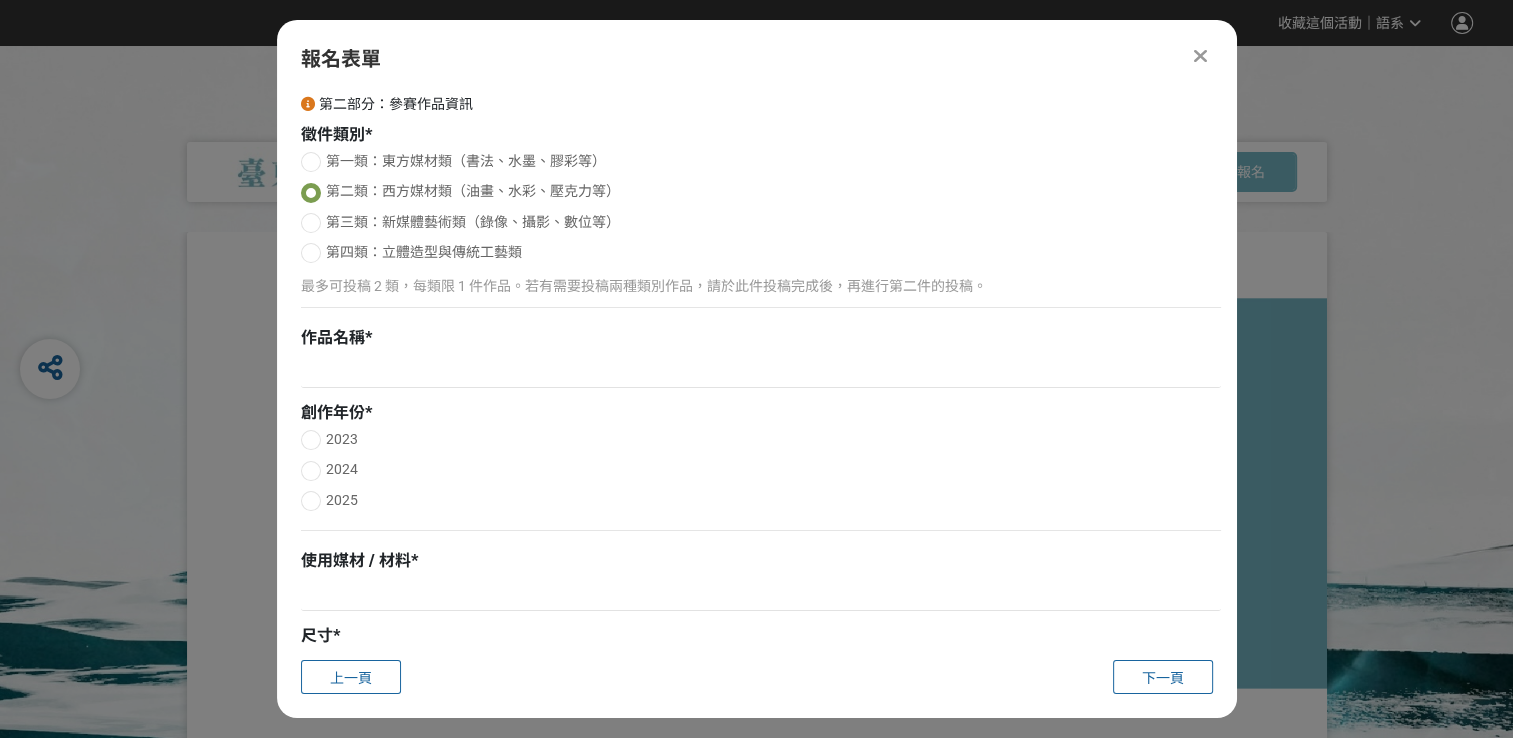 scroll, scrollTop: 1, scrollLeft: 0, axis: vertical 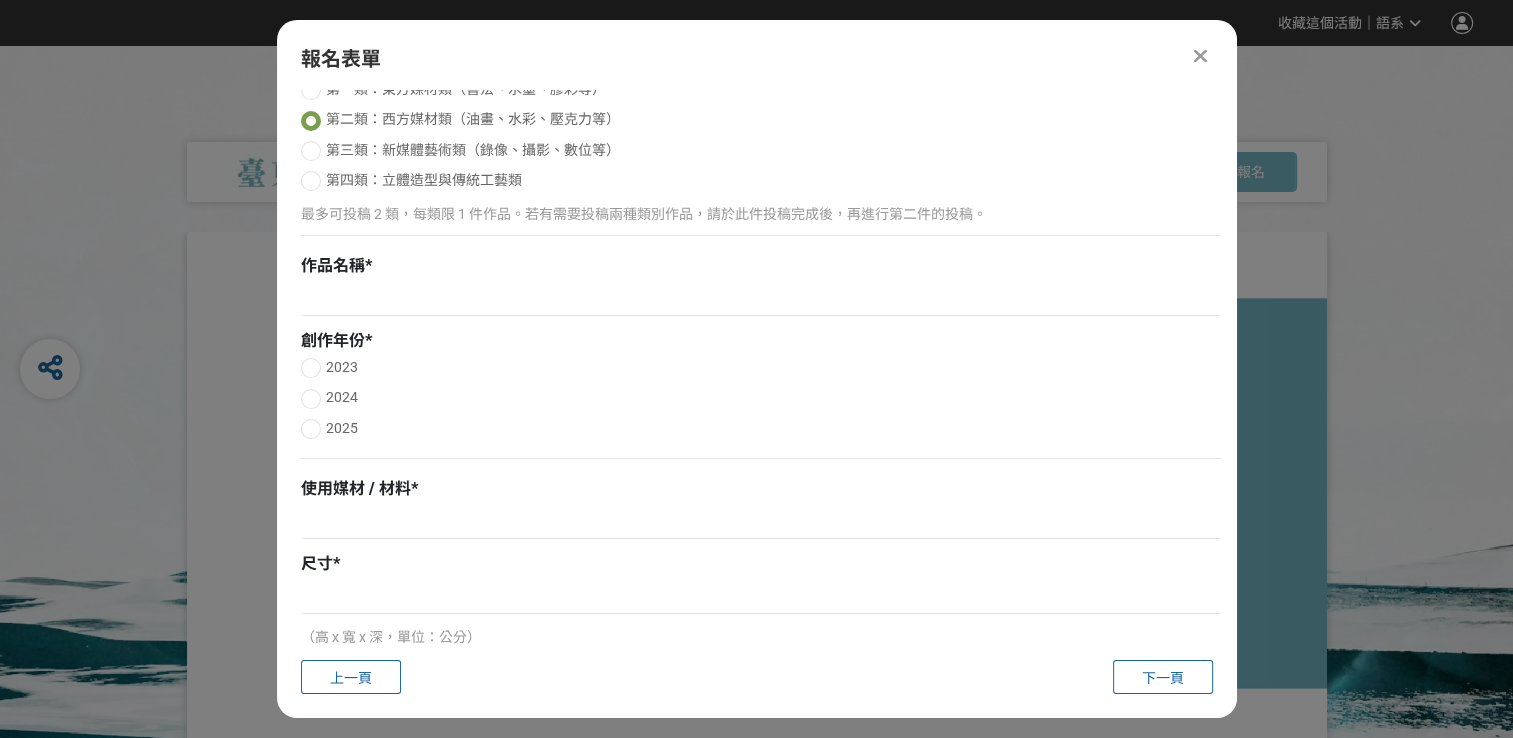 click on "最多可投稿 2 類，每類限 1 件作品。若有需要投稿兩種類別作品，請於此件投稿完成後，再進行第二件的投稿。" at bounding box center [761, 214] 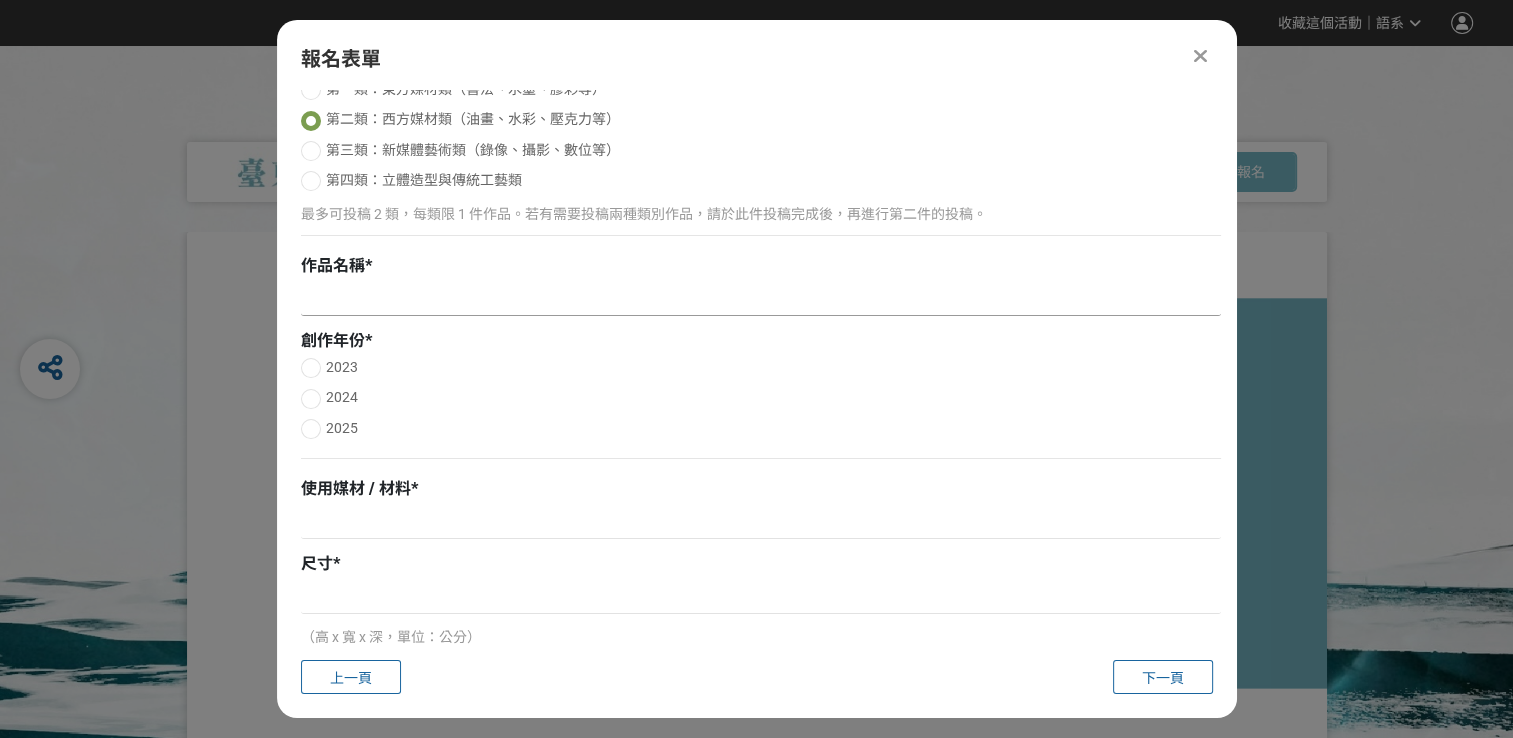 click at bounding box center [761, 299] 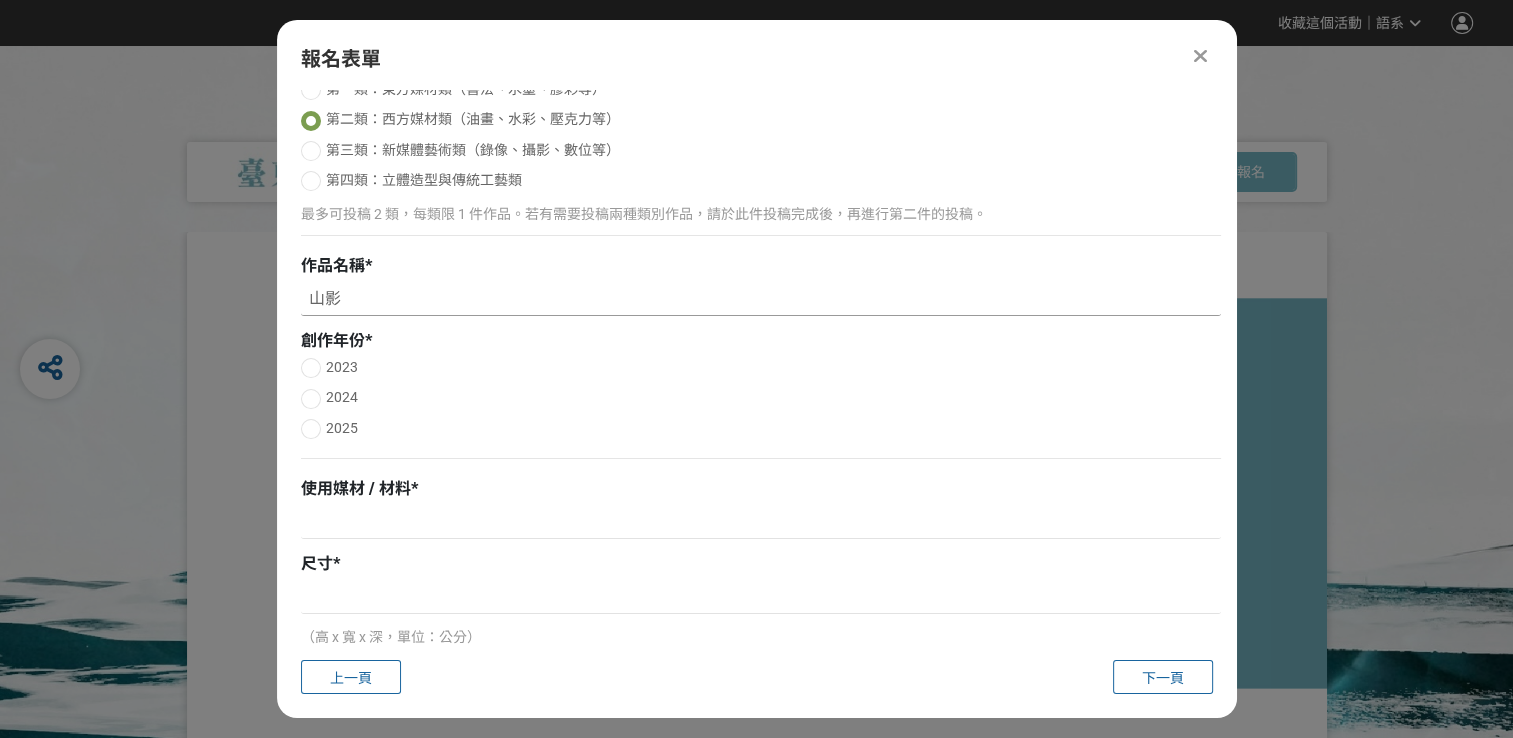 type on "山影" 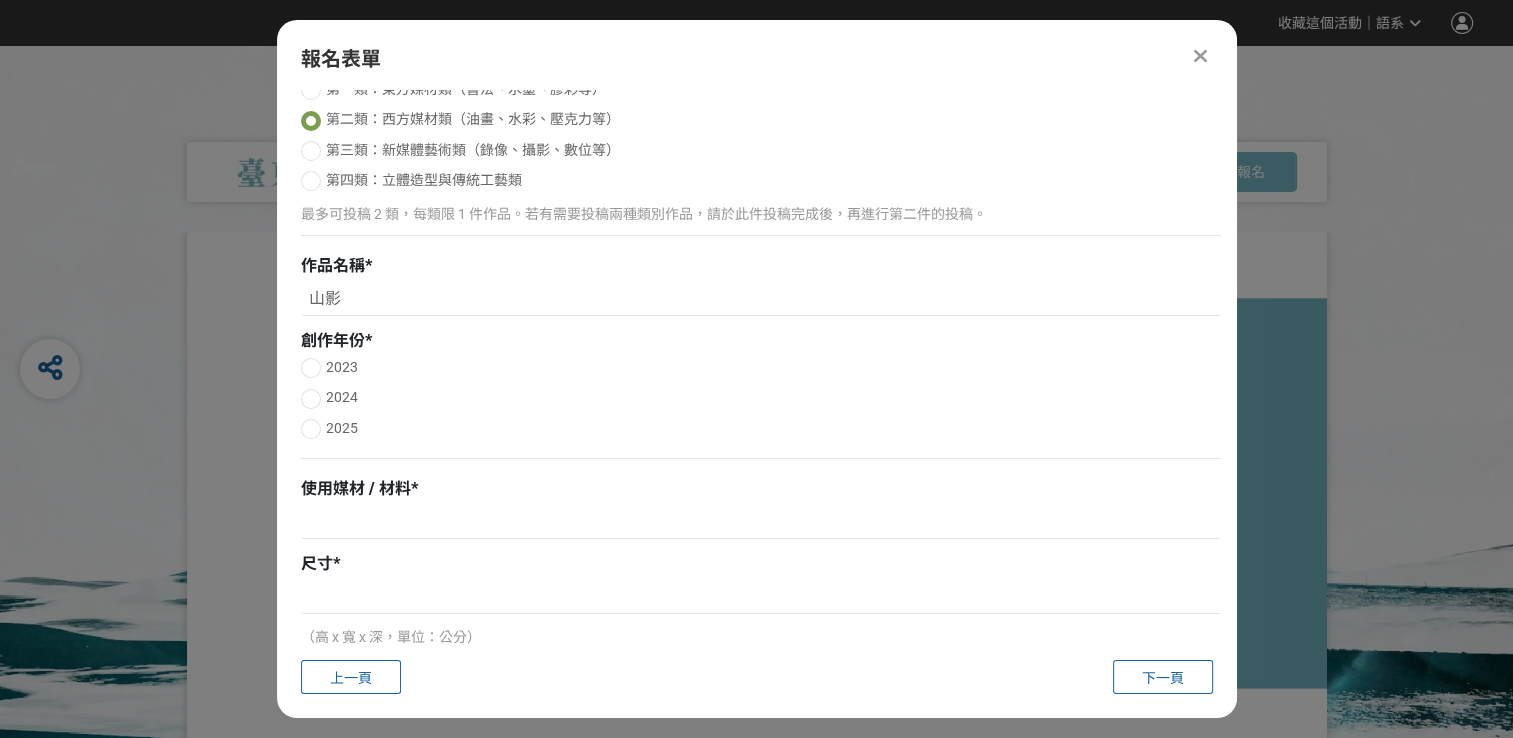 click at bounding box center (311, 429) 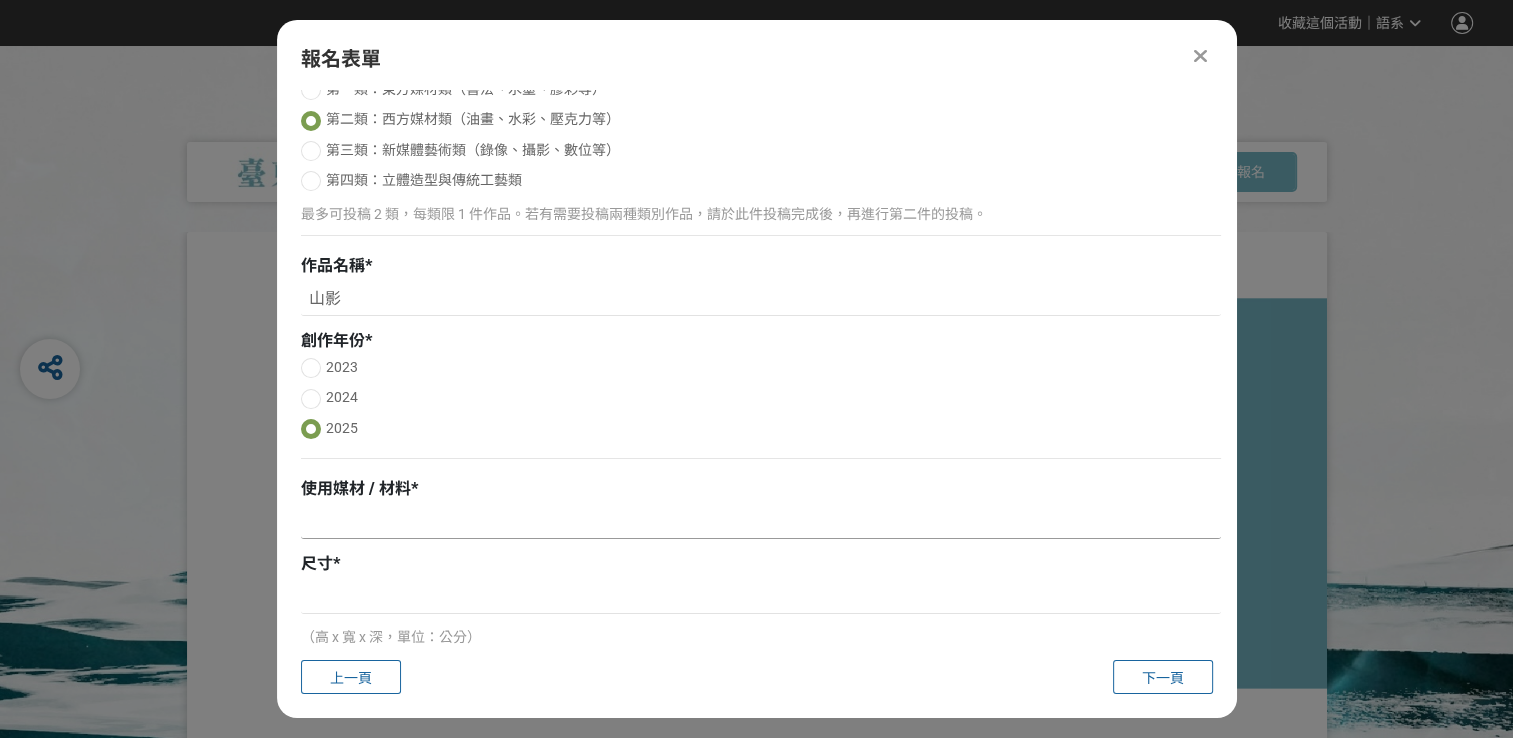 drag, startPoint x: 352, startPoint y: 541, endPoint x: 360, endPoint y: 527, distance: 16.124516 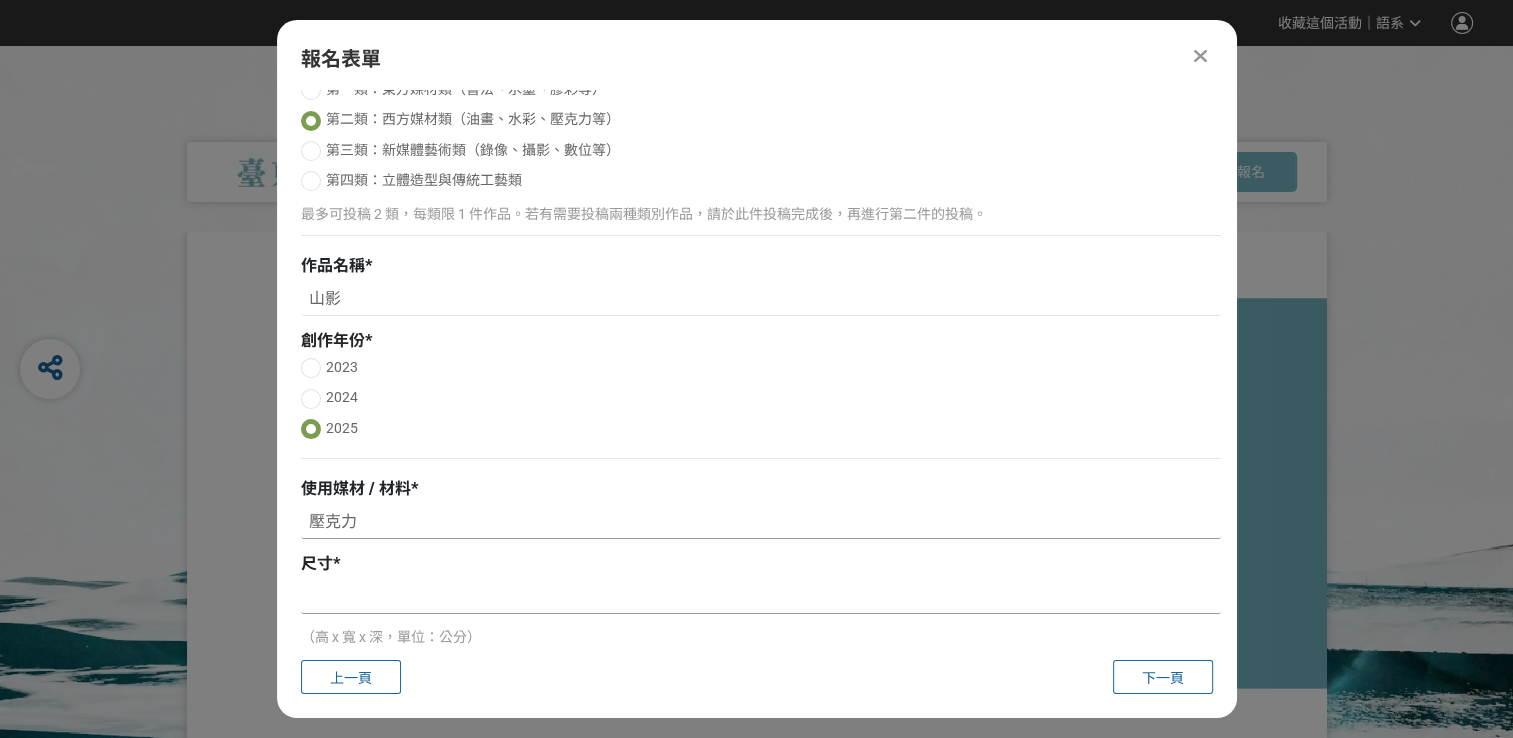 type on "壓克力" 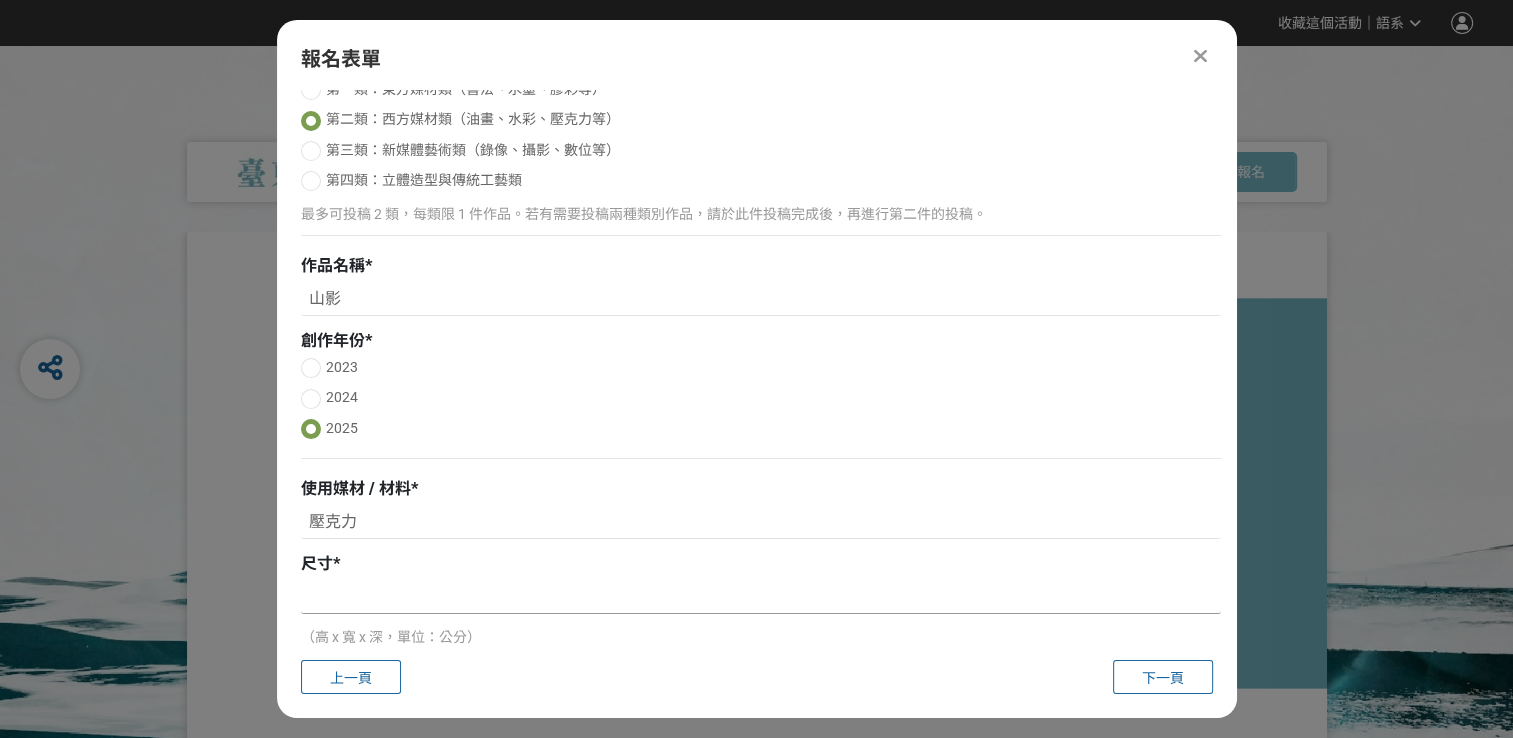 click at bounding box center [761, 597] 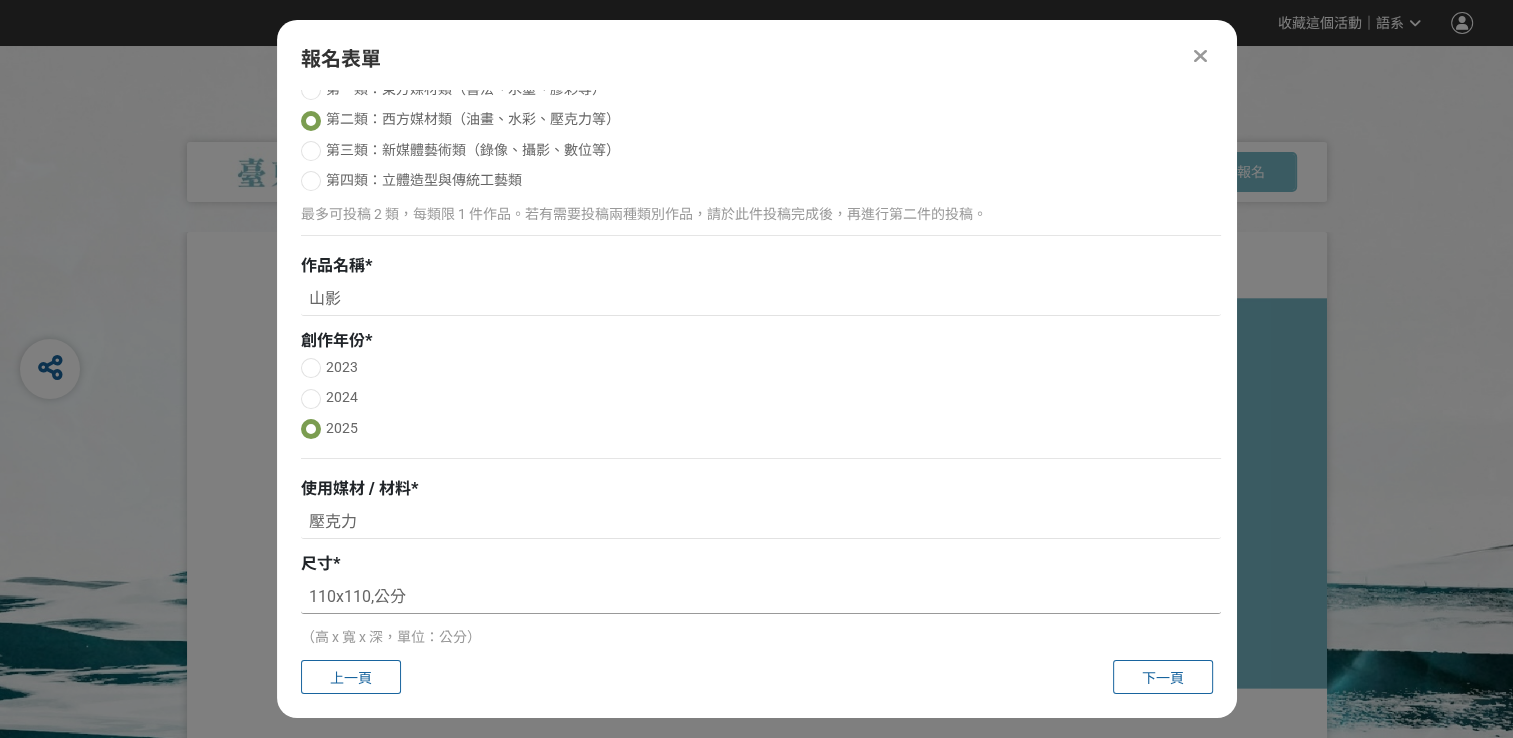 type on "110x110,公分" 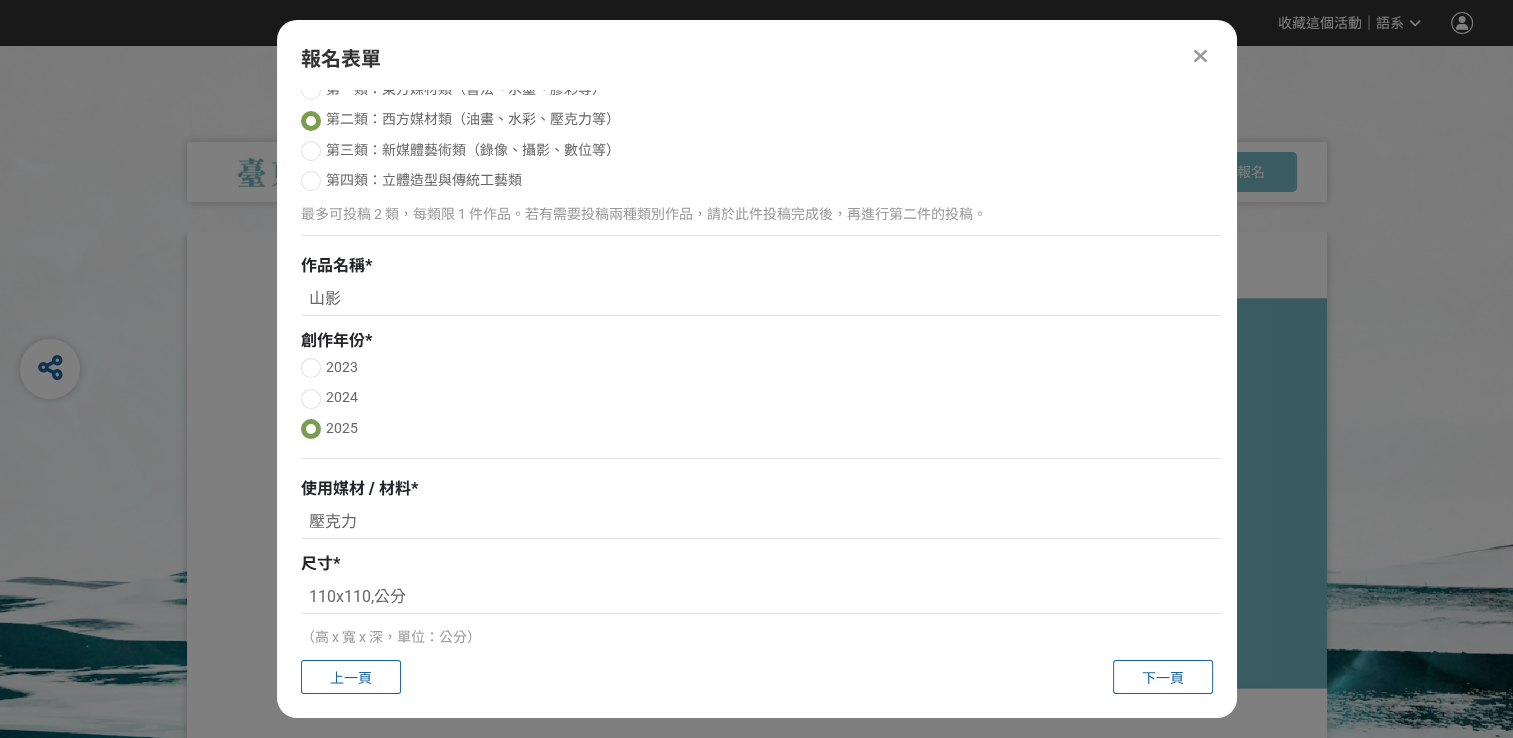 click on "主辦單位限制投稿數量 2 件。 若您擁有獎金獵人帳號，且前有填寫過相關資料，系統將自動帶入。 建議您登入/註冊獎金獵人帳號來完成投稿， 按此登入 。 第二部分：參賽作品資訊 徵件類別 * 第一類：東方媒材類（書法、水墨、膠彩等） 第二類：西方媒材類（油畫、水彩、壓克力等） 第三類：新媒體藝術類（錄像、攝影、數位等） 第四類：立體造型與傳統工藝類 最多可投稿 2 類，每類限 1 件作品。若有需要投稿兩種類別作品，請於此件投稿完成後，再進行第二件的投稿。 作品名稱 * 山影 創作年份 * 2023 2024 2025 使用媒材 / 材料 * 壓克力 尺寸 * 110x110,公分 （高 x 寬 x 深，單位：公分） 作品簡介 / 創作理念 * 0 個字元 是否有共同創作者？ * 是 否 上傳作品全貌圖１ * 確認上傳 取消 旋轉圖片 選擇檔案 檔案大小限制：5 MB 檔案類型限制：jpg 推薦工具說明   * 取消" at bounding box center (757, 367) 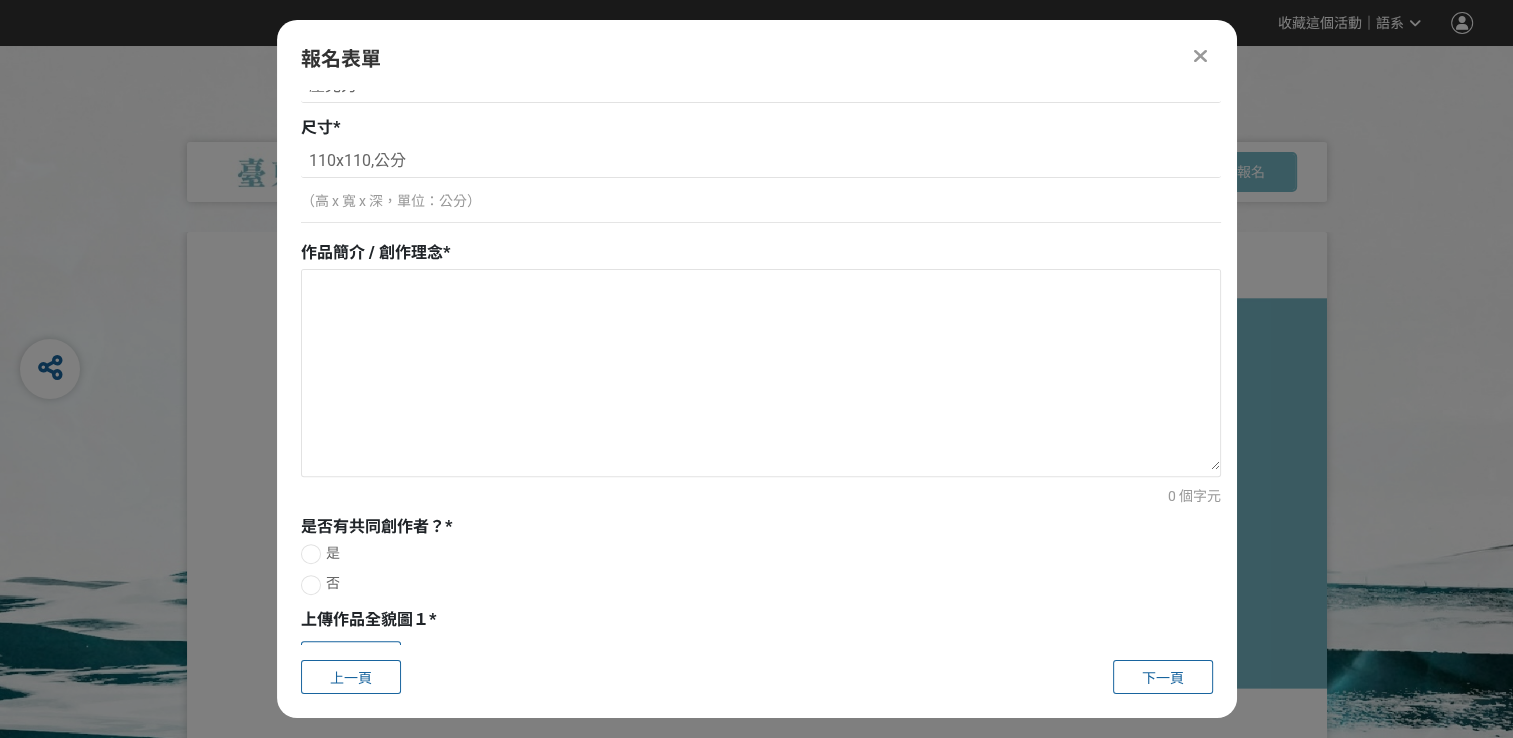 scroll, scrollTop: 616, scrollLeft: 0, axis: vertical 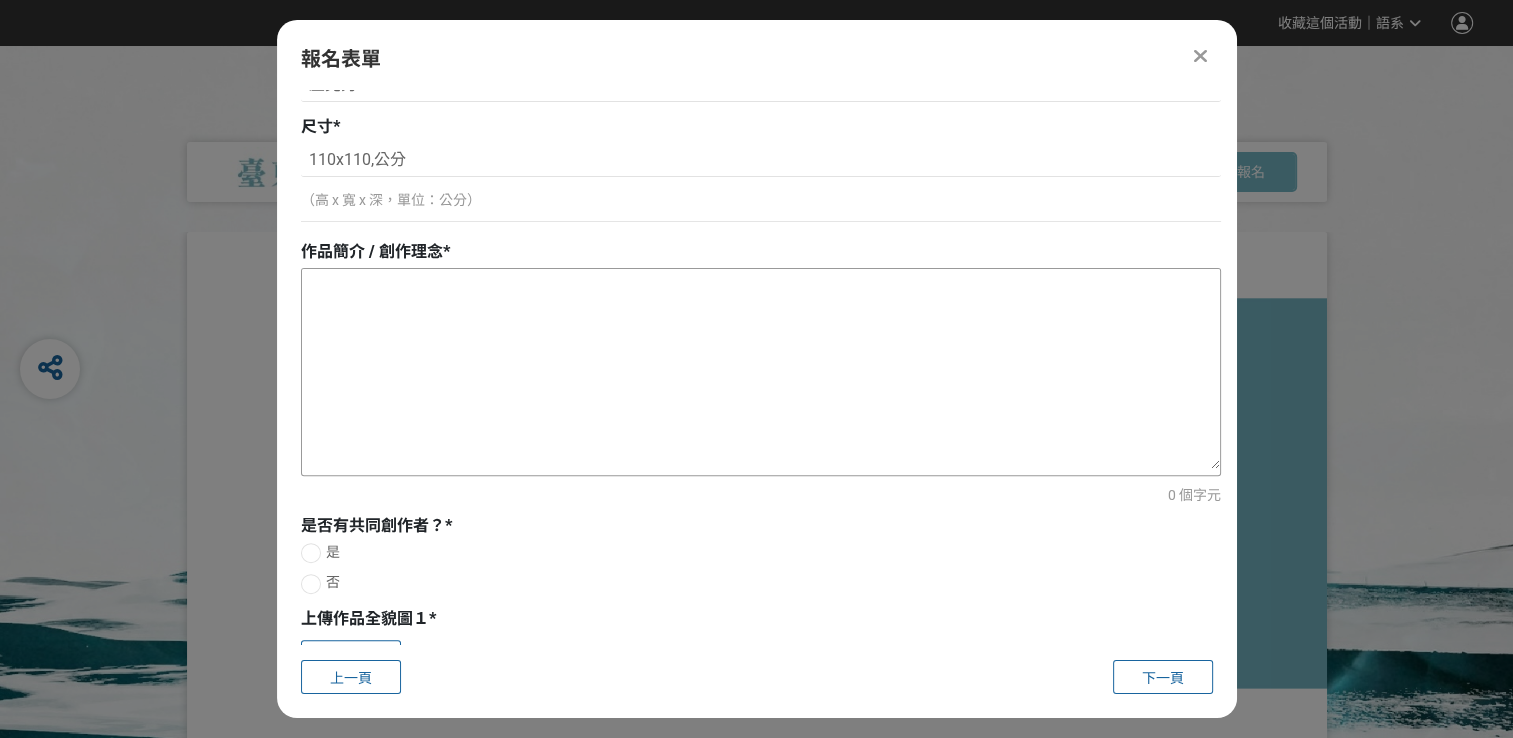 click at bounding box center [761, 369] 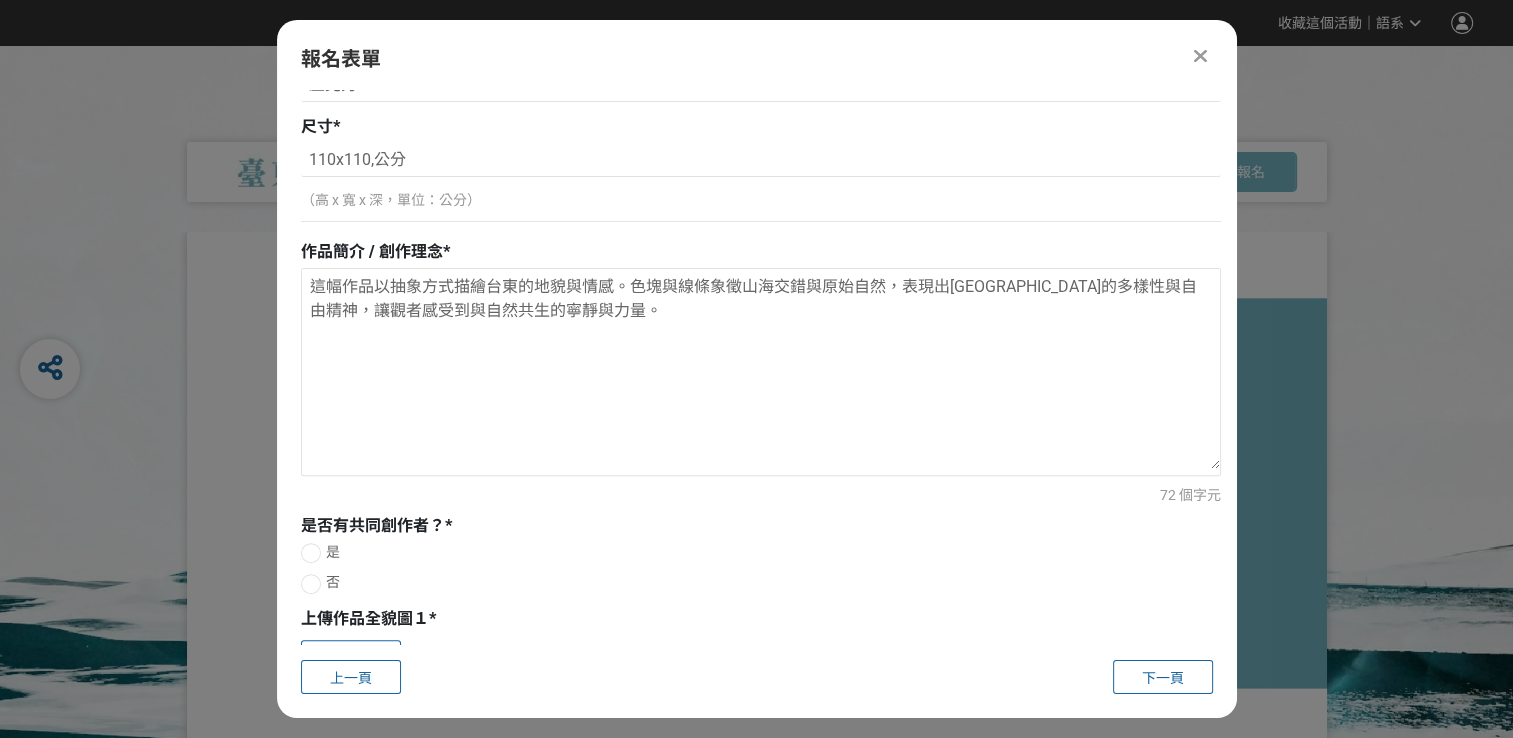 type on "這幅作品以抽象方式描繪台東的地貌與情感。色塊與線條象徵山海交錯與原始自然，表現出[GEOGRAPHIC_DATA]的多樣性與自由精神，讓觀者感受到與自然共生的寧靜與力量。" 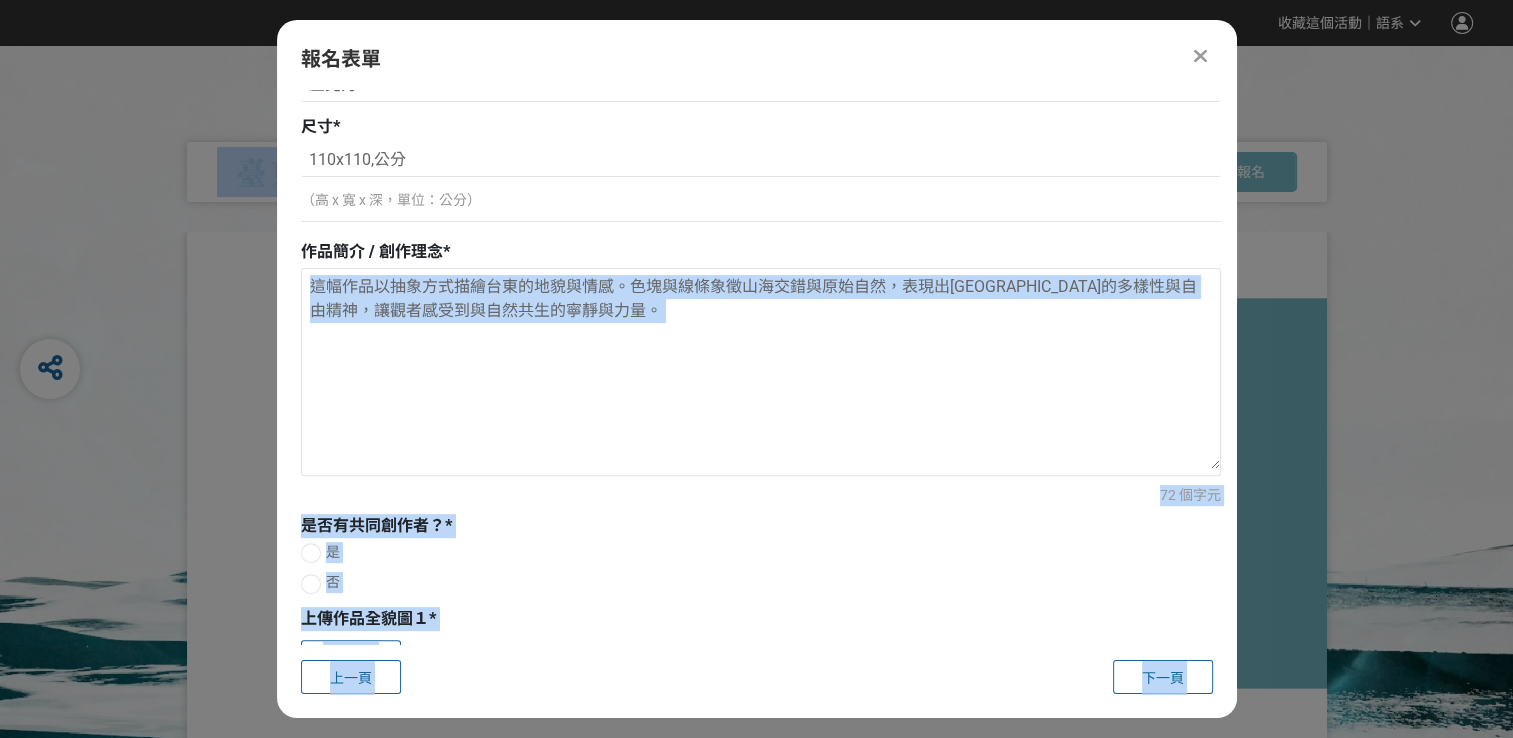 click on "主辦單位限制投稿數量 2 件。 若您擁有獎金獵人帳號，且前有填寫過相關資料，系統將自動帶入。 建議您登入/註冊獎金獵人帳號來完成投稿， 按此登入 。 第二部分：參賽作品資訊 徵件類別 * 第一類：東方媒材類（書法、水墨、膠彩等） 第二類：西方媒材類（油畫、水彩、壓克力等） 第三類：新媒體藝術類（錄像、攝影、數位等） 第四類：立體造型與傳統工藝類 最多可投稿 2 類，每類限 1 件作品。若有需要投稿兩種類別作品，請於此件投稿完成後，再進行第二件的投稿。 作品名稱 * 山影 創作年份 * 2023 2024 2025 使用媒材 / 材料 * 壓克力 尺寸 * 110x110,公分 （高 x 寬 x 深，單位：公分） 作品簡介 / 創作理念 * 72 個字元 是否有共同創作者？ * 是 否 上傳作品全貌圖１ * 確認上傳 取消 旋轉圖片 選擇檔案 檔案大小限制：5 MB 檔案類型限制：jpg 推薦工具說明   * 取消" at bounding box center [757, 367] 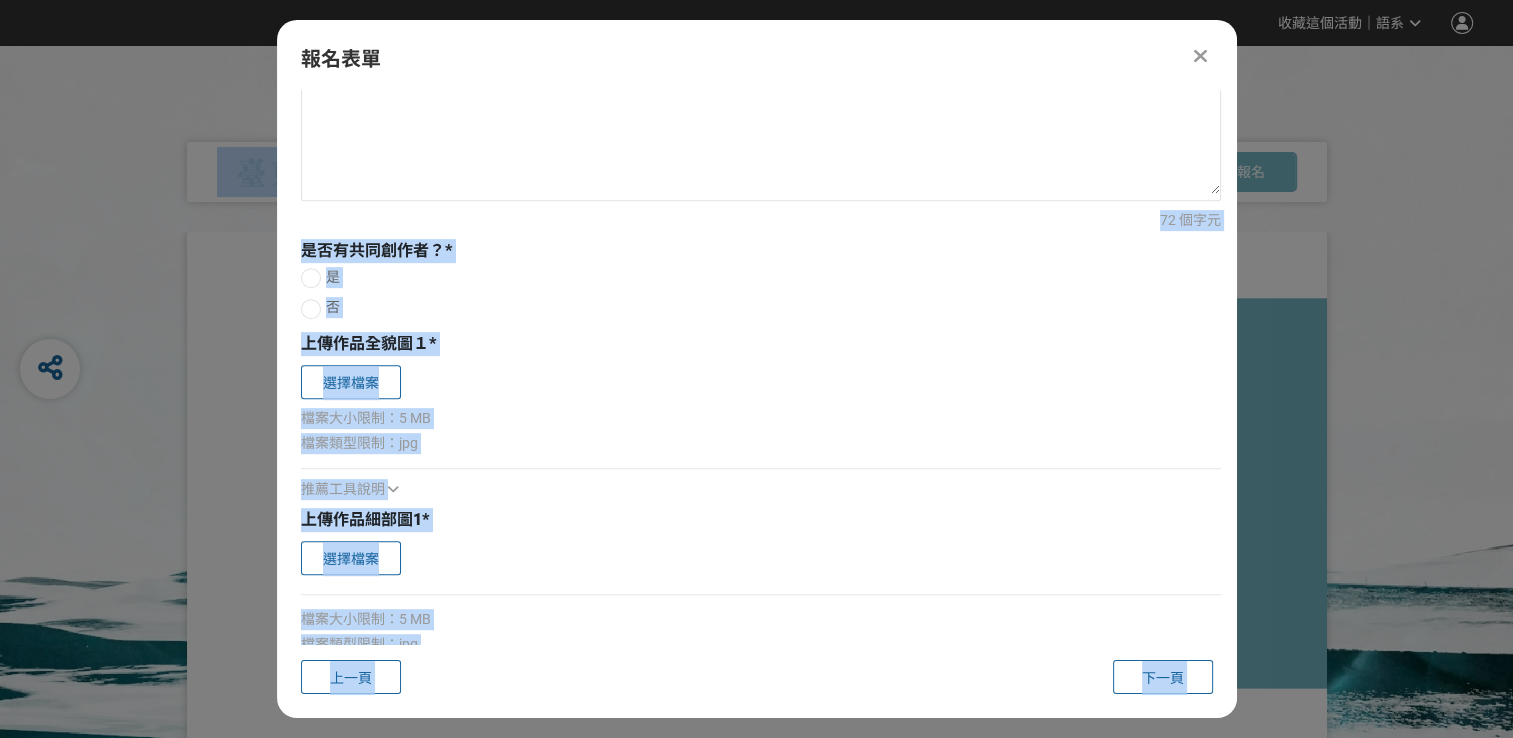 scroll, scrollTop: 884, scrollLeft: 0, axis: vertical 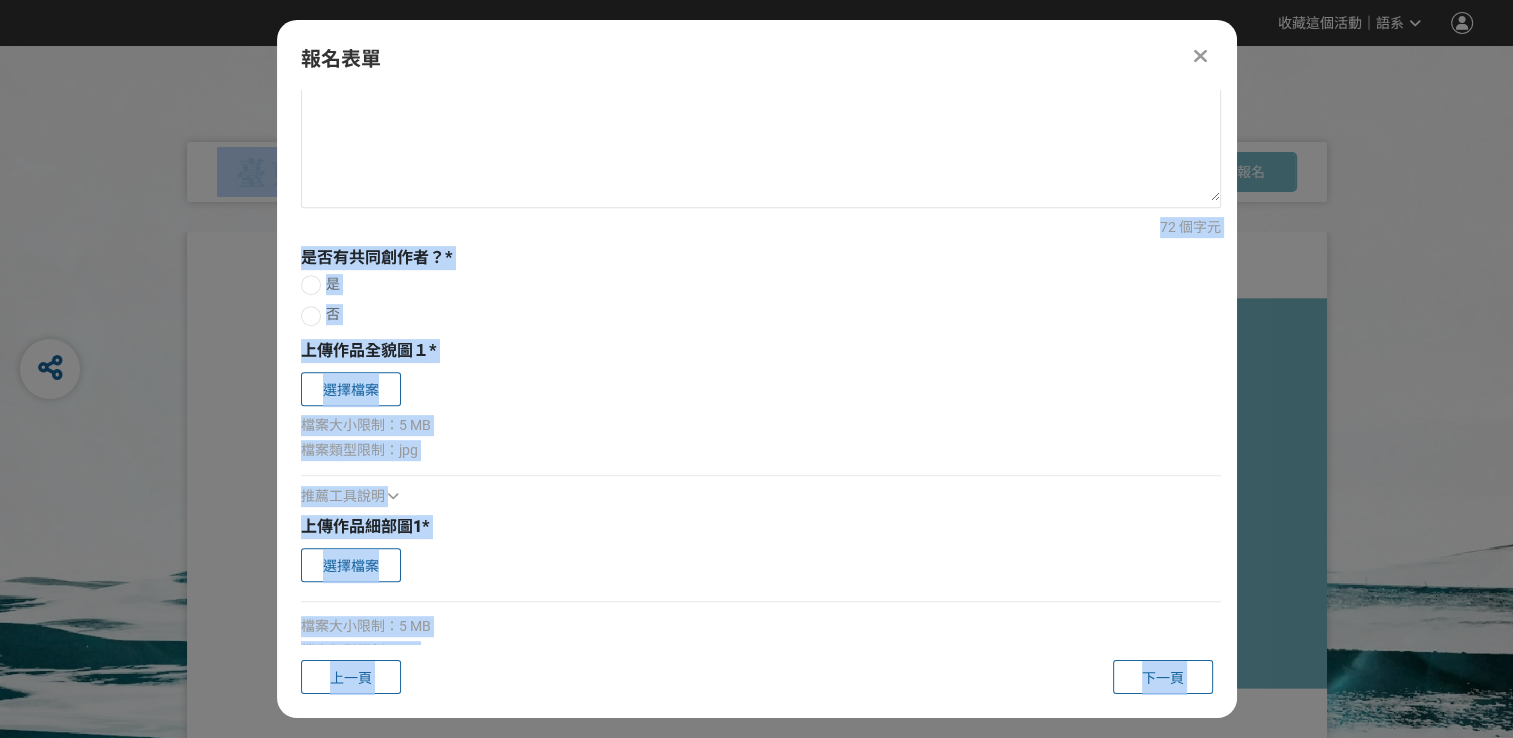 click on "上傳作品全貌圖１ *" at bounding box center (761, 351) 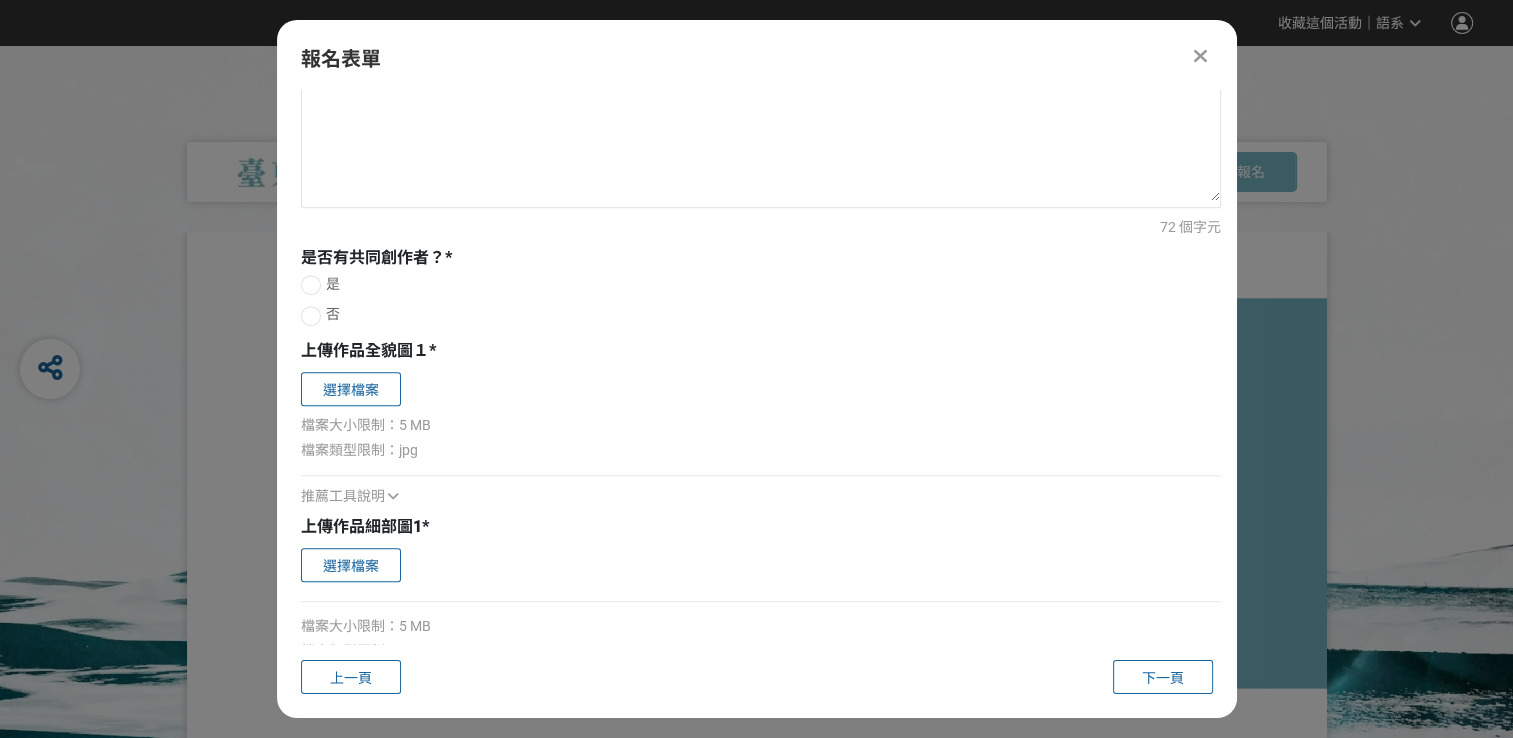 click on "否" at bounding box center (761, 314) 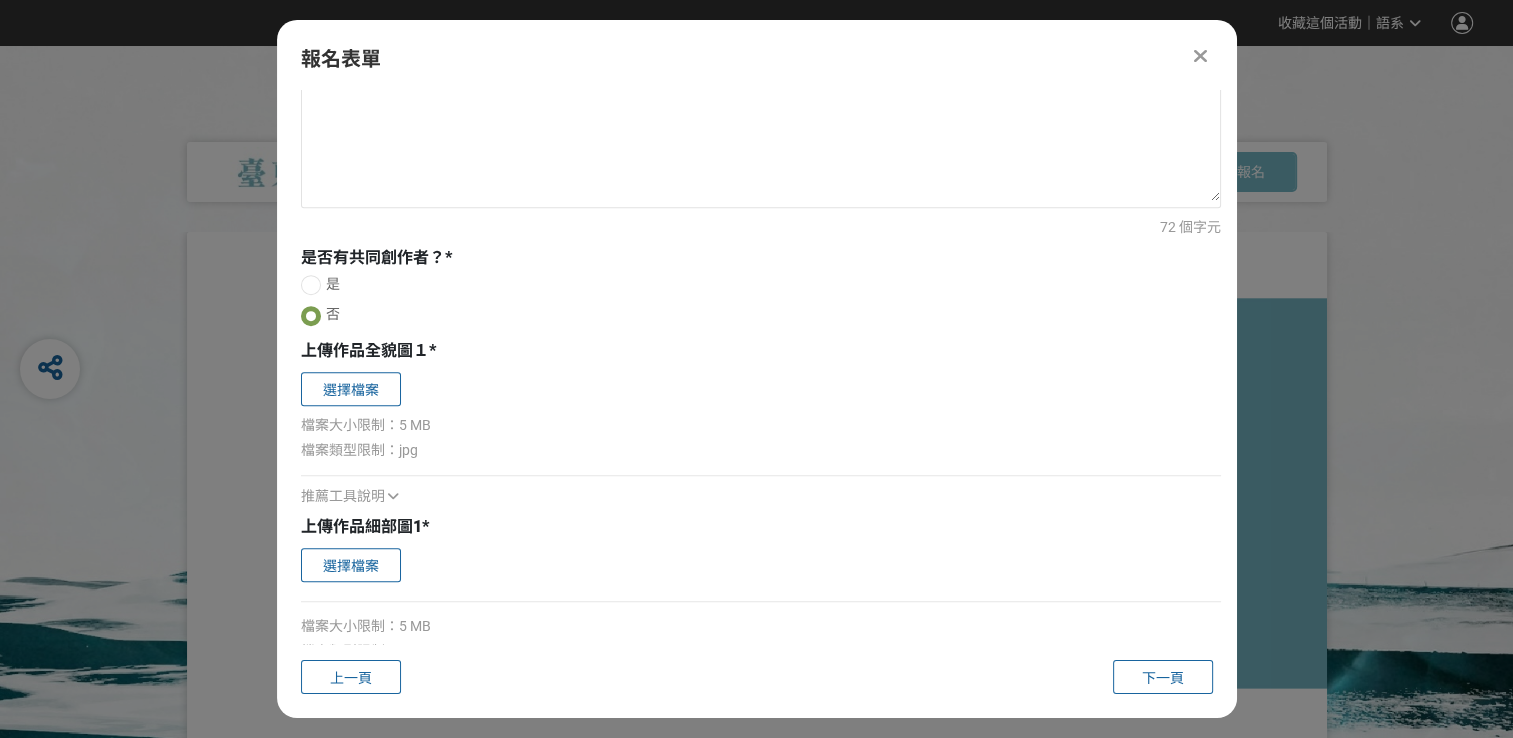 click at bounding box center (311, 316) 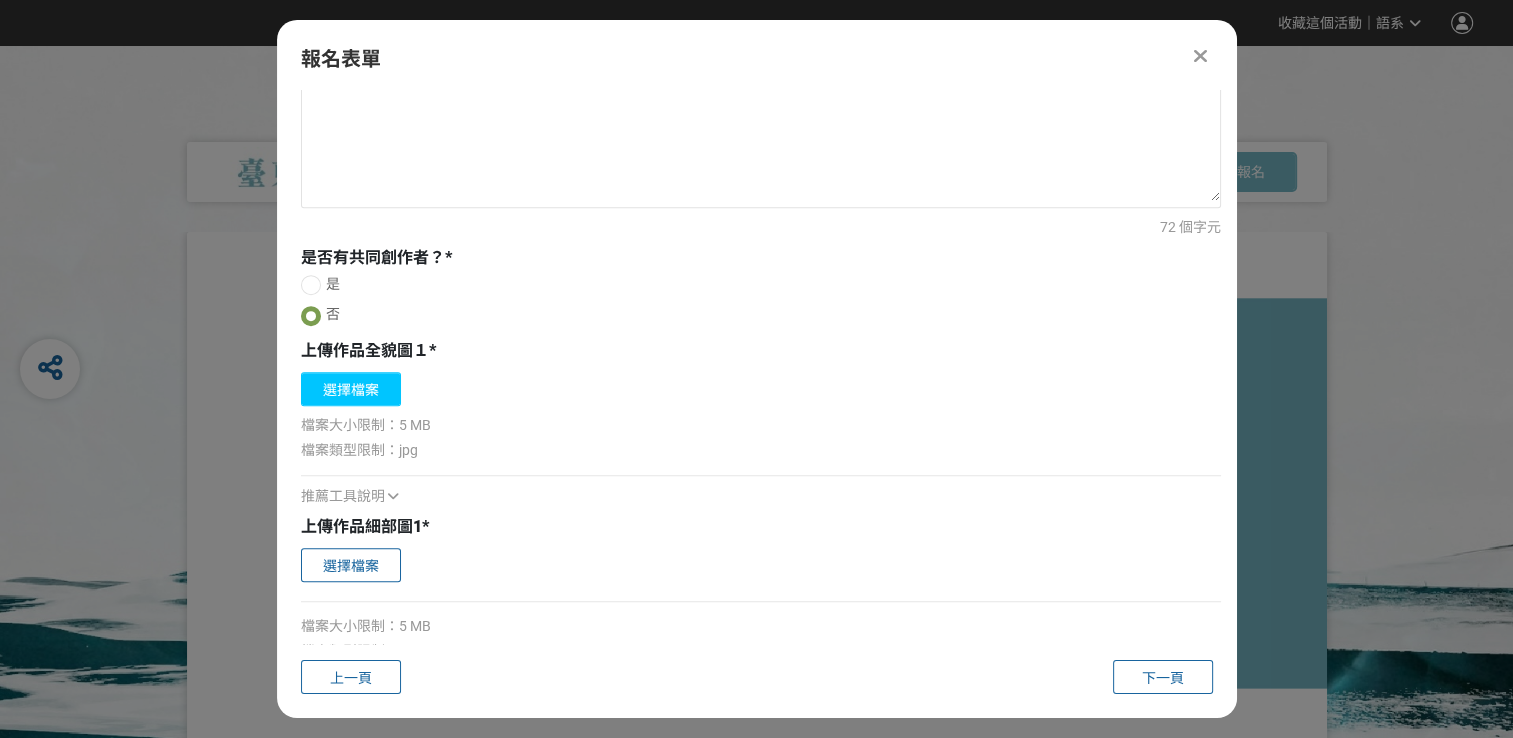 click on "選擇檔案" at bounding box center [351, 389] 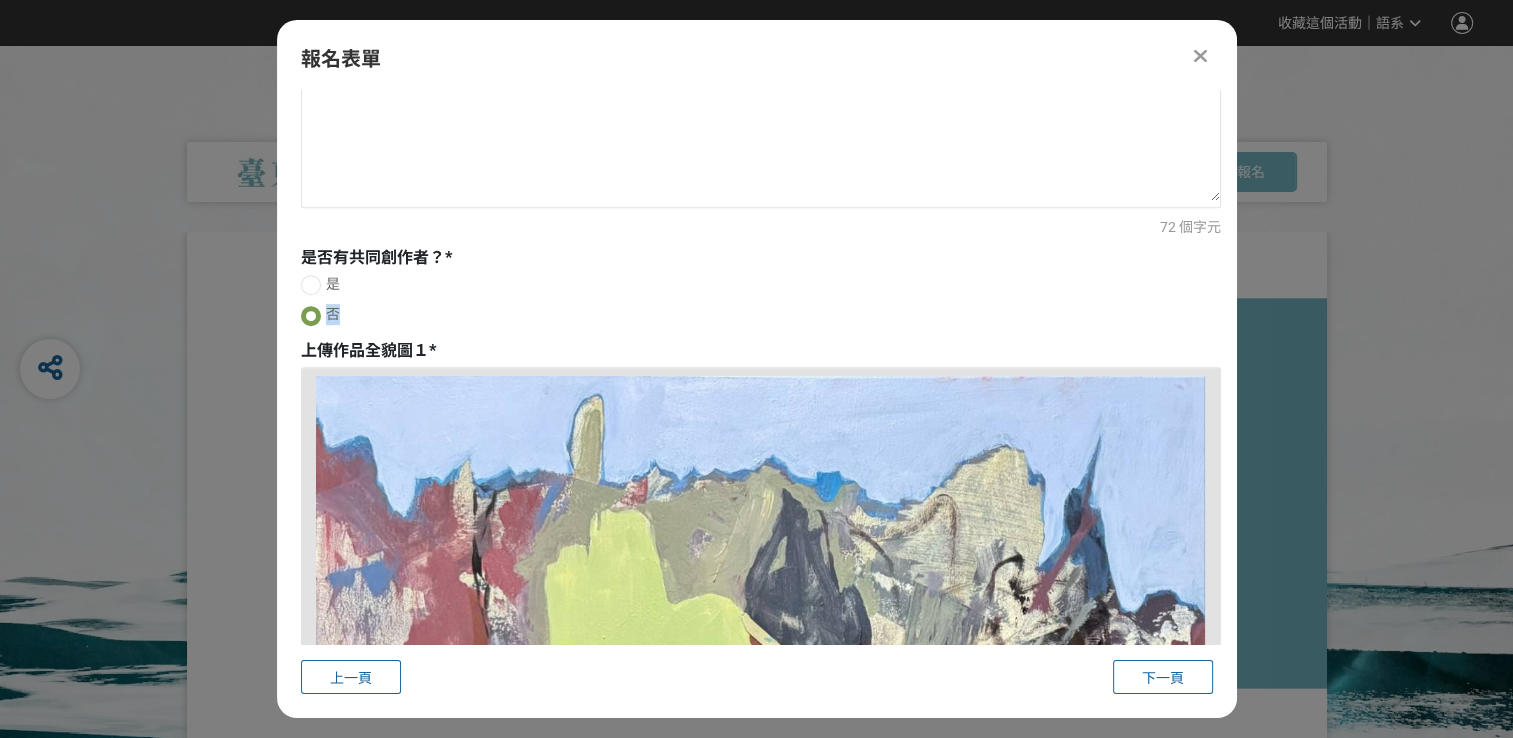 click on "是 否" at bounding box center [761, 302] 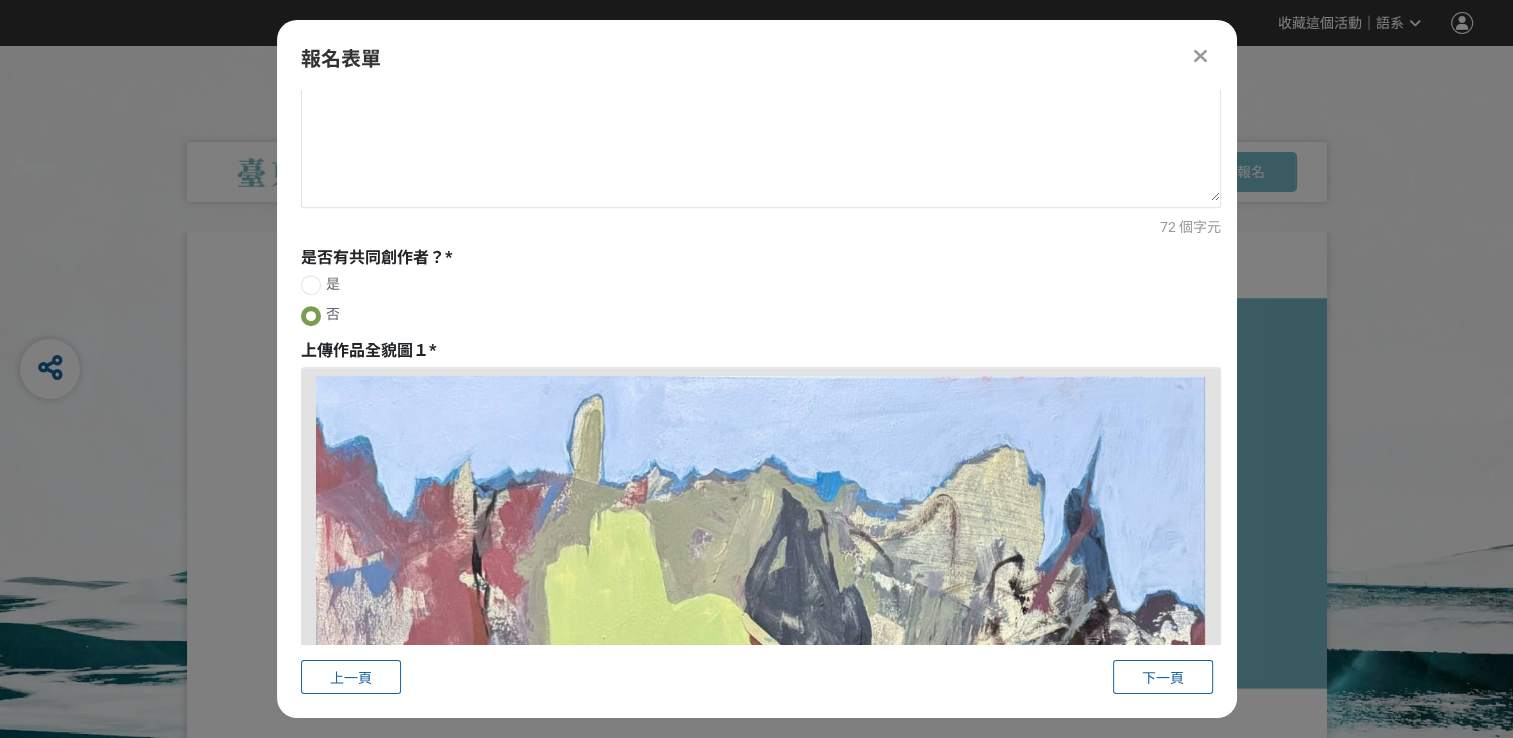 click on "主辦單位限制投稿數量 2 件。 若您擁有獎金獵人帳號，且前有填寫過相關資料，系統將自動帶入。 建議您登入/註冊獎金獵人帳號來完成投稿， 按此登入 。 第二部分：參賽作品資訊 徵件類別 * 第一類：東方媒材類（書法、水墨、膠彩等） 第二類：西方媒材類（油畫、水彩、壓克力等） 第三類：新媒體藝術類（錄像、攝影、數位等） 第四類：立體造型與傳統工藝類 最多可投稿 2 類，每類限 1 件作品。若有需要投稿兩種類別作品，請於此件投稿完成後，再進行第二件的投稿。 作品名稱 * 山影 創作年份 * 2023 2024 2025 使用媒材 / 材料 * 壓克力 尺寸 * 110x110,公分 （高 x 寬 x 深，單位：公分） 作品簡介 / 創作理念 * 72 個字元 是否有共同創作者？ * 是 否 上傳作品全貌圖１ * 確認上傳 取消 旋轉圖片 移除檔案 旋轉圖片 確認並上傳 檔案大小限制：5 MB 檔案類型限制：jpg   *" at bounding box center [757, 367] 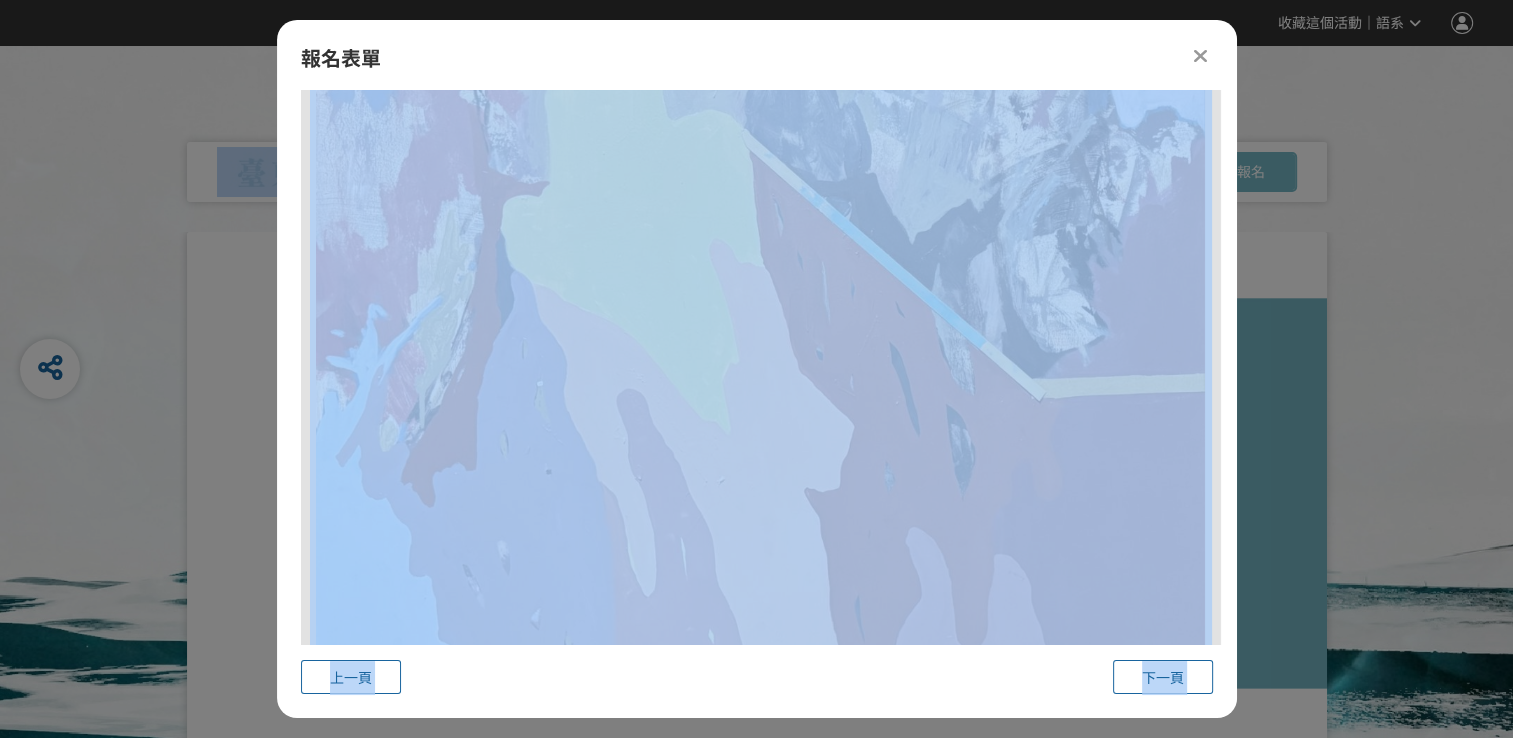 drag, startPoint x: 1236, startPoint y: 490, endPoint x: 1244, endPoint y: 537, distance: 47.67599 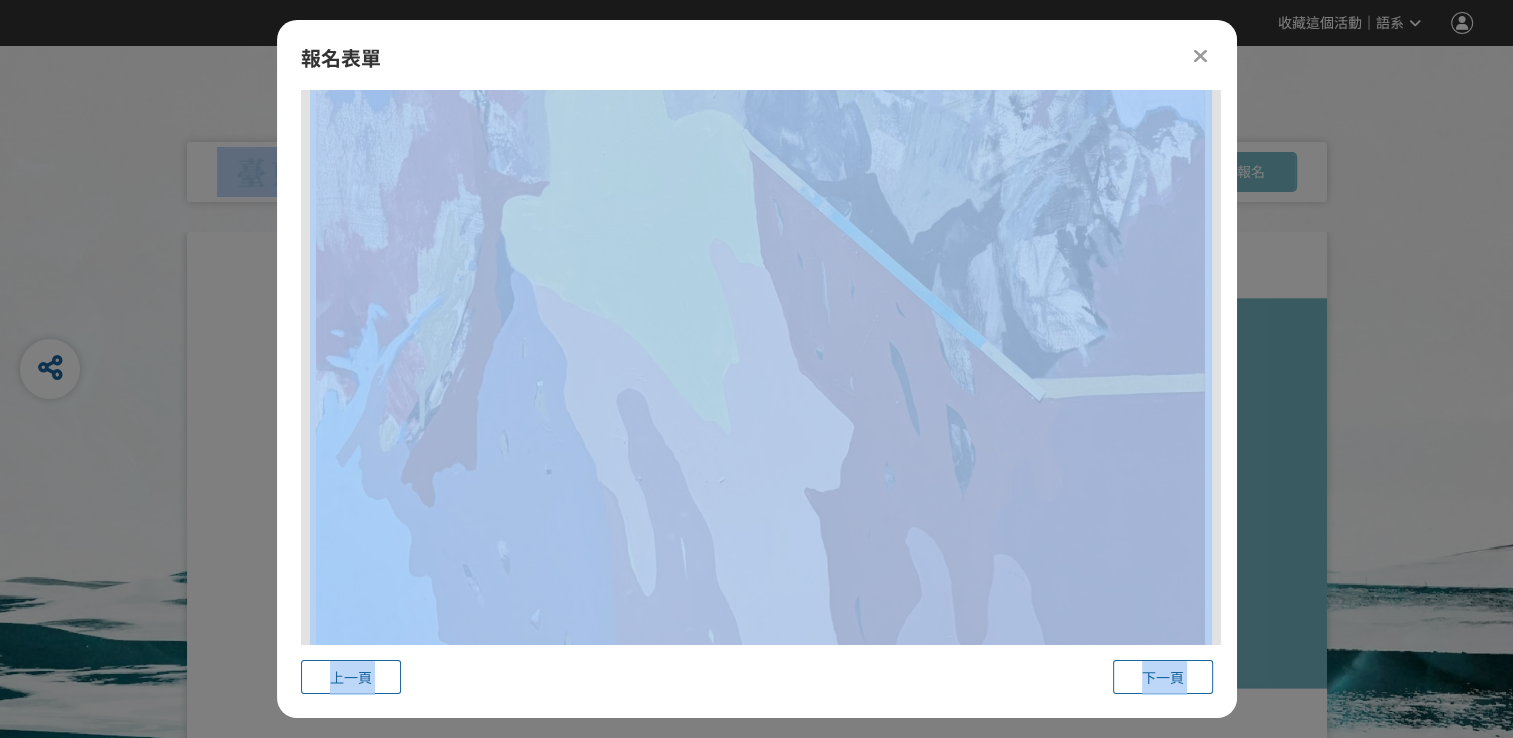drag, startPoint x: 1244, startPoint y: 537, endPoint x: 1223, endPoint y: 528, distance: 22.847319 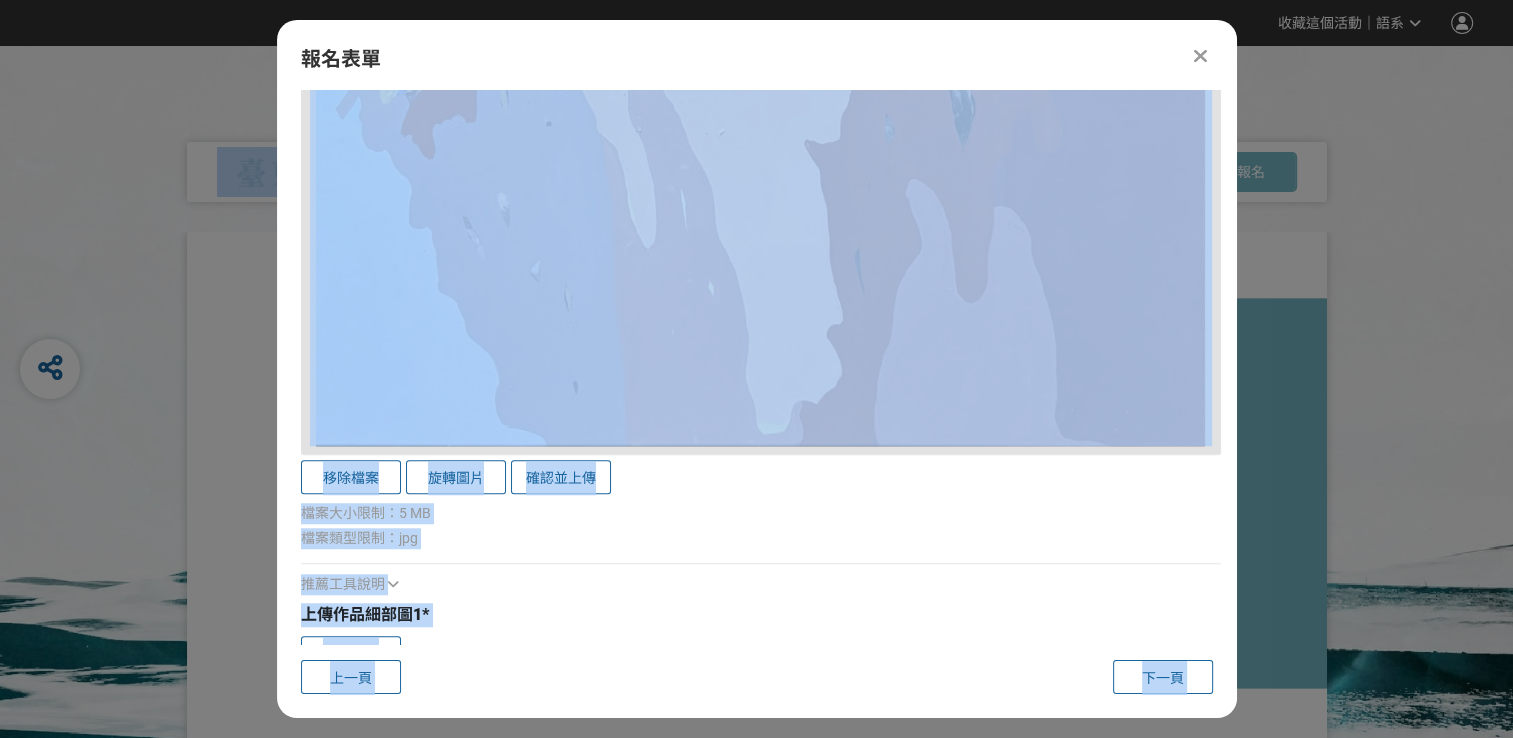 scroll, scrollTop: 1712, scrollLeft: 0, axis: vertical 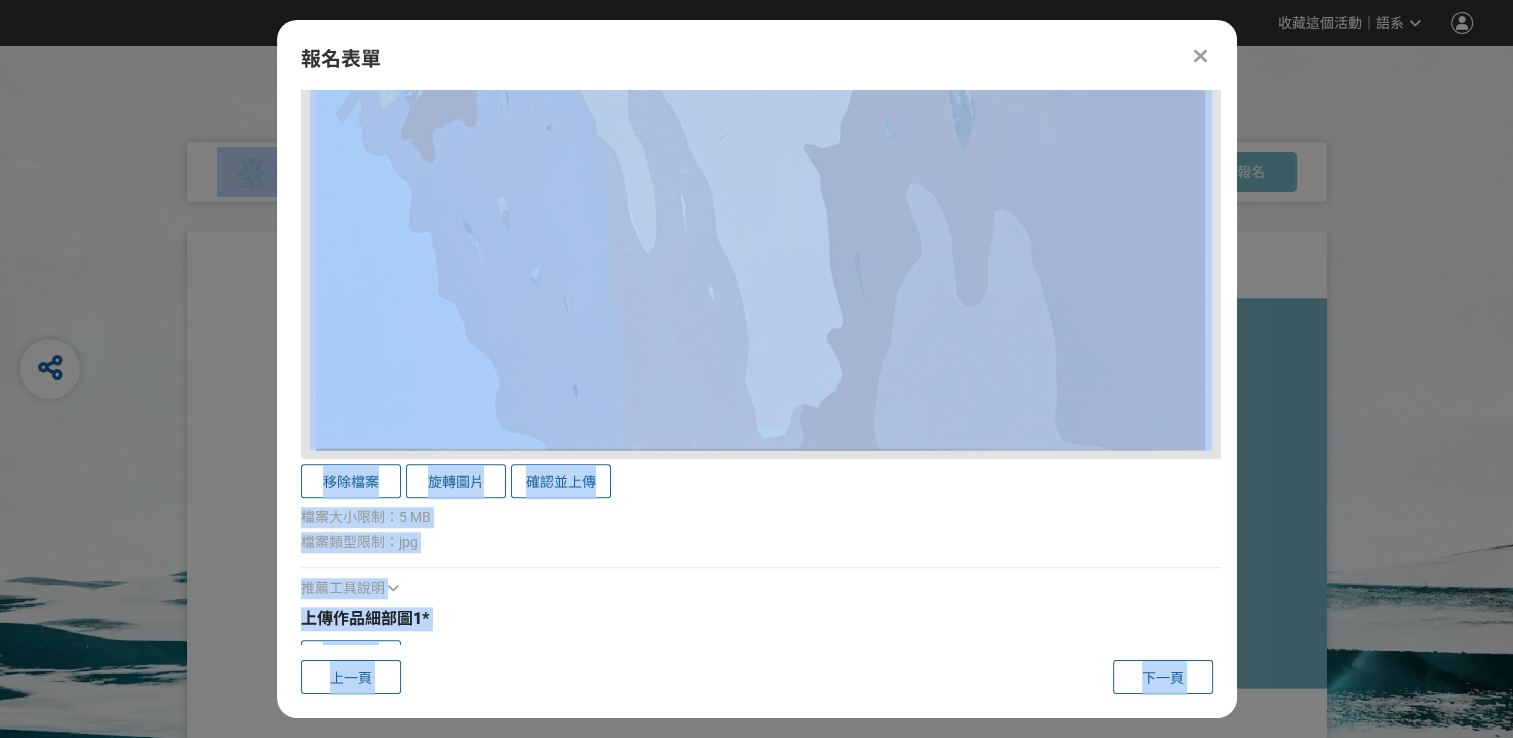 click on "檔案類型限制：jpg" at bounding box center [761, 542] 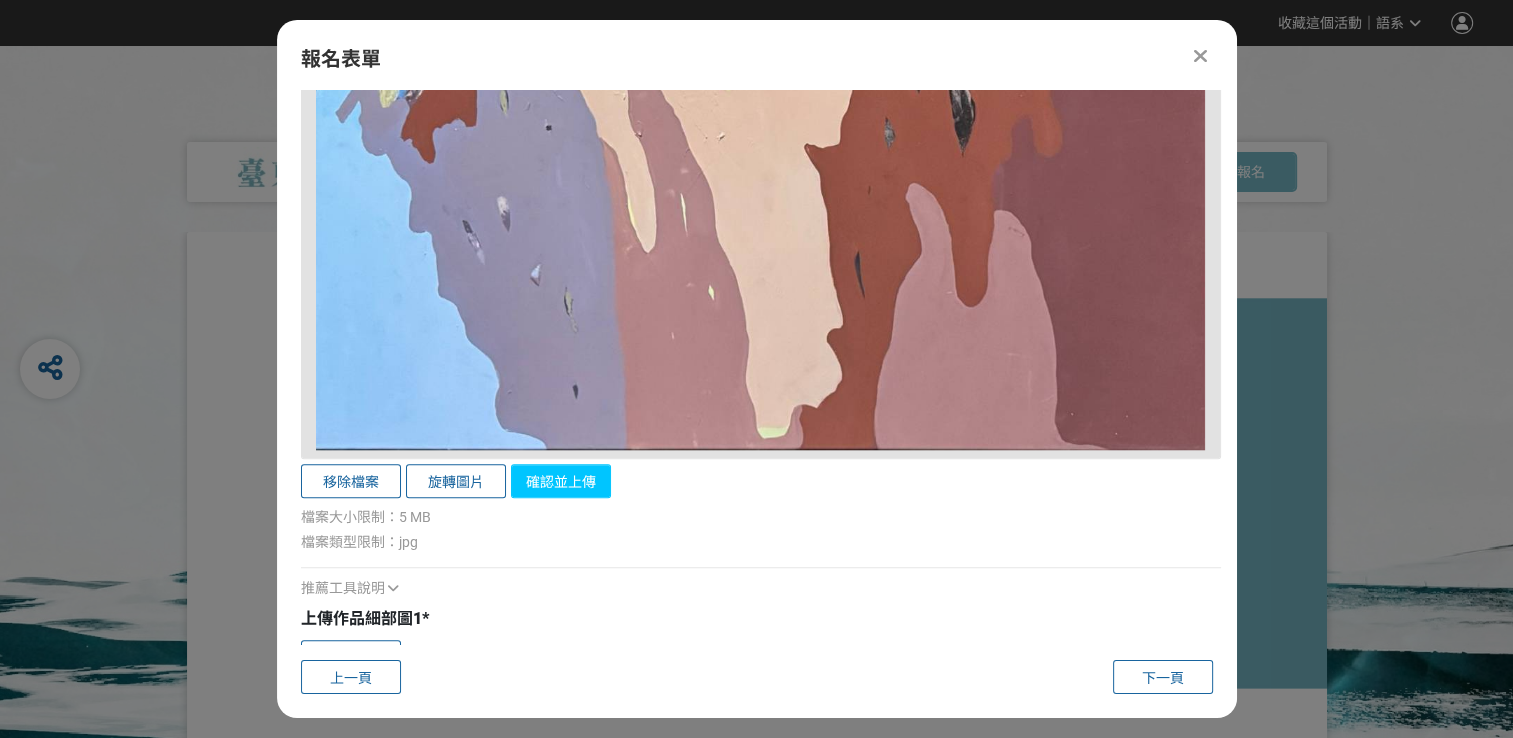 click on "確認並上傳" at bounding box center [561, 481] 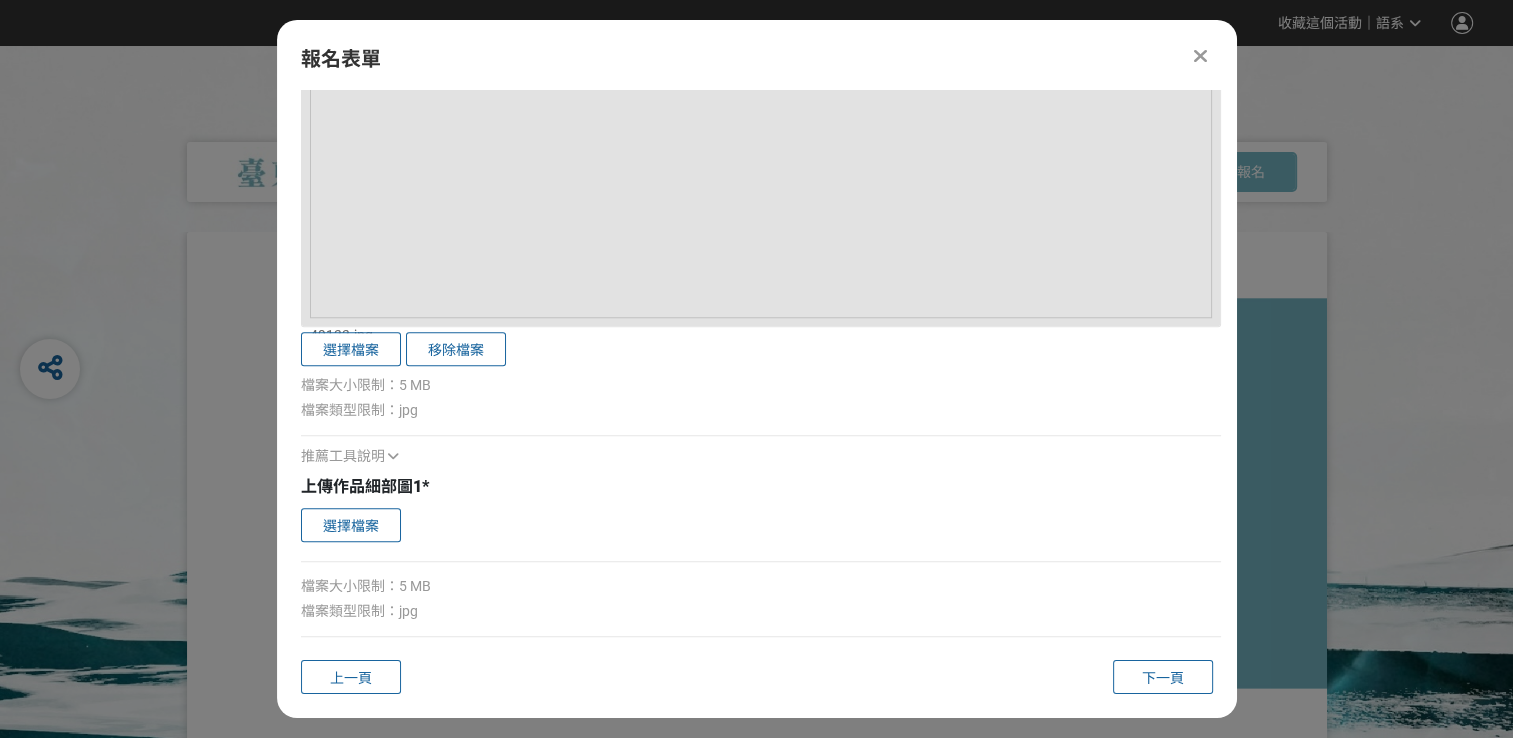 scroll, scrollTop: 1832, scrollLeft: 0, axis: vertical 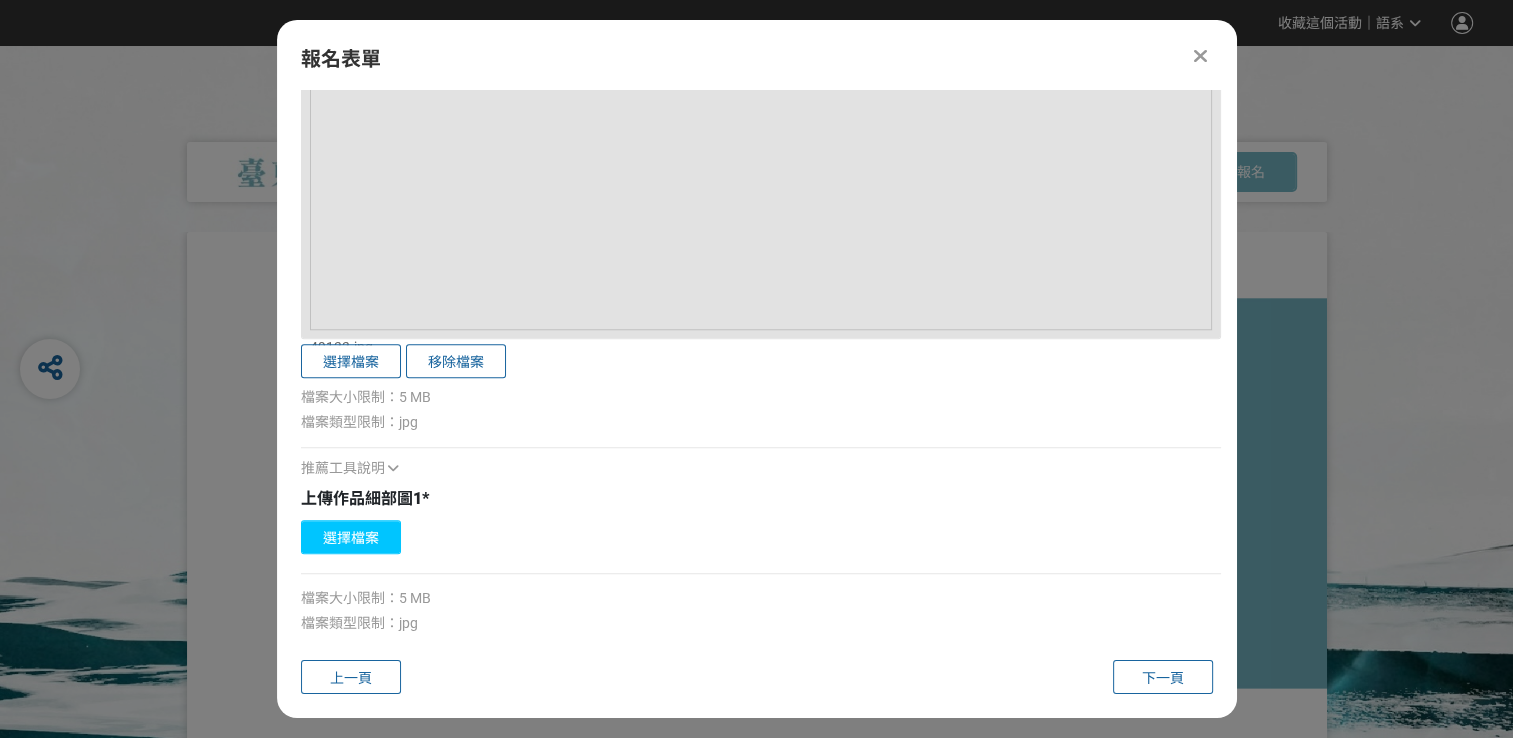 click on "選擇檔案" at bounding box center (351, 537) 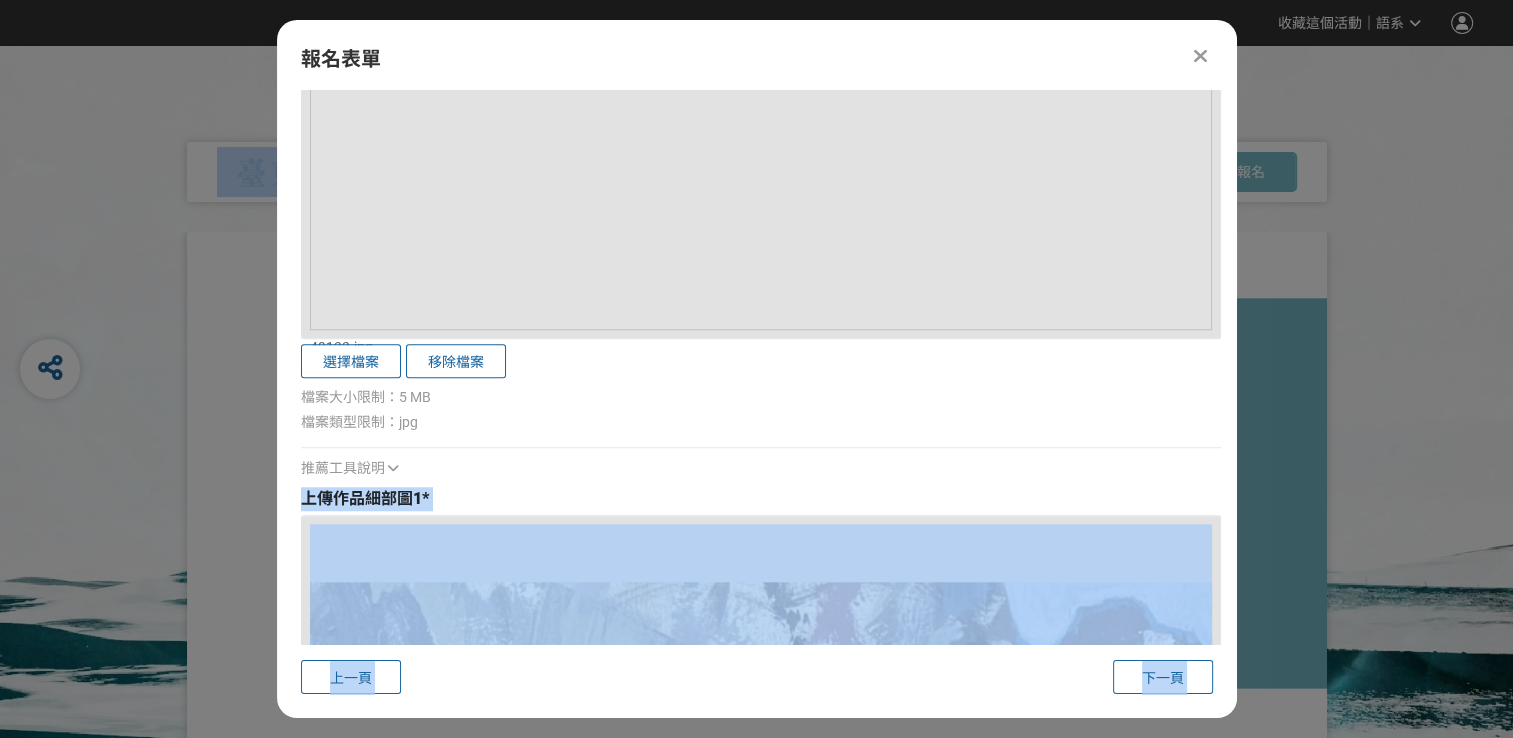 drag, startPoint x: 1230, startPoint y: 459, endPoint x: 1238, endPoint y: 481, distance: 23.409399 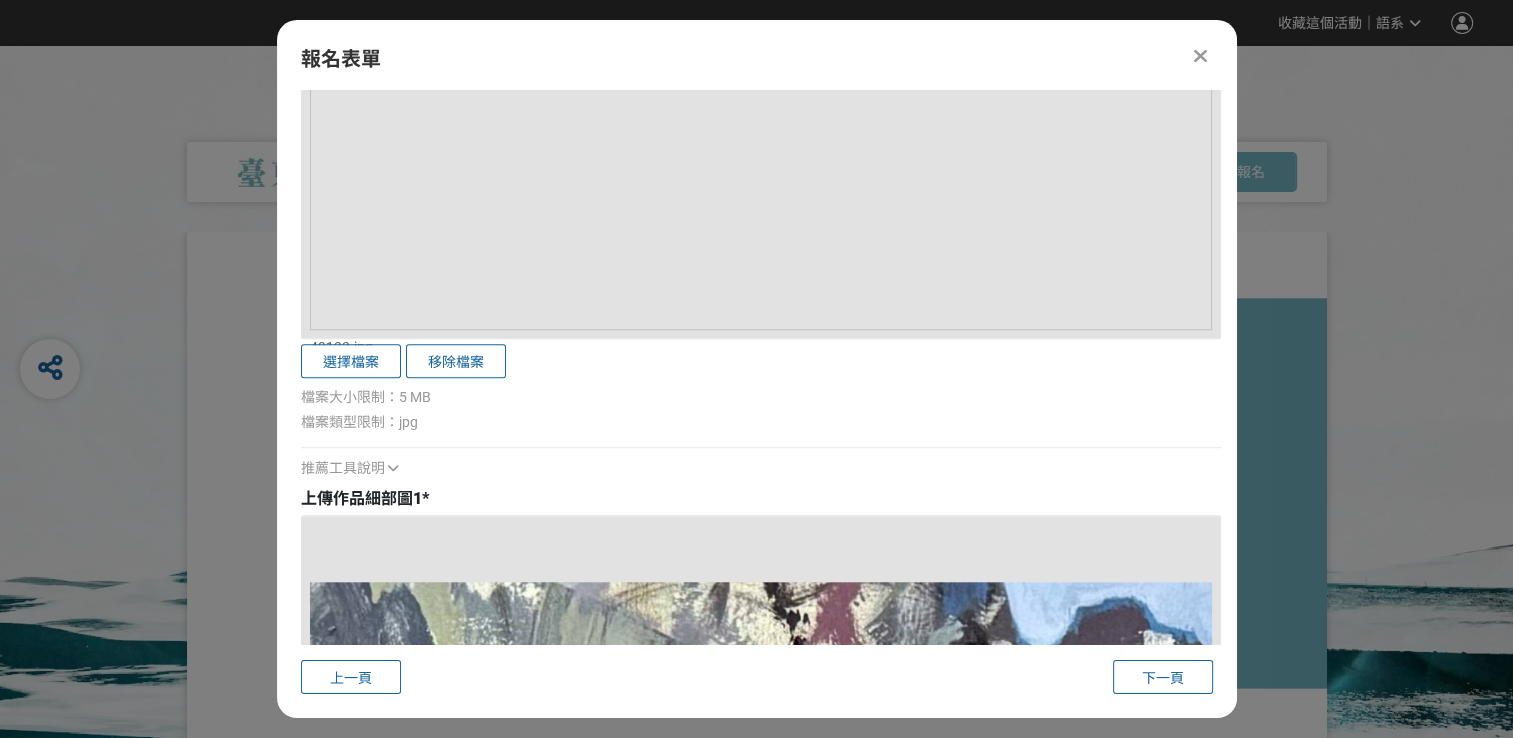 click on "確認上傳 取消 旋轉圖片 移除檔案 49133.jpg 49133.jpg 選擇檔案 移除檔案 檔案大小限制：5 MB 檔案類型限制：jpg 推薦工具說明" at bounding box center (761, -51) 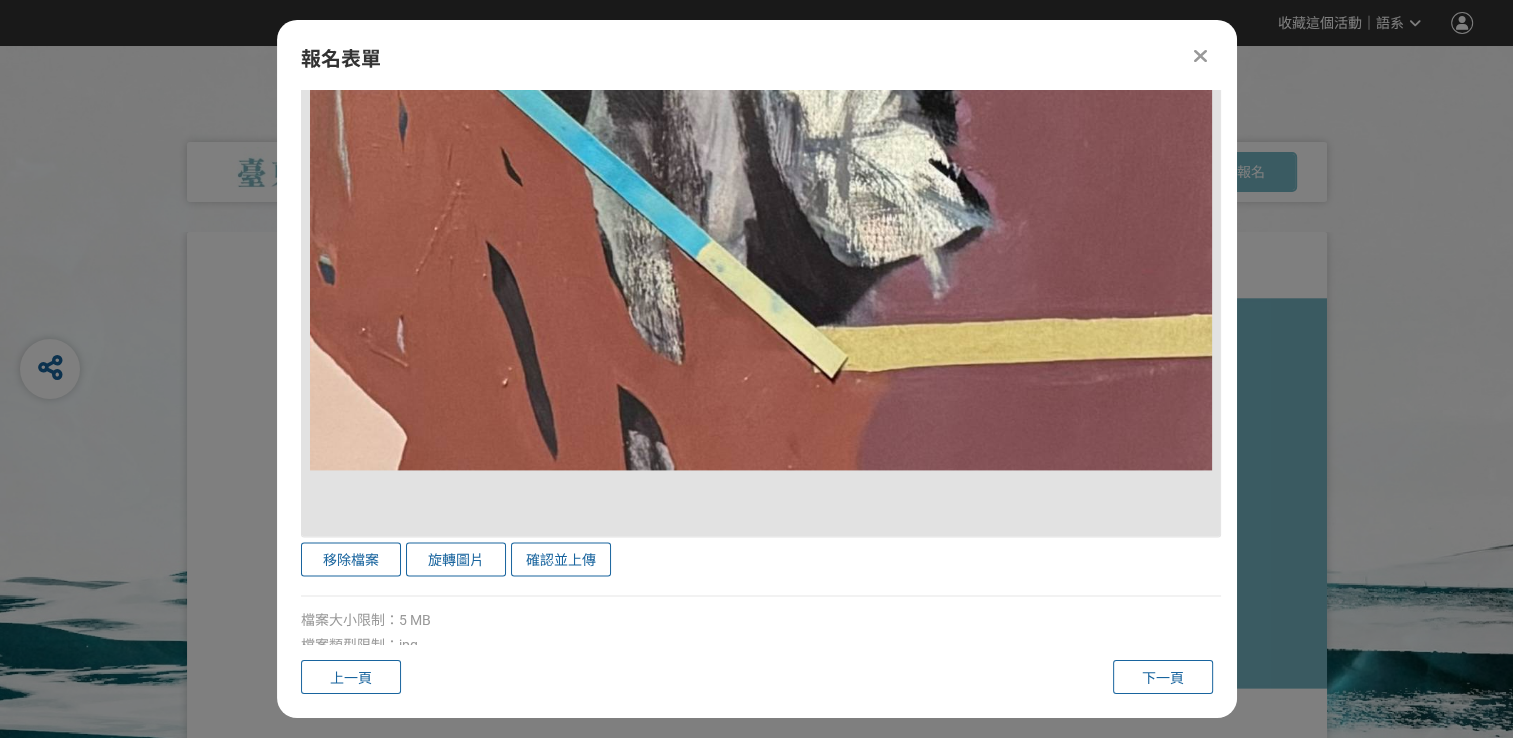 scroll, scrollTop: 2740, scrollLeft: 0, axis: vertical 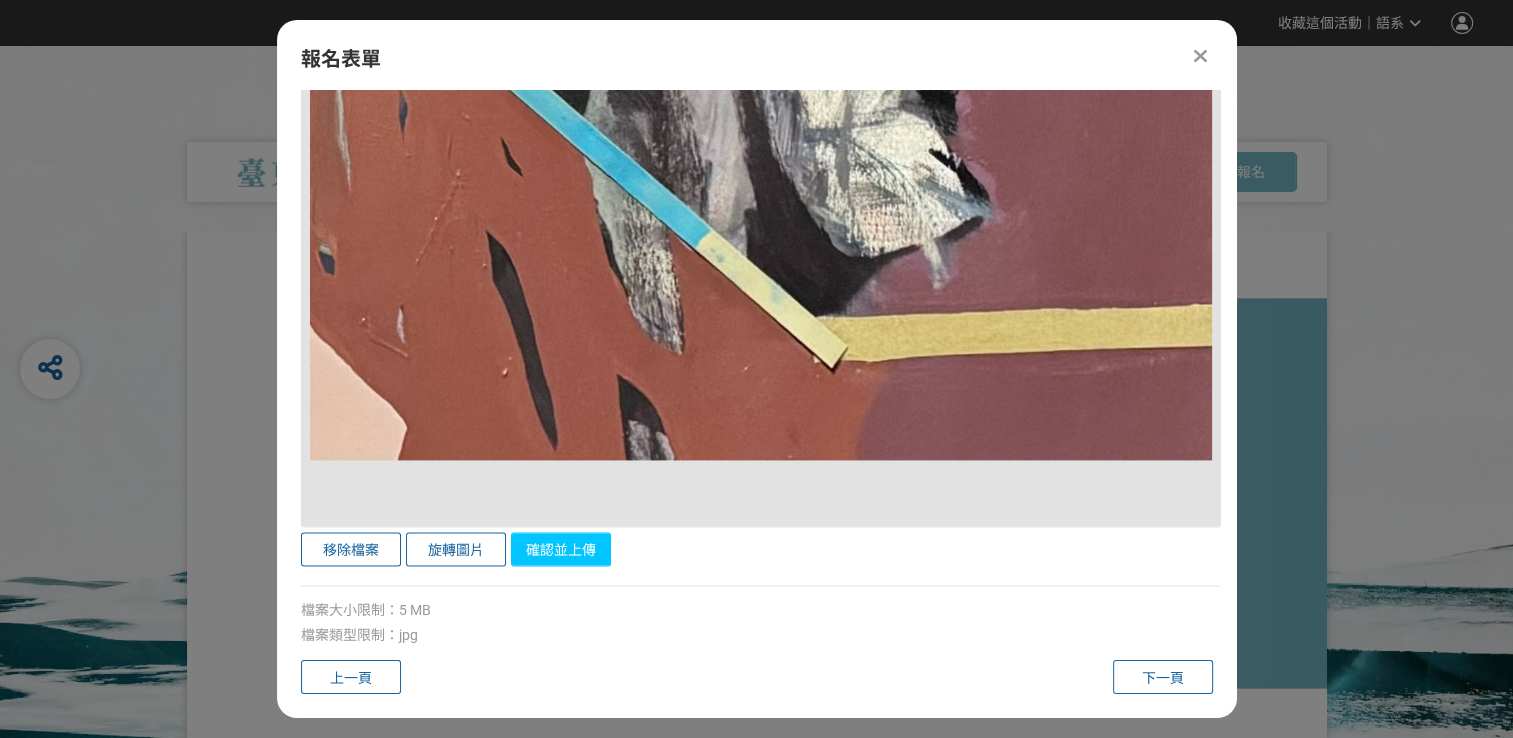 click on "確認並上傳" at bounding box center [561, 549] 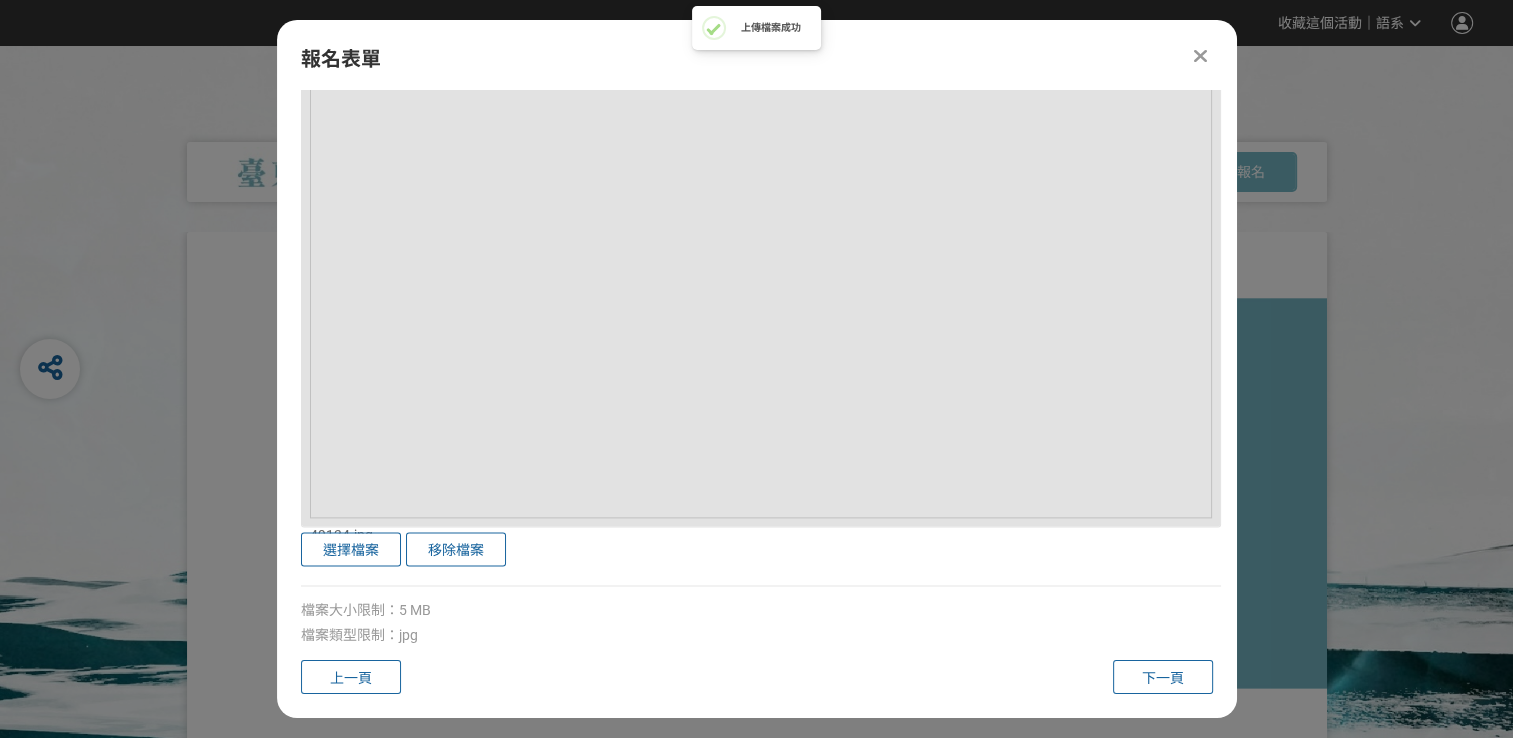 click on "選擇檔案 移除檔案" at bounding box center (761, 549) 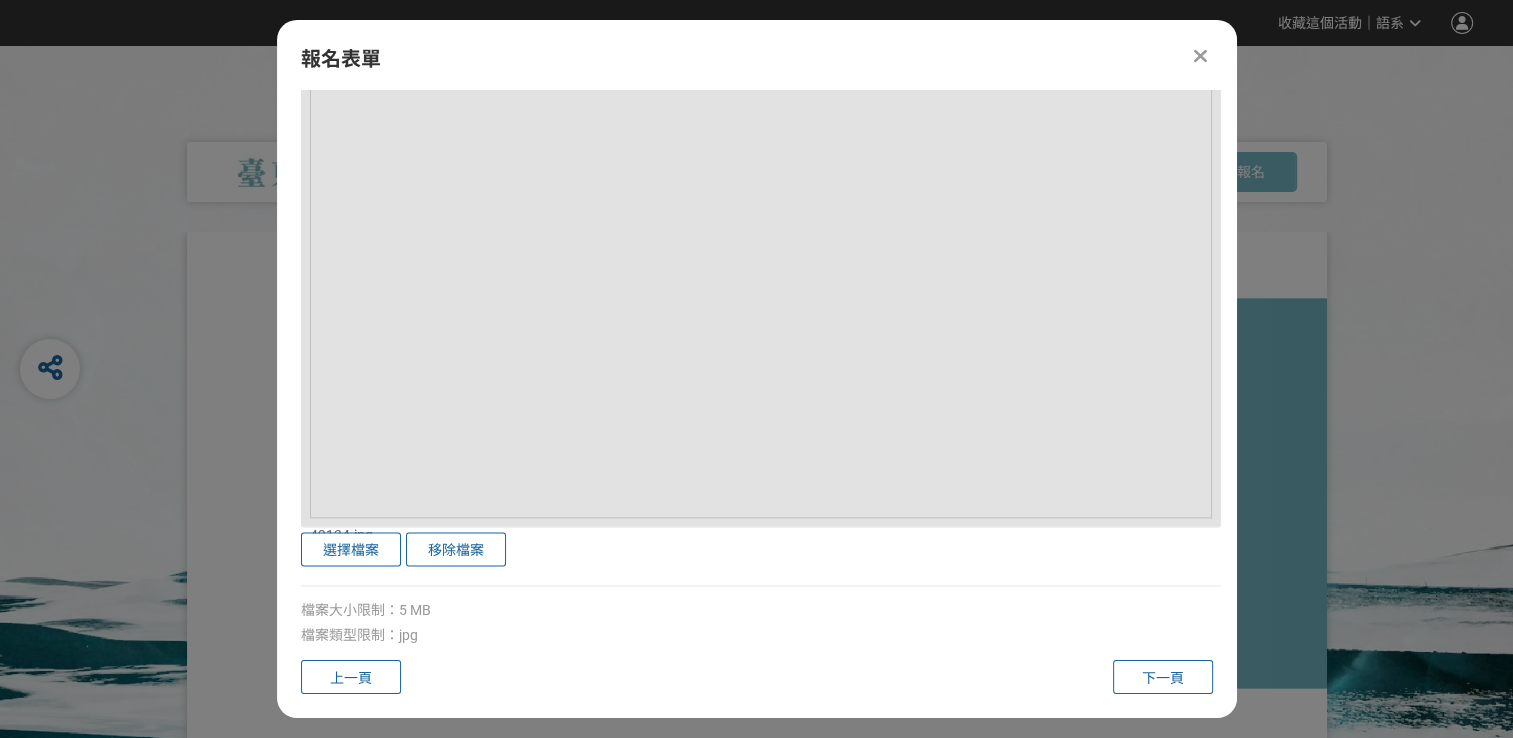 scroll, scrollTop: 2952, scrollLeft: 0, axis: vertical 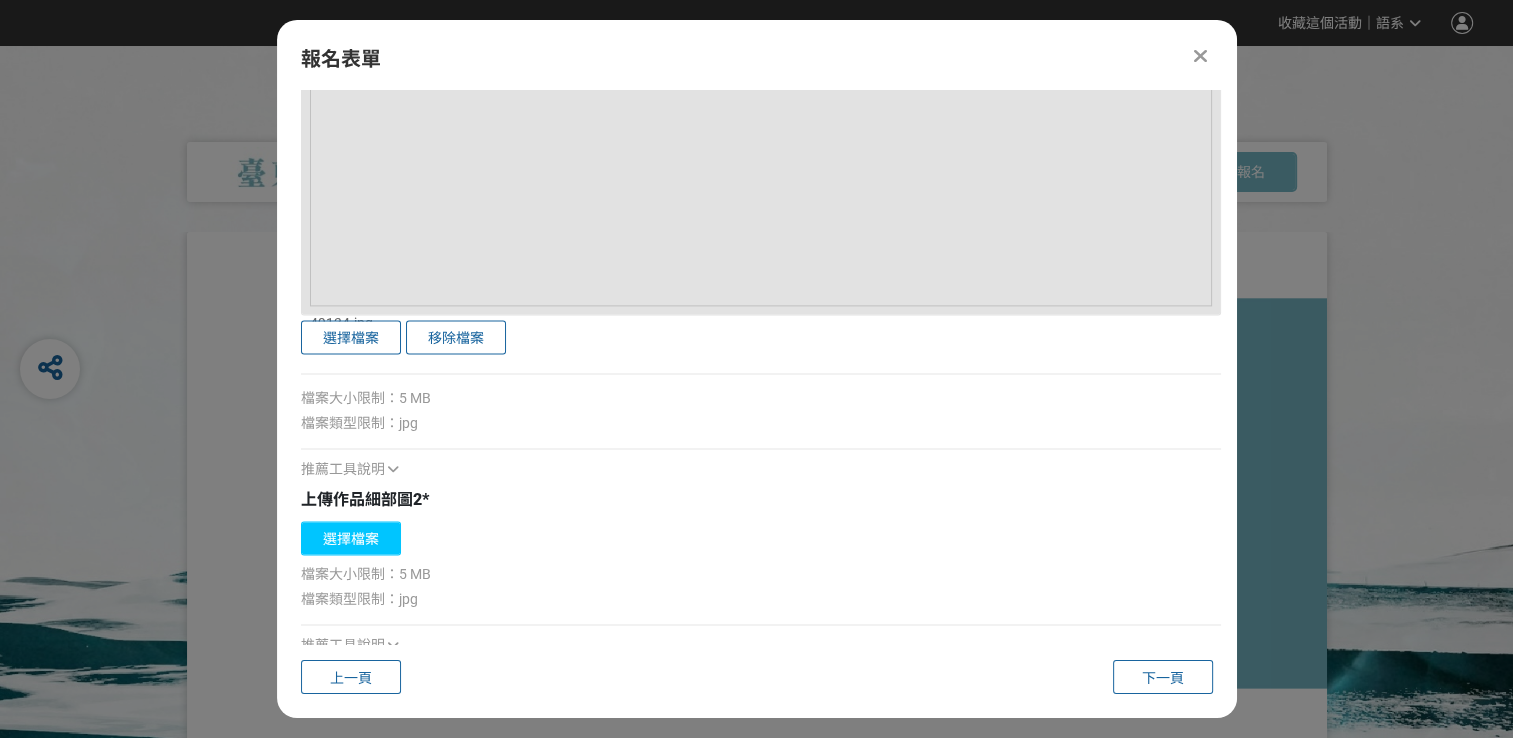click on "選擇檔案" at bounding box center [351, 538] 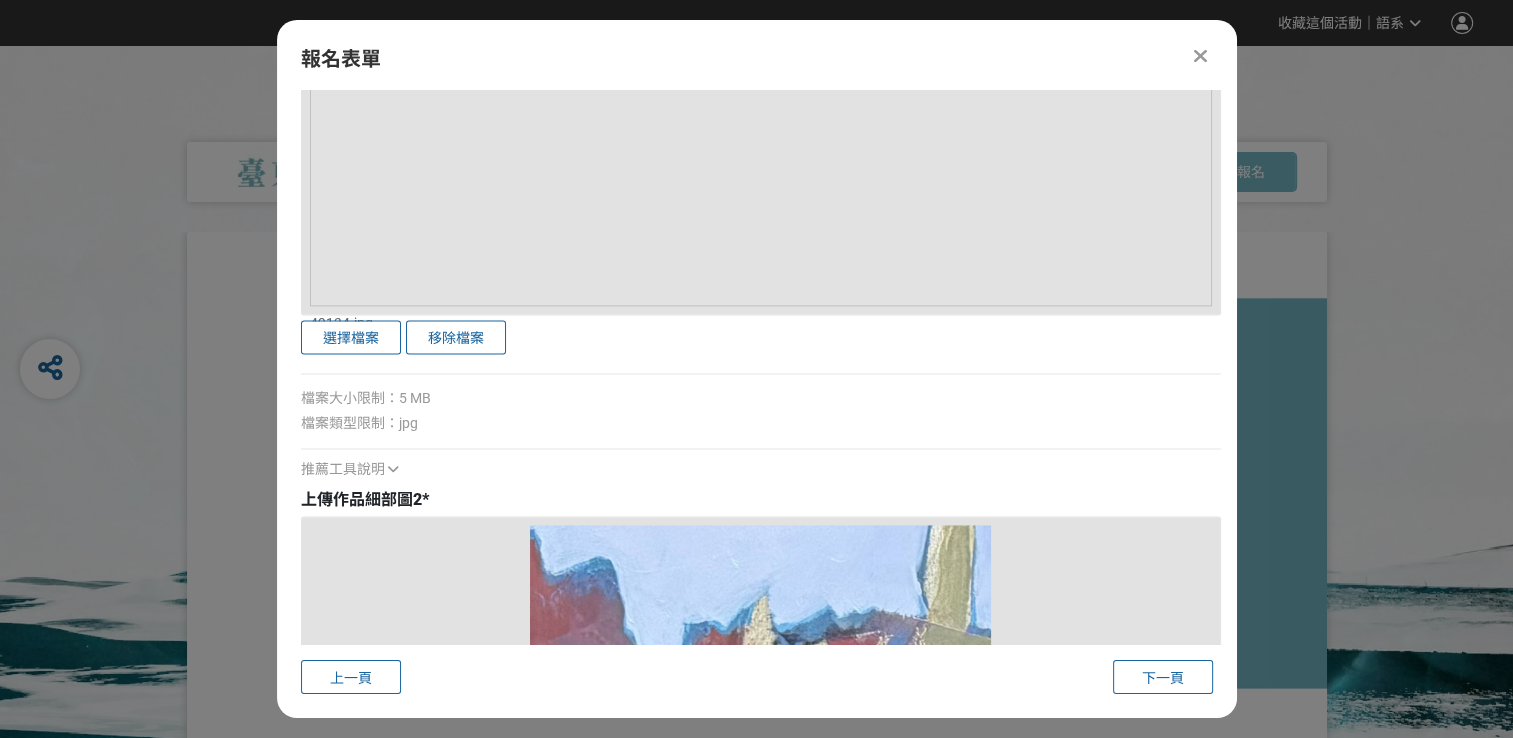 drag, startPoint x: 1236, startPoint y: 513, endPoint x: 1217, endPoint y: 622, distance: 110.64357 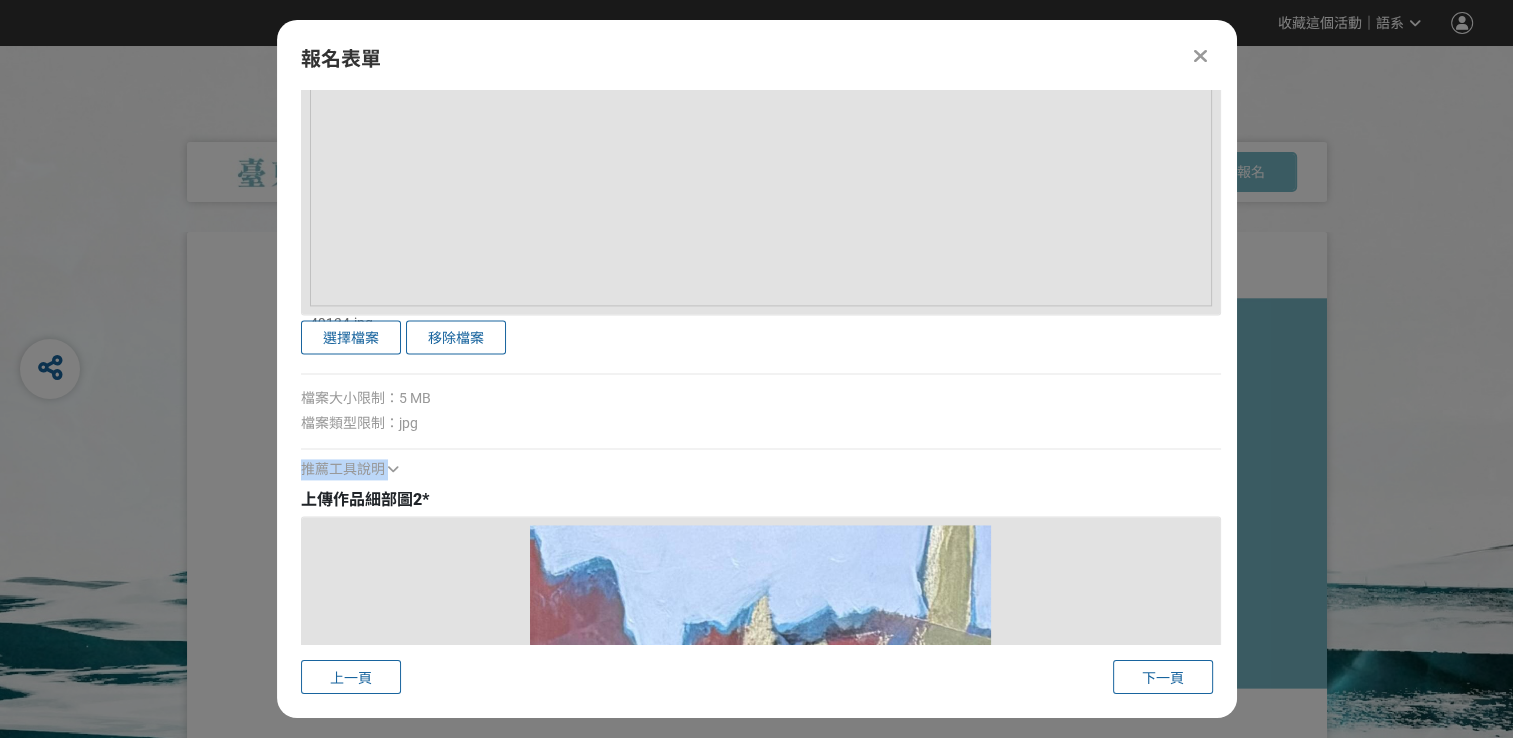 drag, startPoint x: 1217, startPoint y: 622, endPoint x: 1152, endPoint y: 438, distance: 195.14354 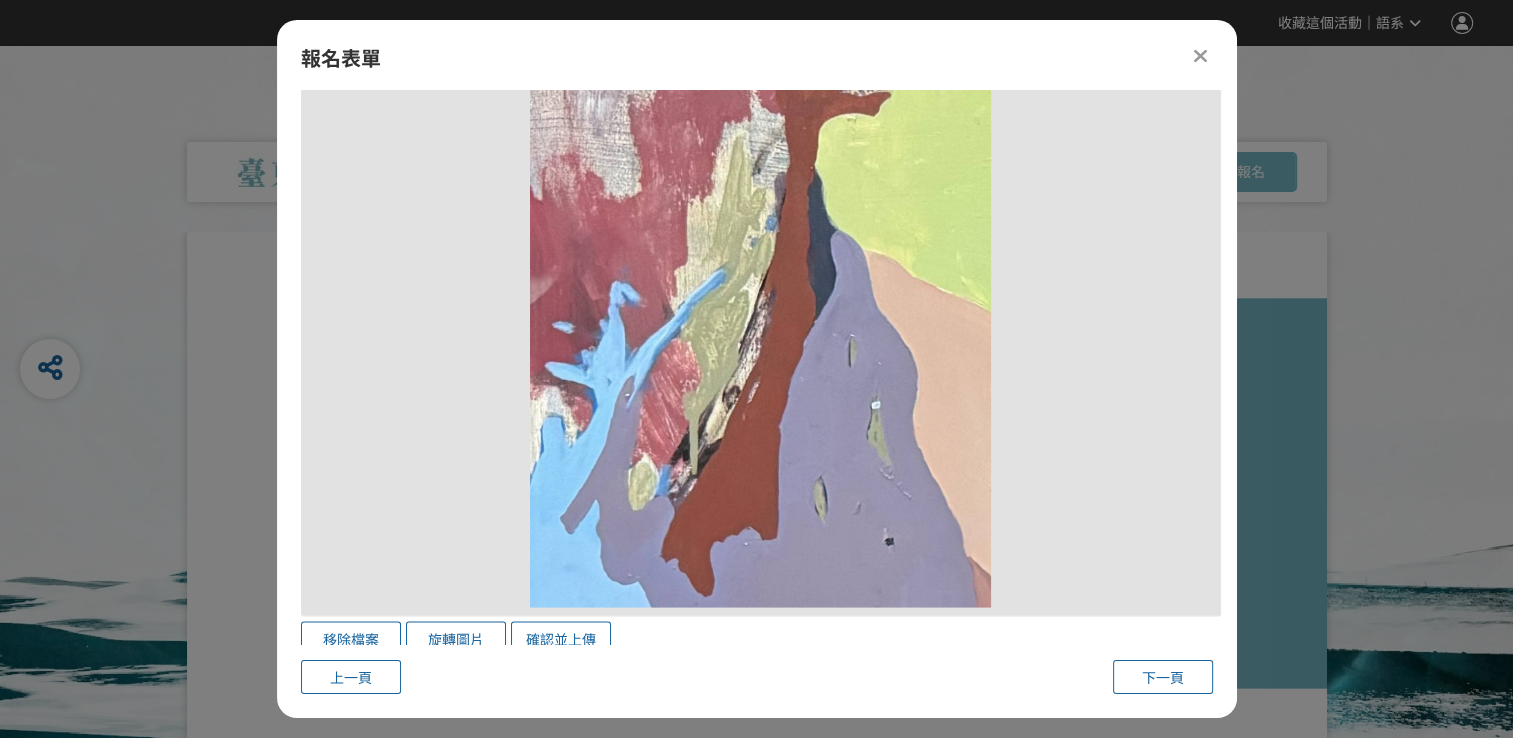 scroll, scrollTop: 3868, scrollLeft: 0, axis: vertical 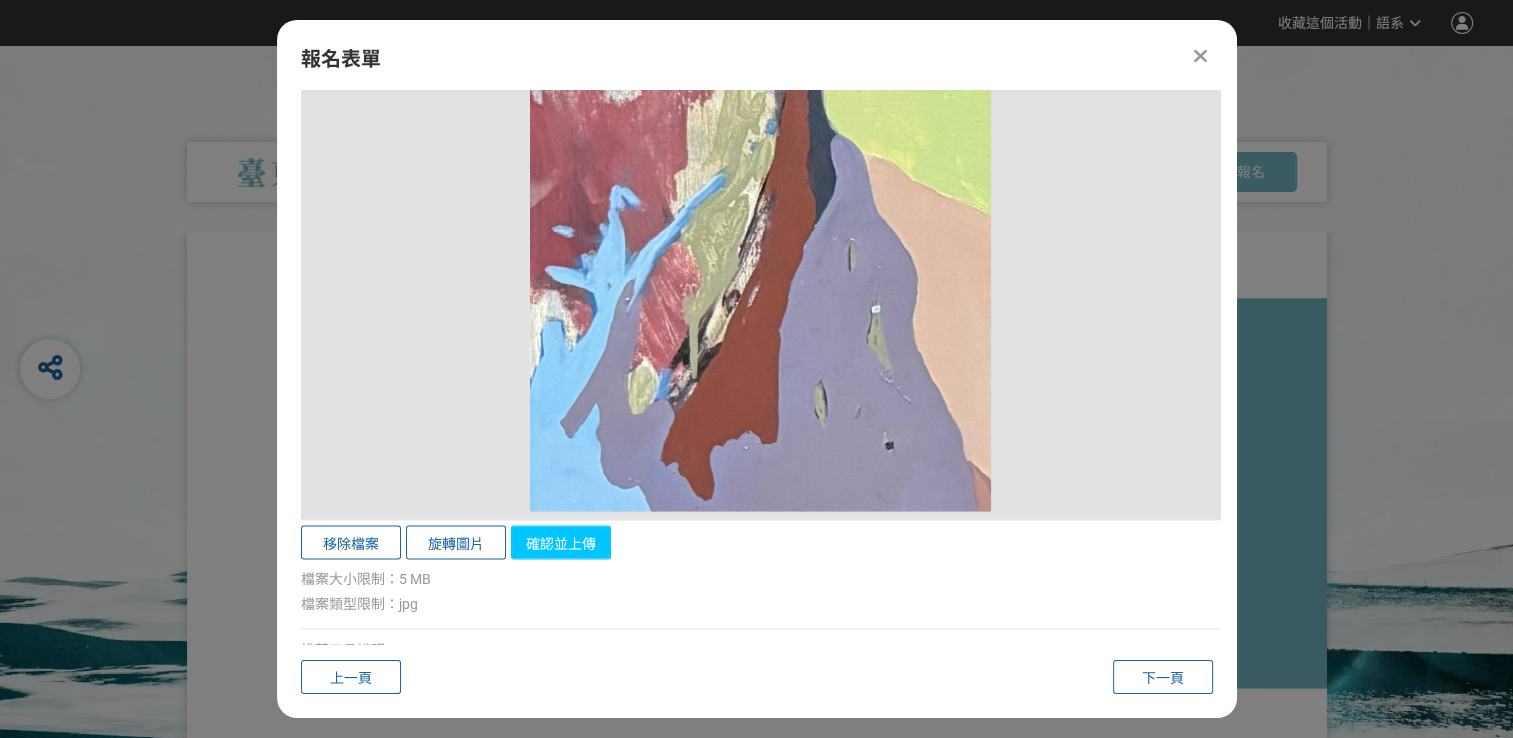click on "確認並上傳" at bounding box center (561, 542) 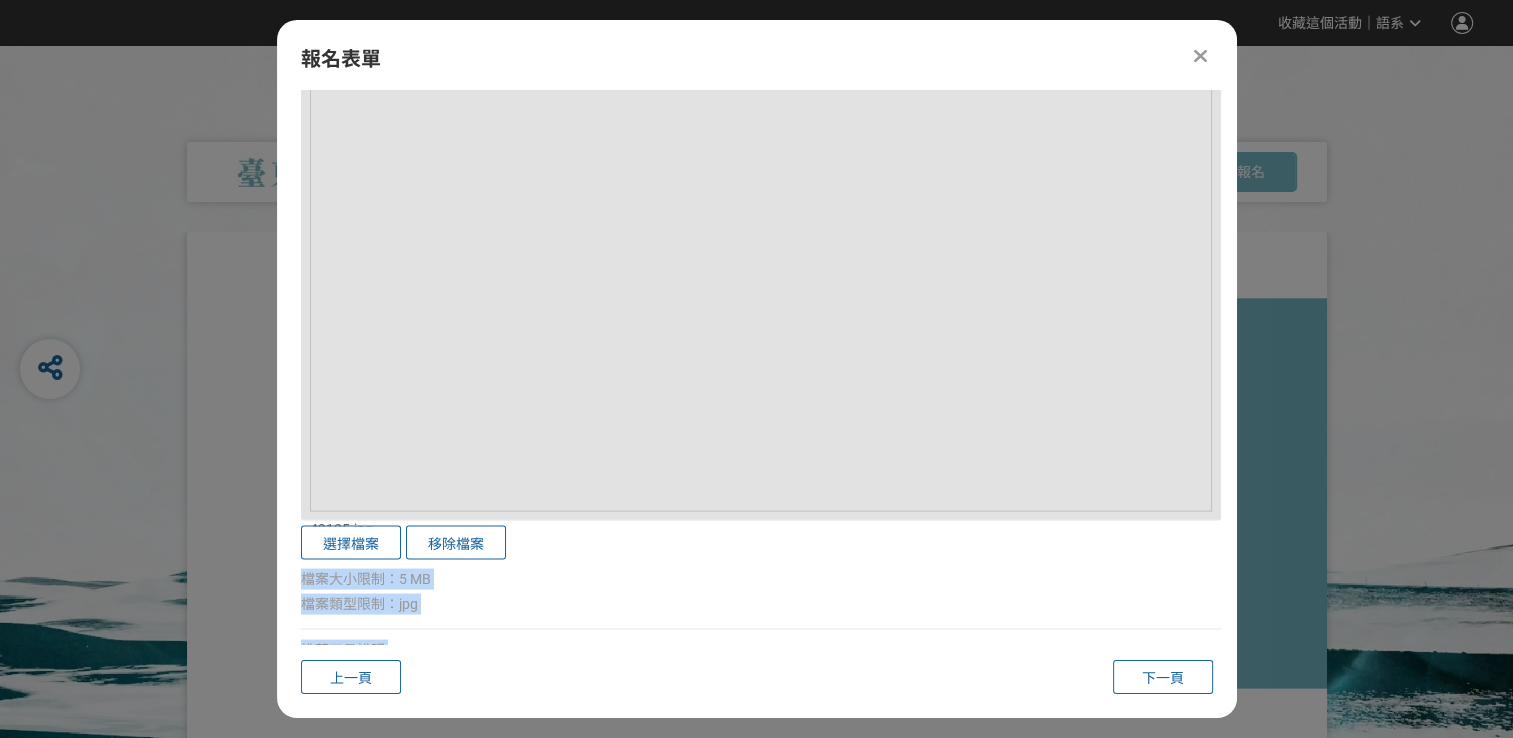 drag, startPoint x: 1230, startPoint y: 626, endPoint x: 1224, endPoint y: 523, distance: 103.17461 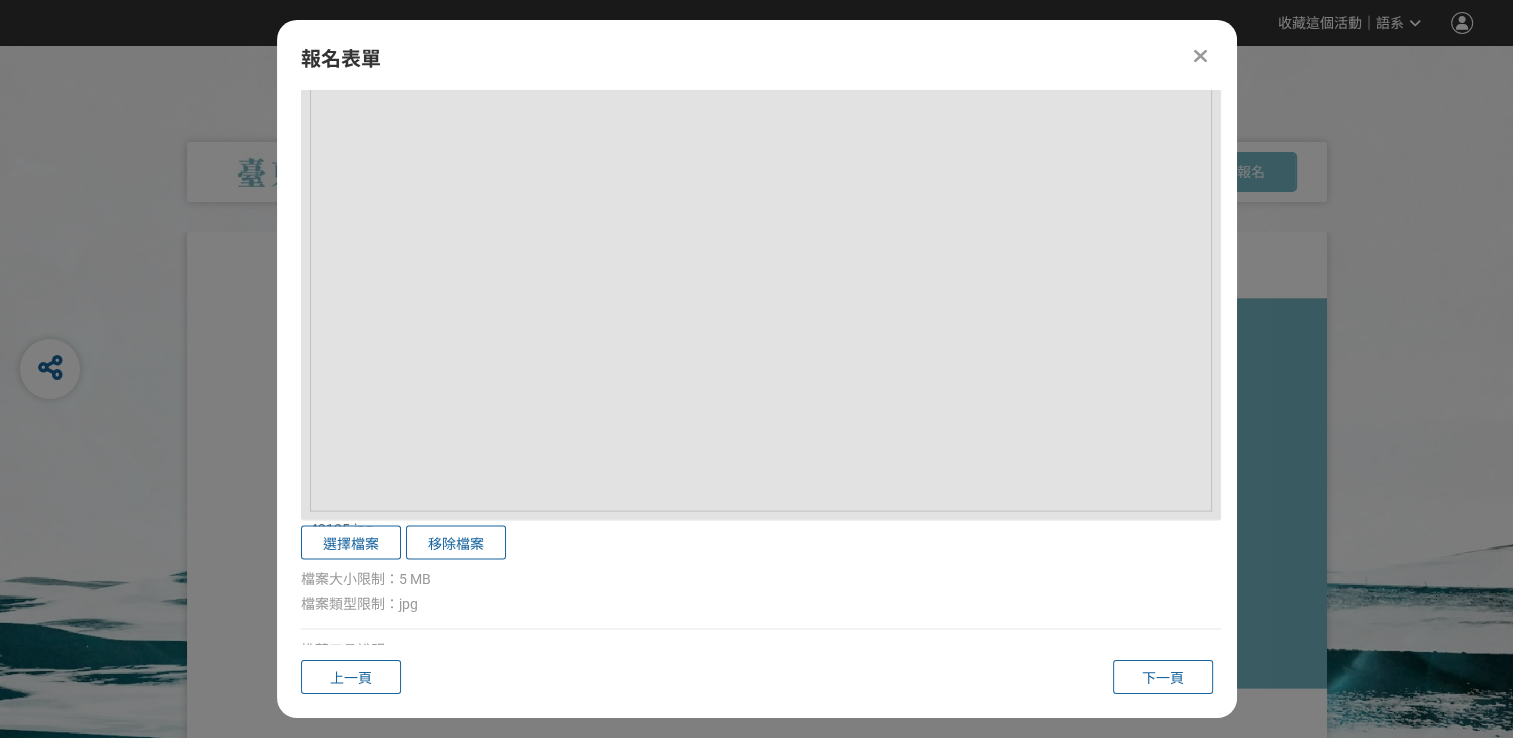 drag, startPoint x: 1236, startPoint y: 614, endPoint x: 1239, endPoint y: 593, distance: 21.213203 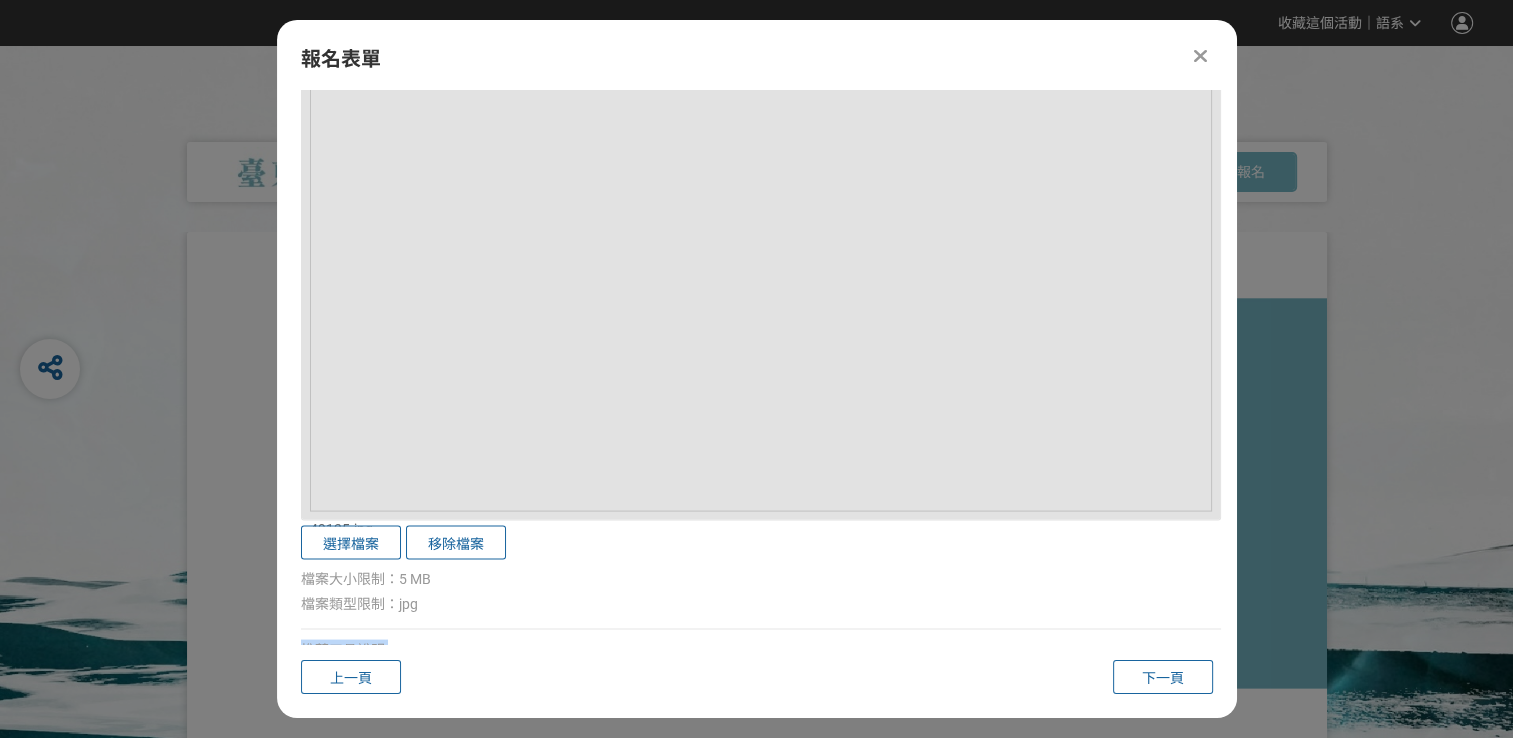 drag, startPoint x: 1236, startPoint y: 615, endPoint x: 1232, endPoint y: 590, distance: 25.317978 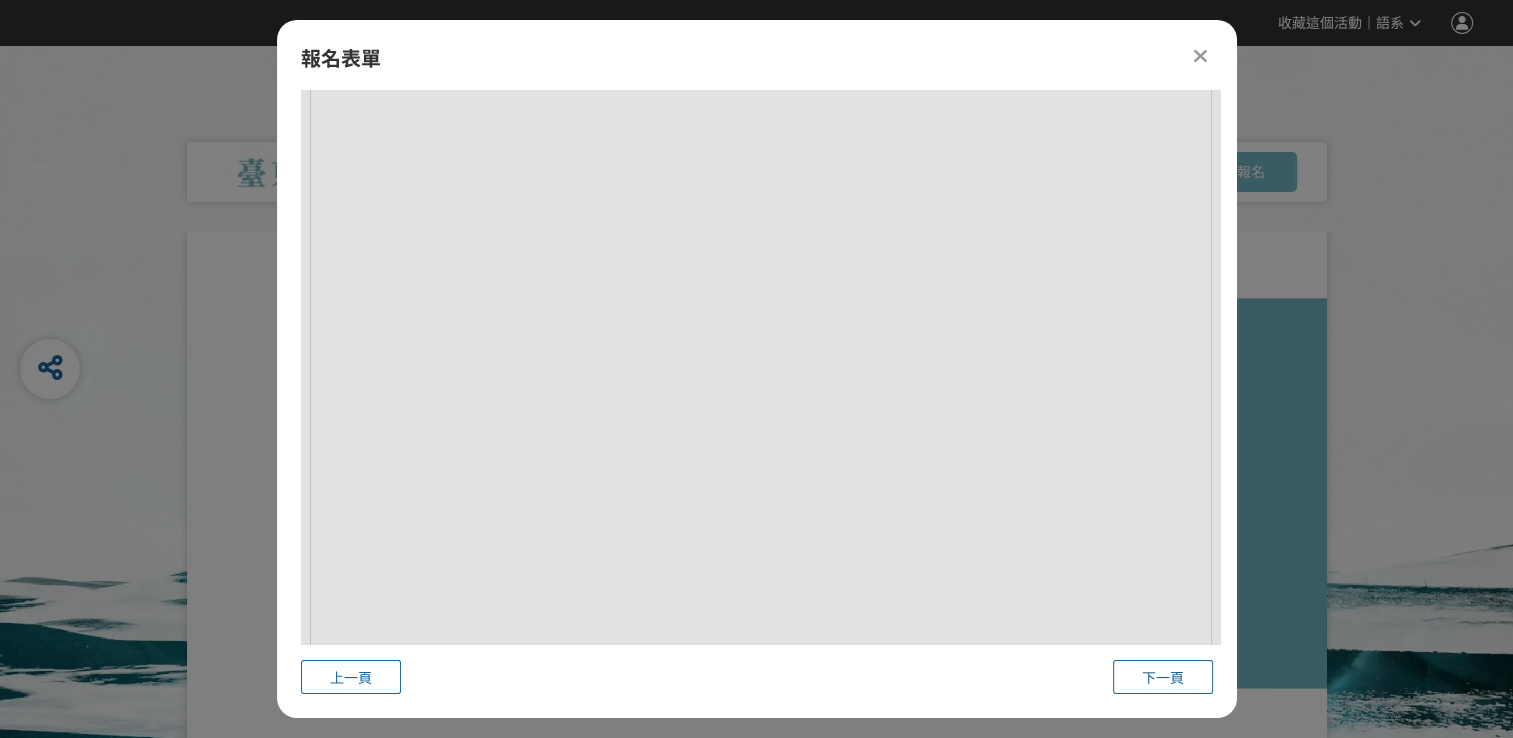 scroll, scrollTop: 3868, scrollLeft: 0, axis: vertical 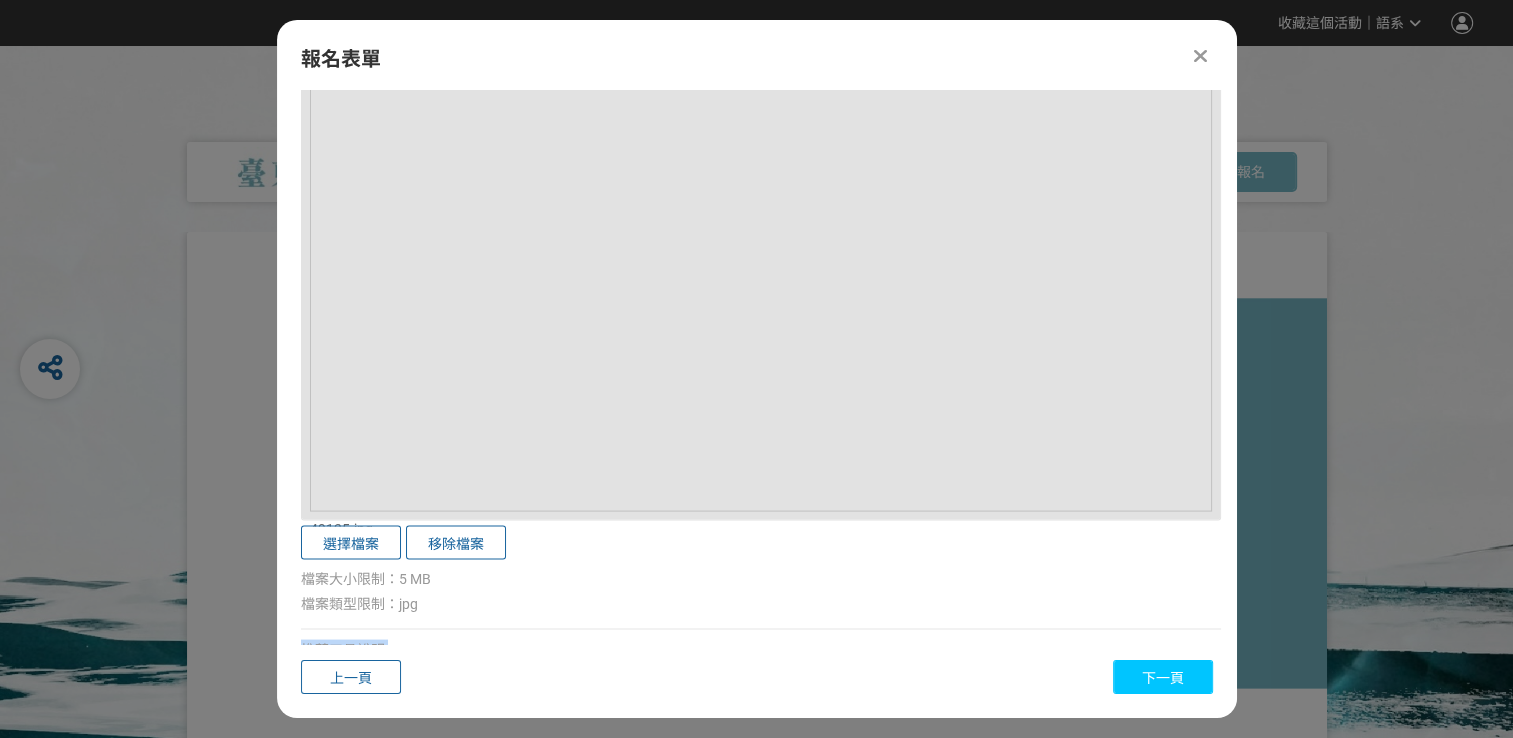click on "下一頁" at bounding box center [1163, 678] 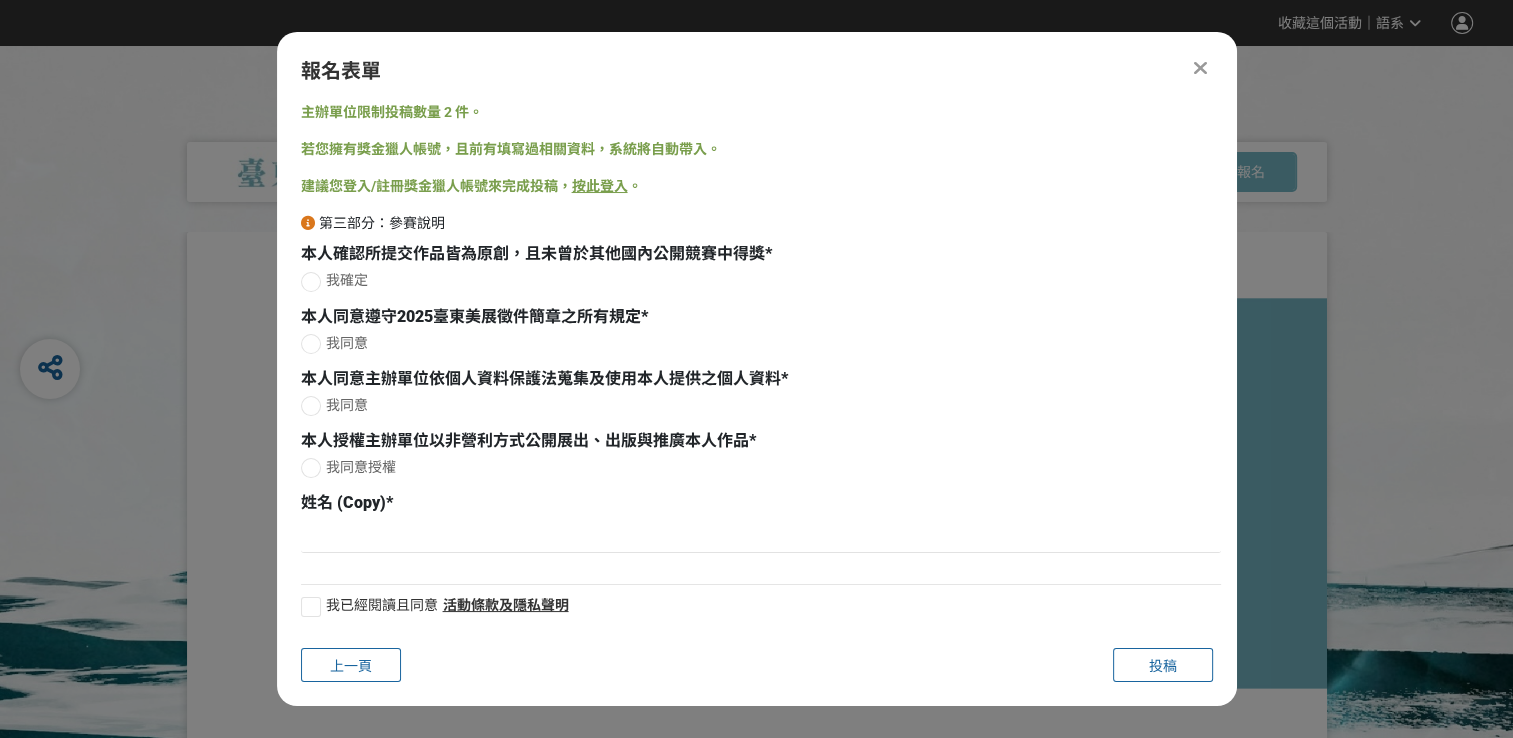 click at bounding box center [311, 282] 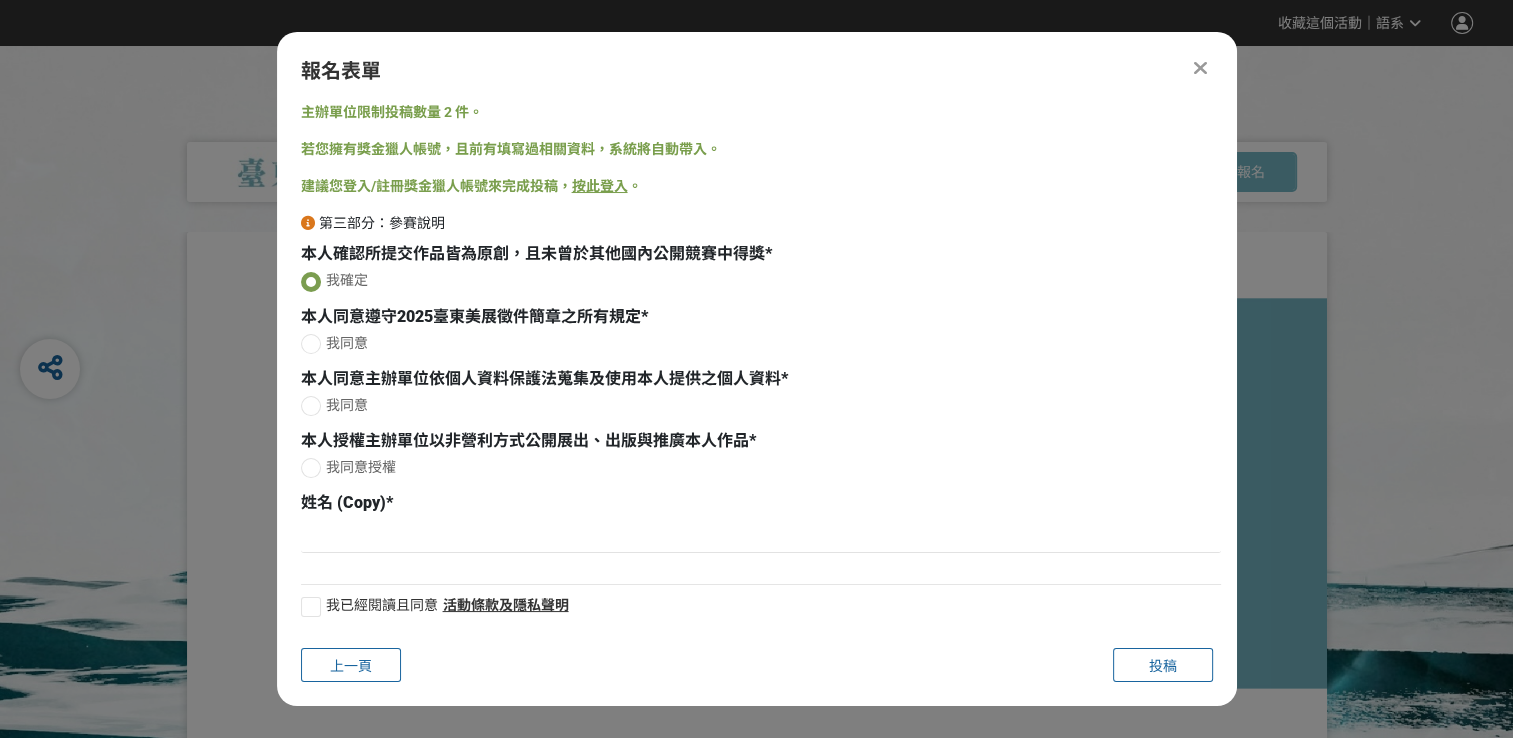 click at bounding box center [311, 344] 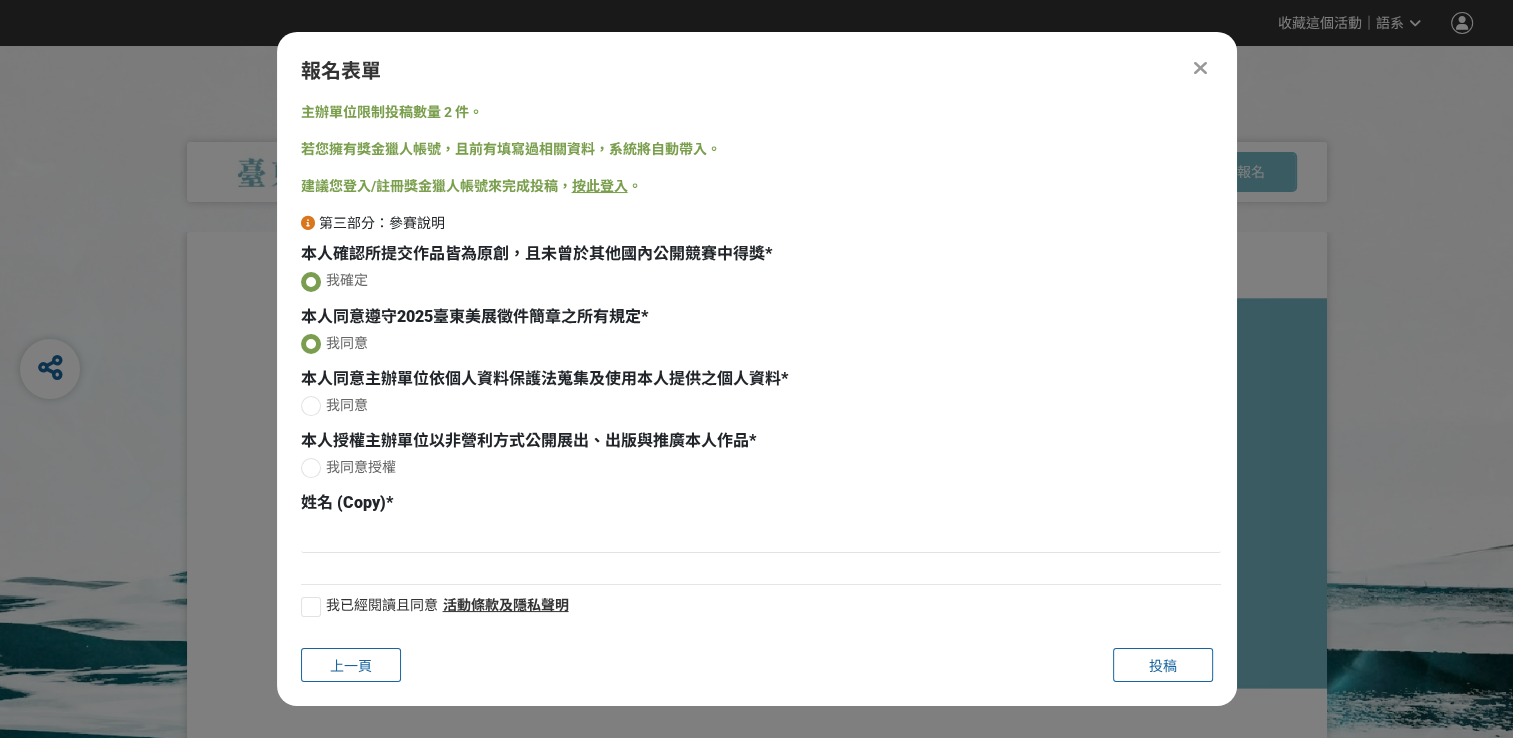 click at bounding box center [311, 406] 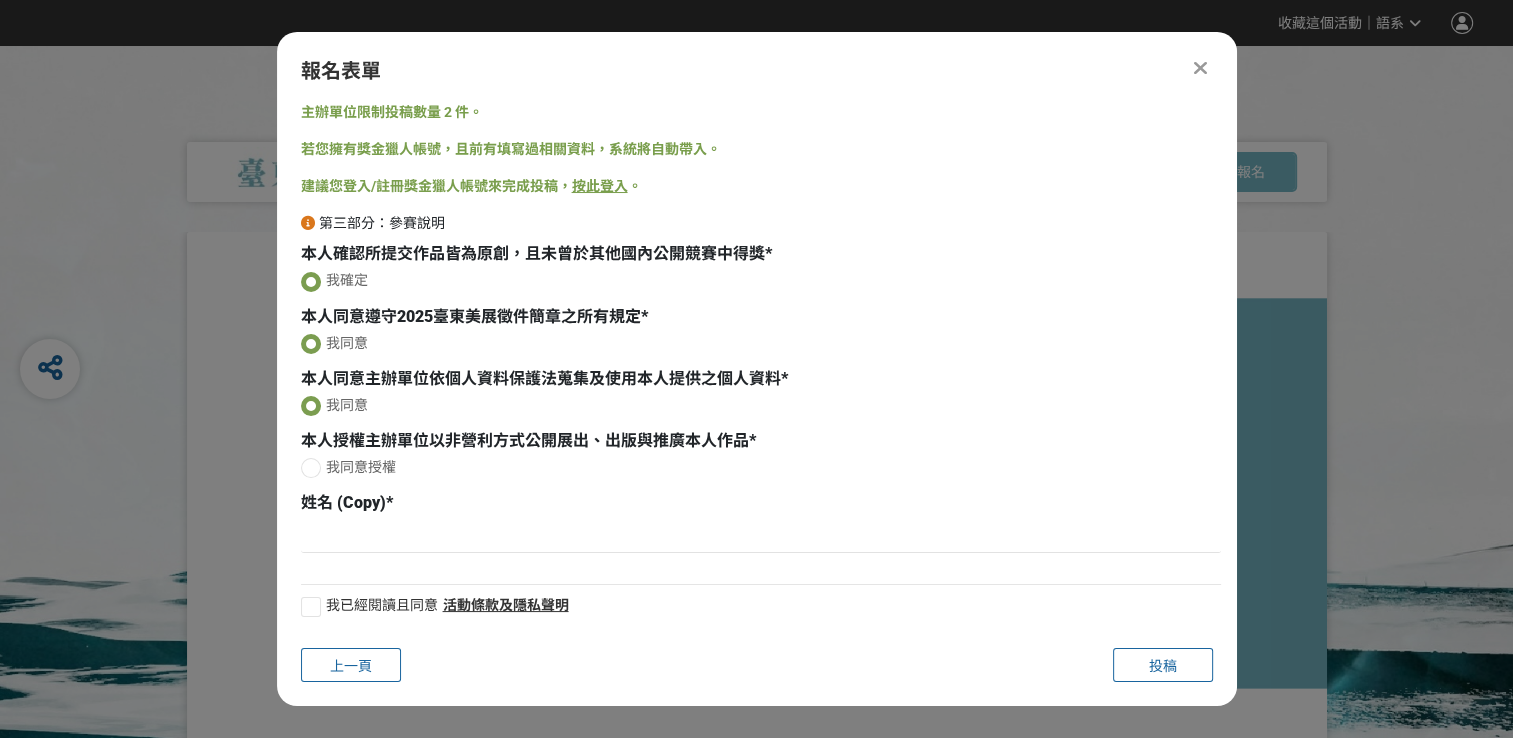 click at bounding box center (311, 468) 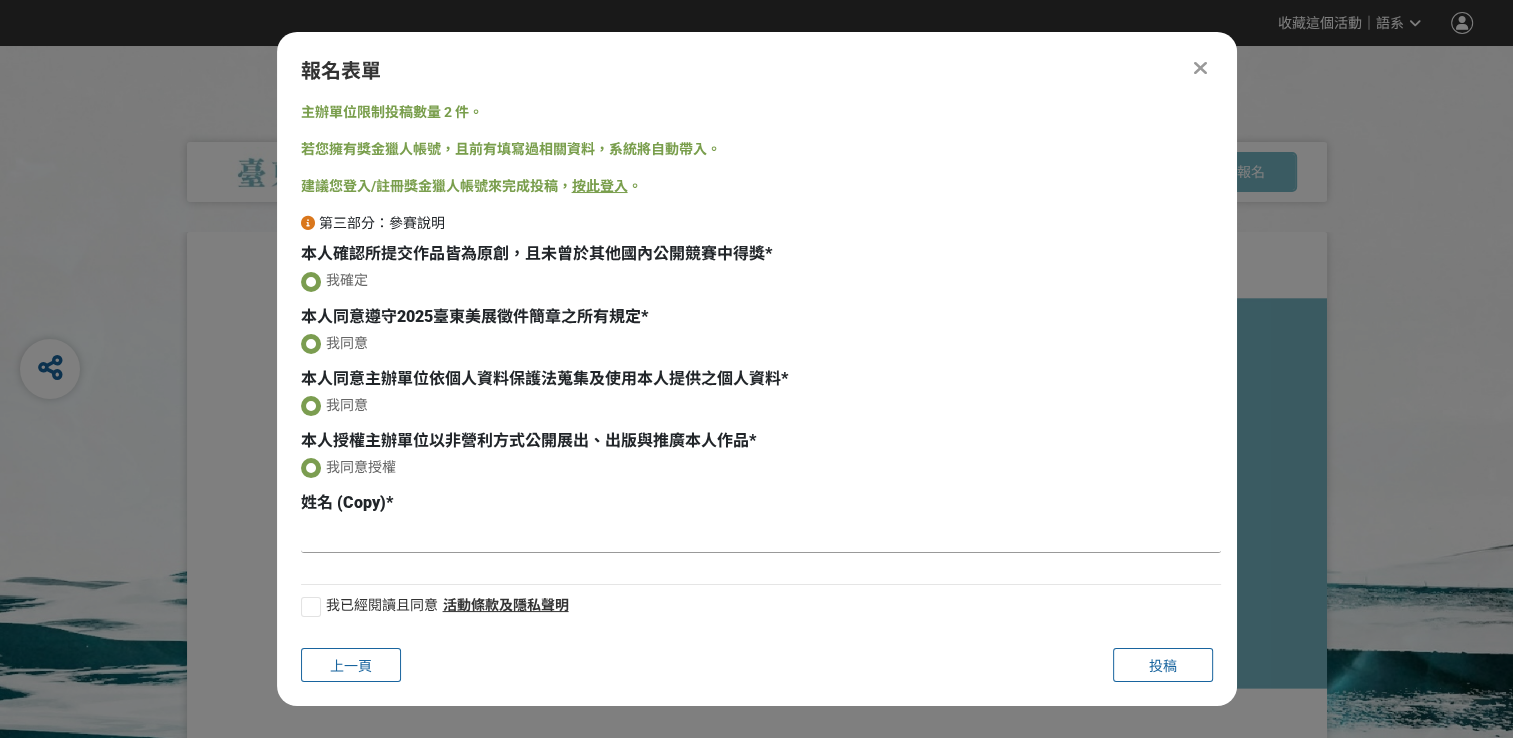 click at bounding box center (761, 536) 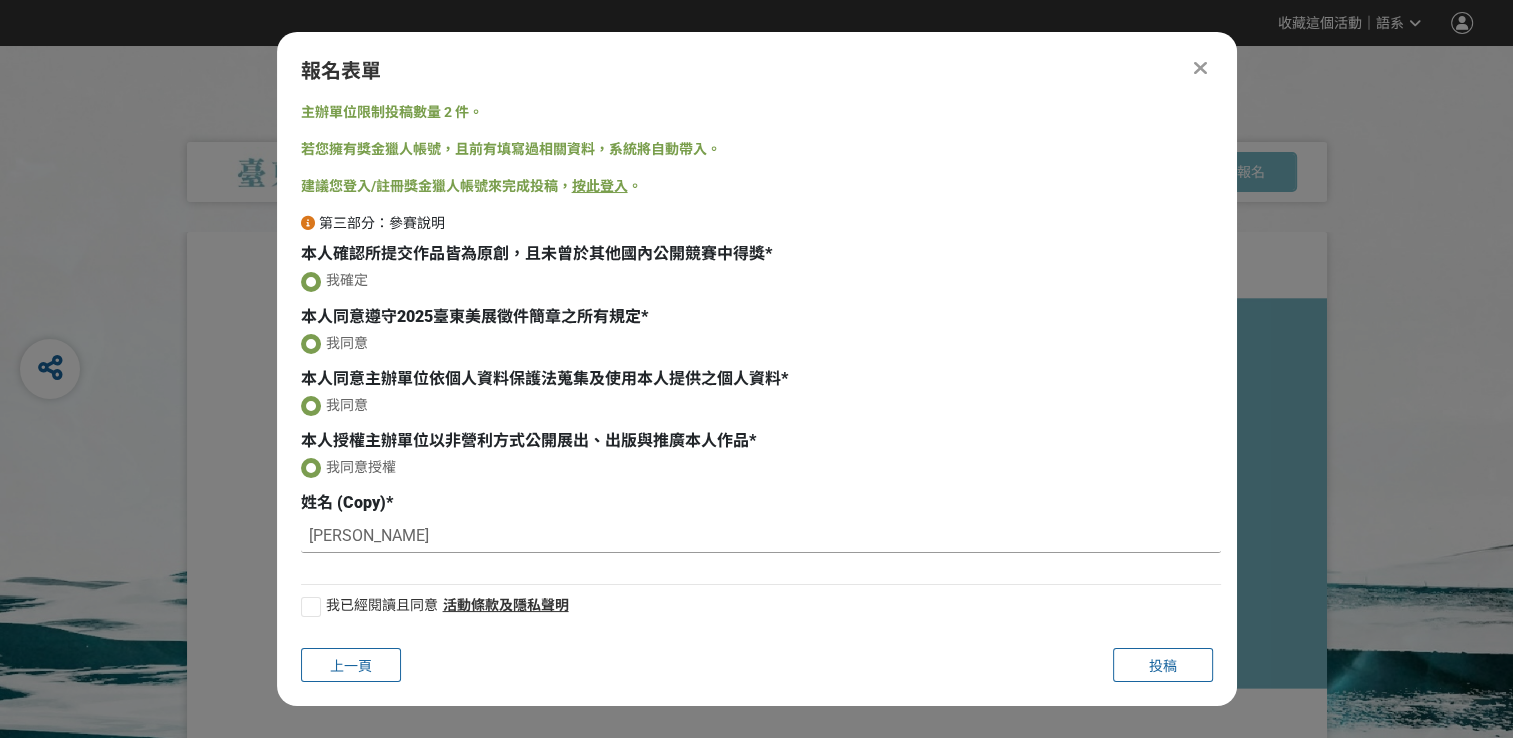 type on "[PERSON_NAME]" 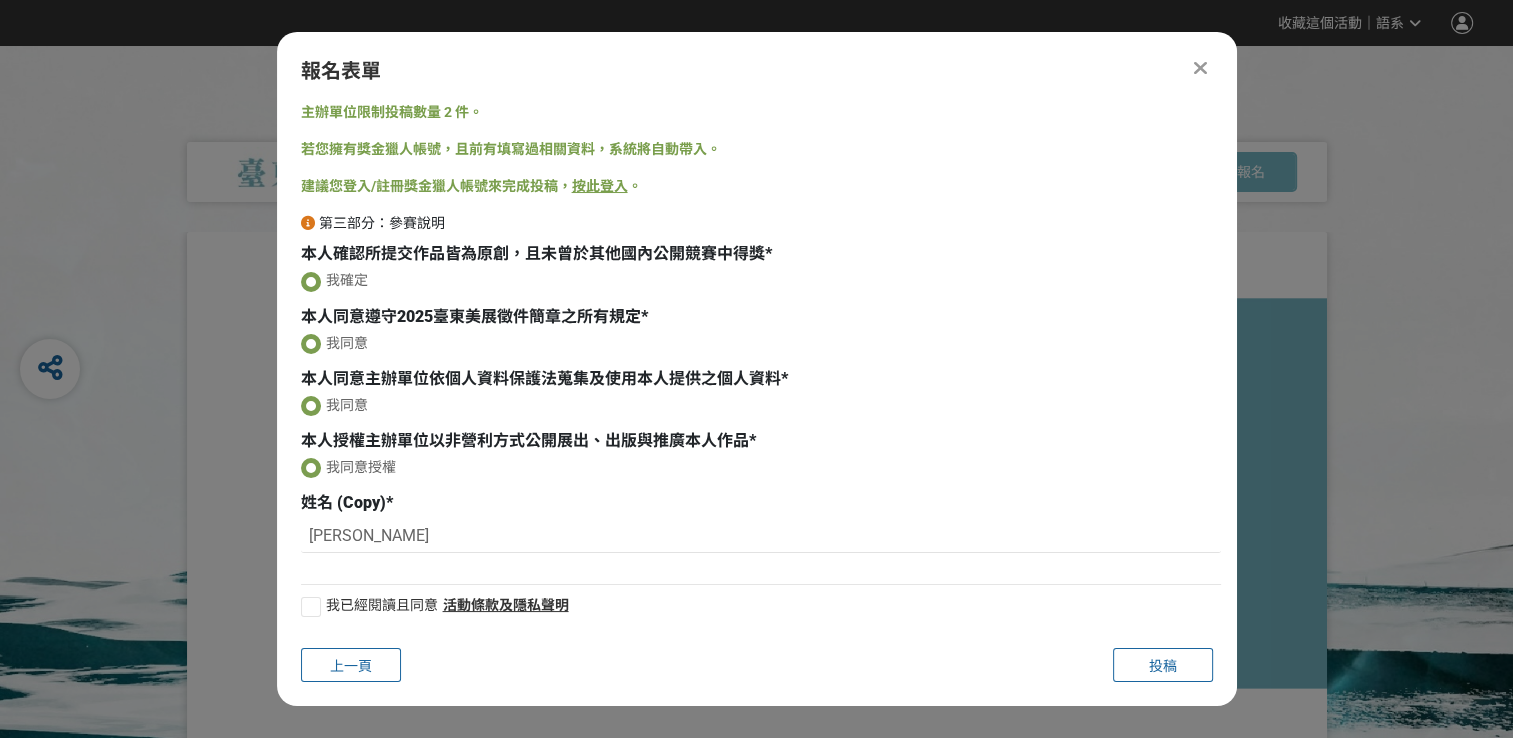 click at bounding box center [311, 607] 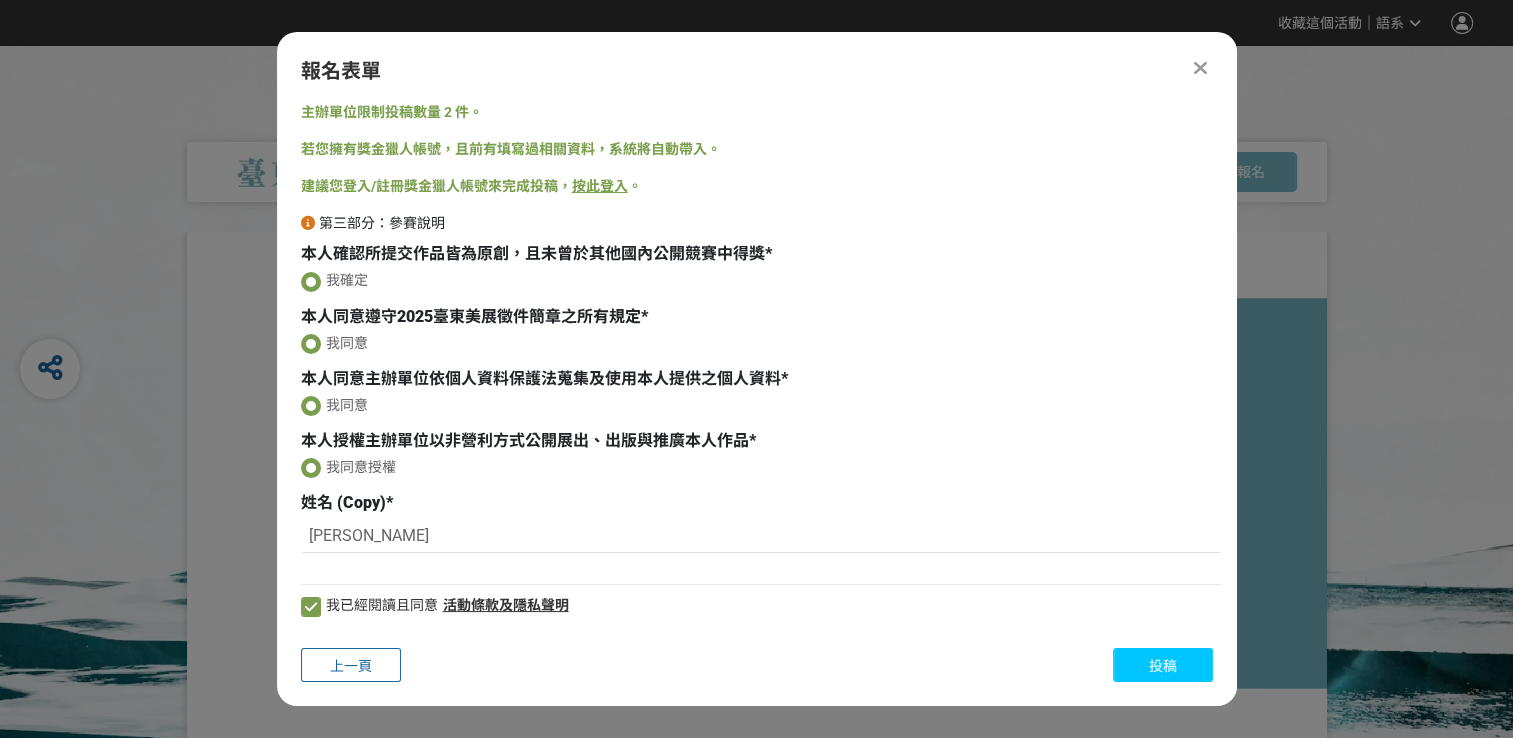 click on "投稿" at bounding box center [1163, 665] 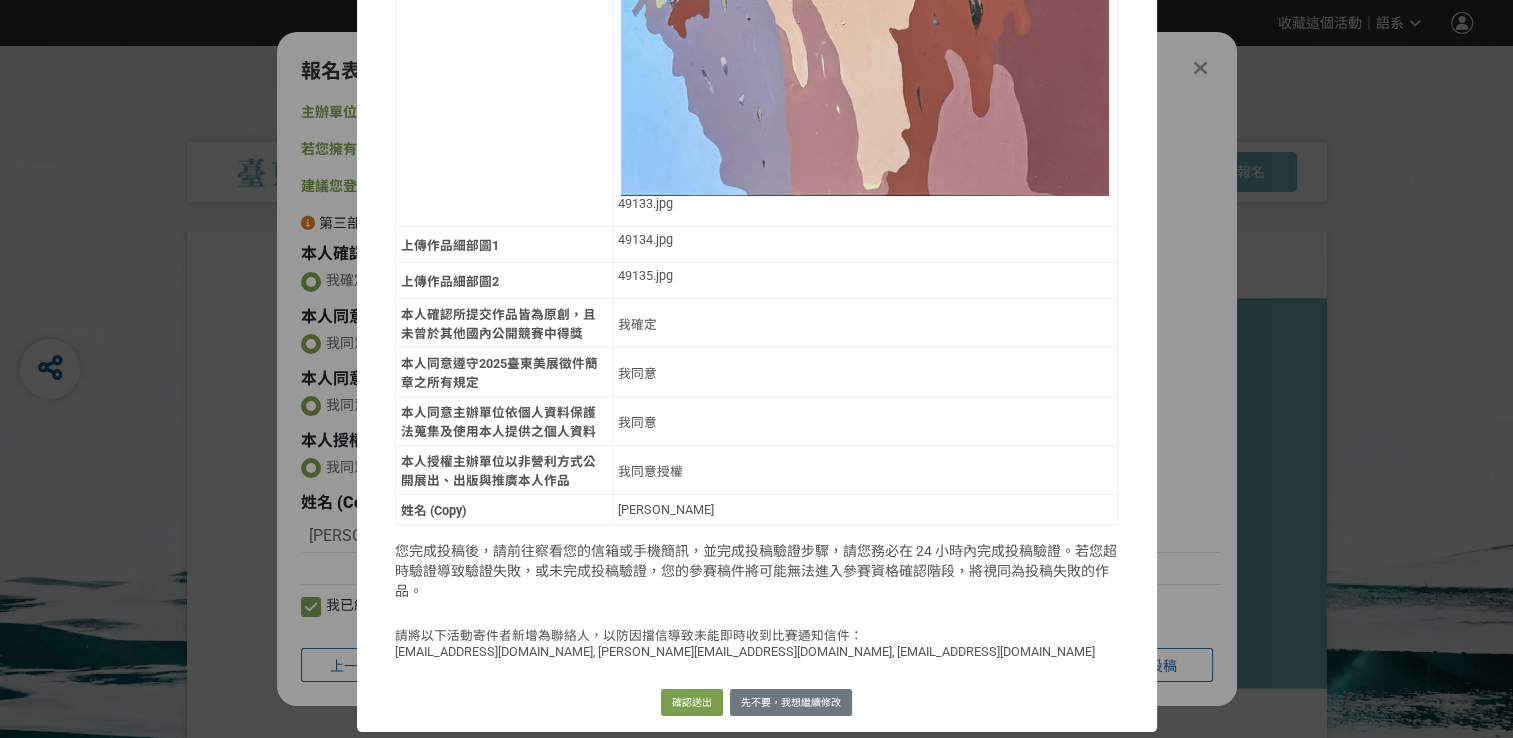 scroll, scrollTop: 2002, scrollLeft: 0, axis: vertical 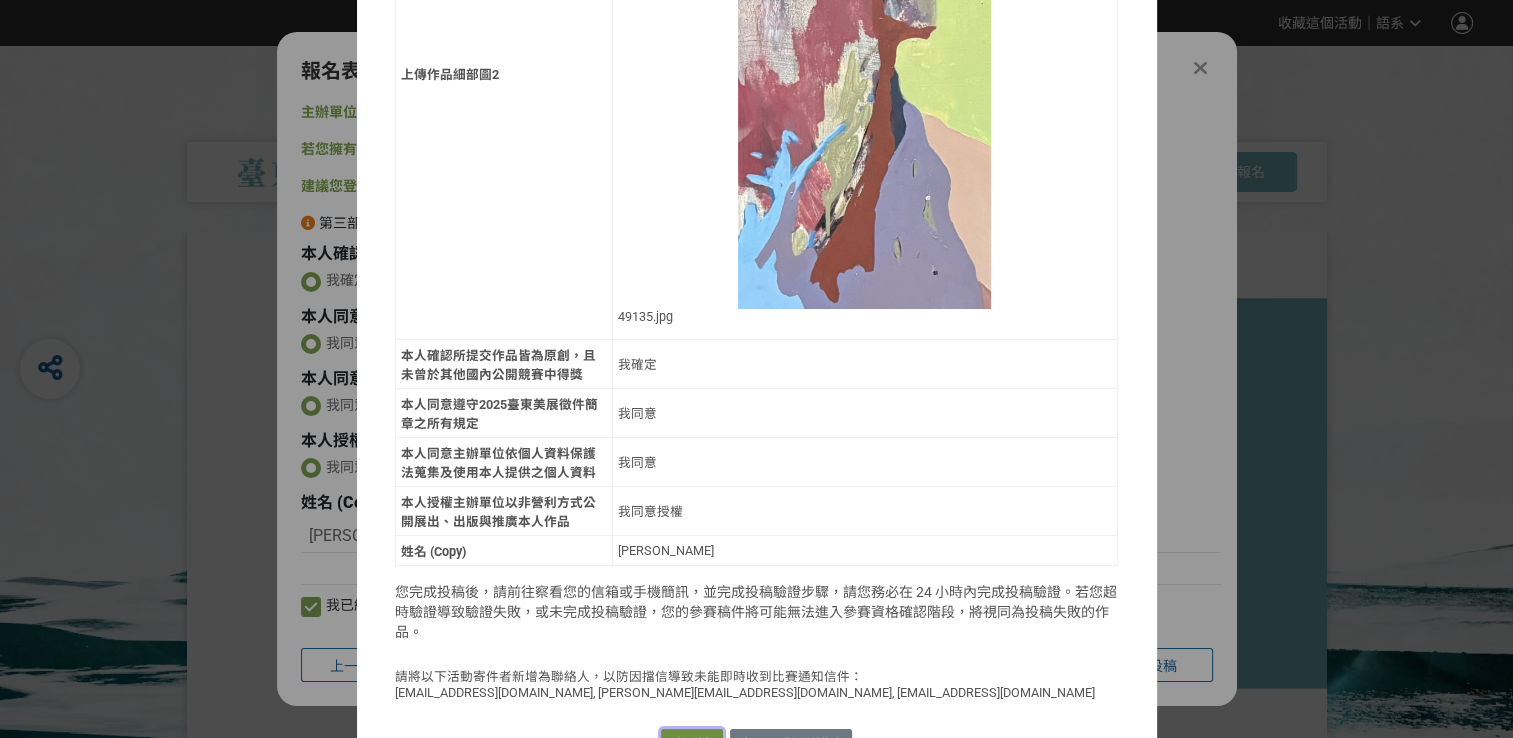 click on "確認送出" at bounding box center [692, 743] 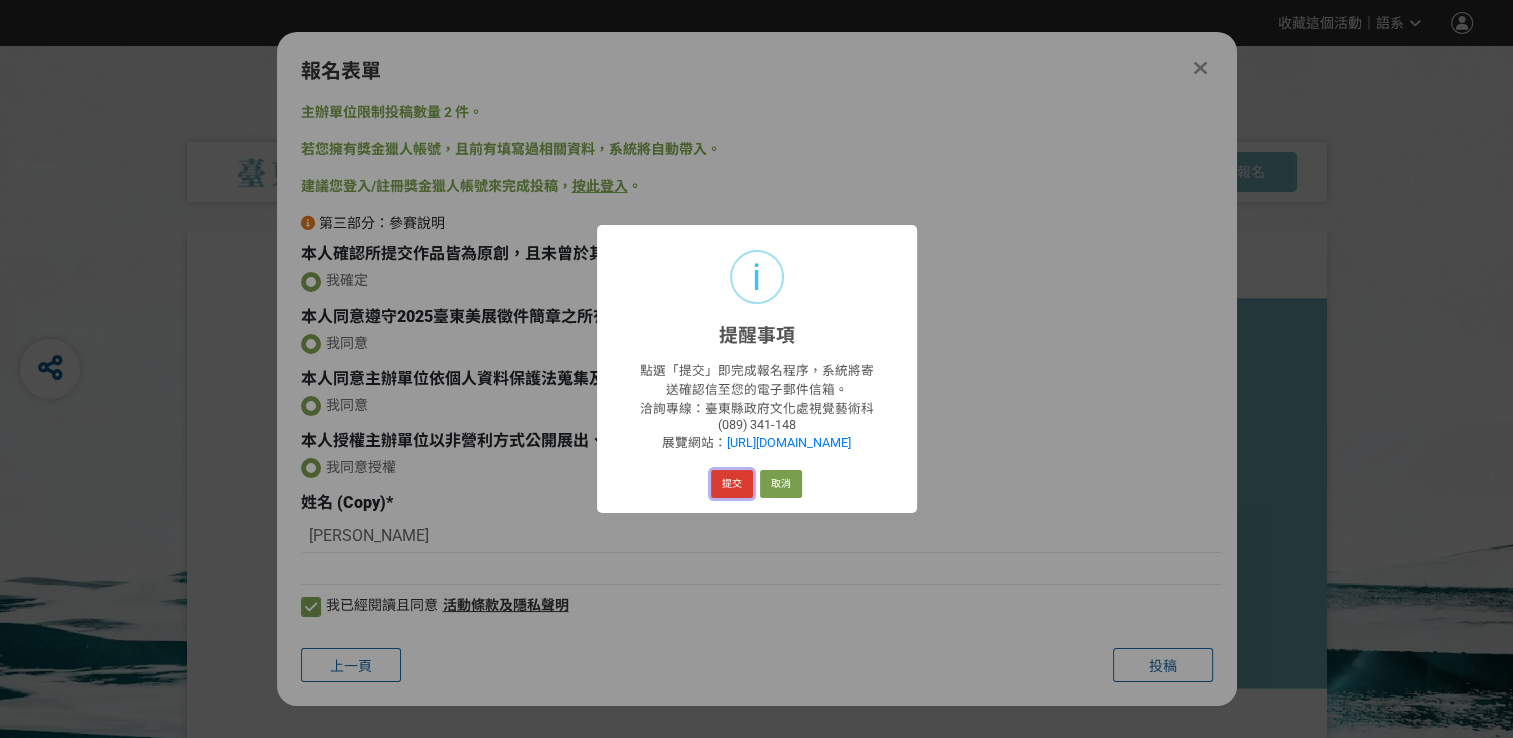 click on "提交" at bounding box center [732, 484] 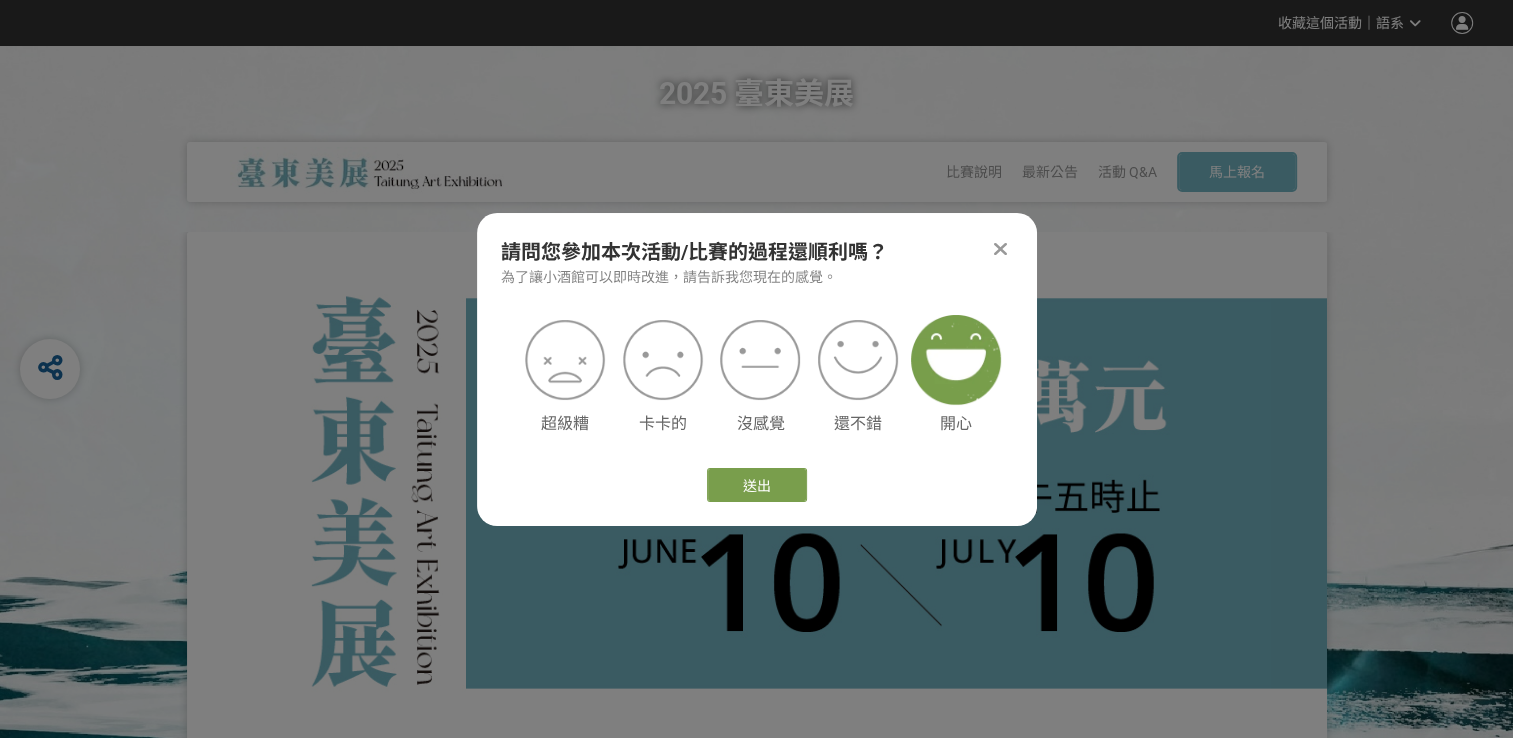 click at bounding box center (956, 360) 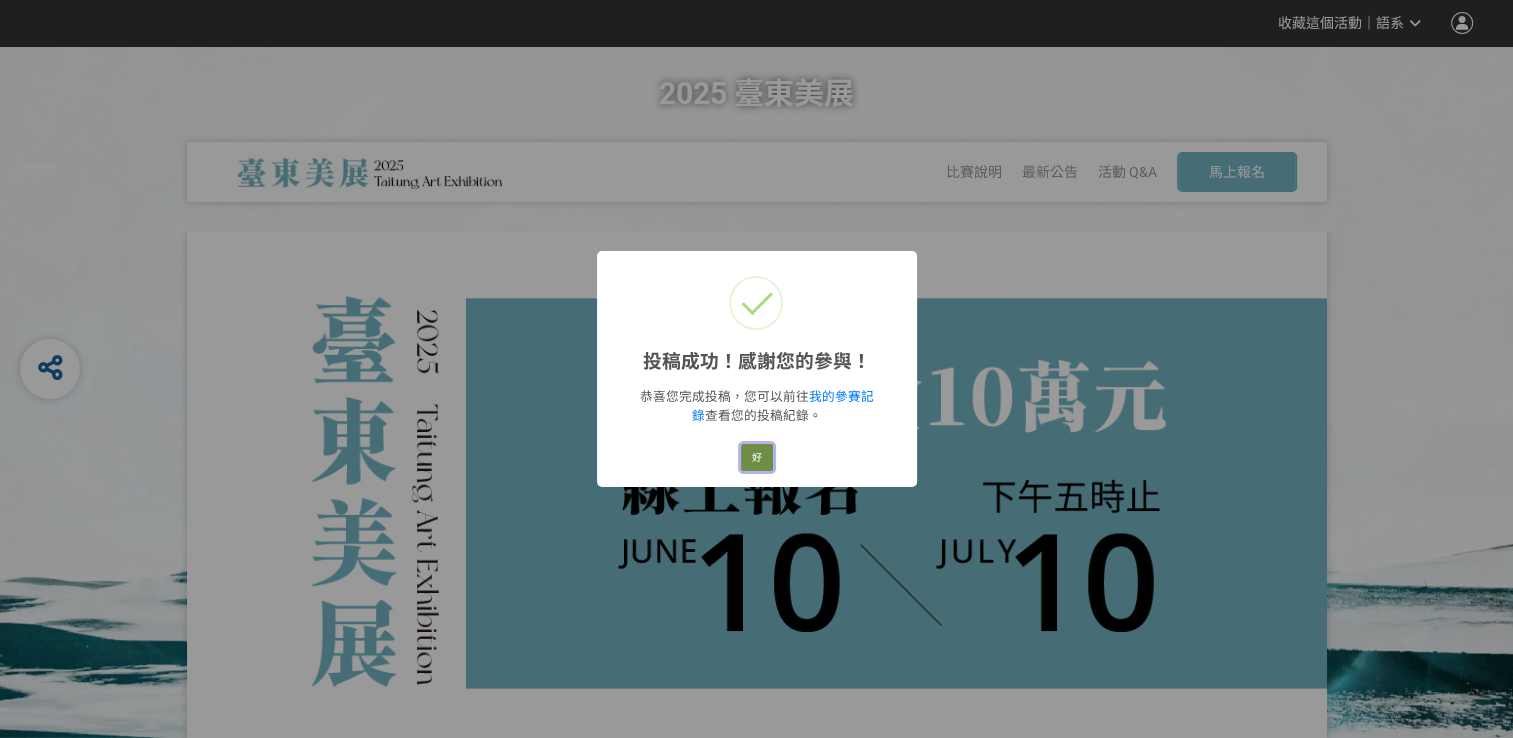 click on "好" at bounding box center (757, 458) 